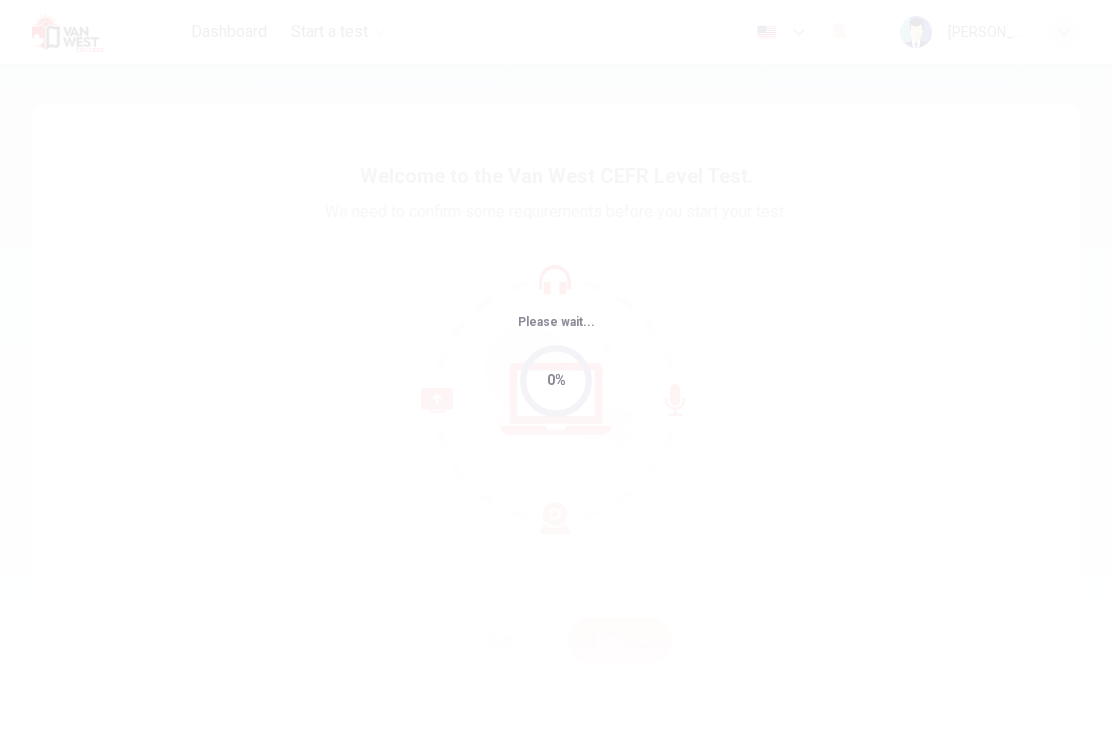 scroll, scrollTop: 0, scrollLeft: 0, axis: both 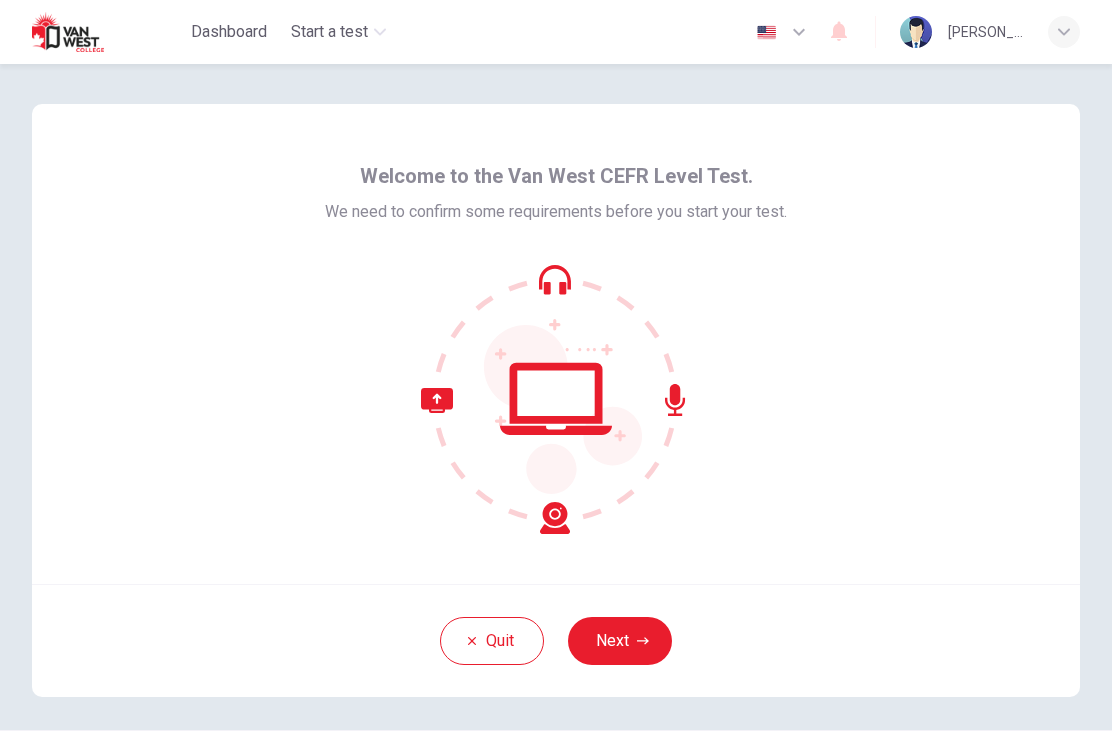 click on "Next" at bounding box center (620, 641) 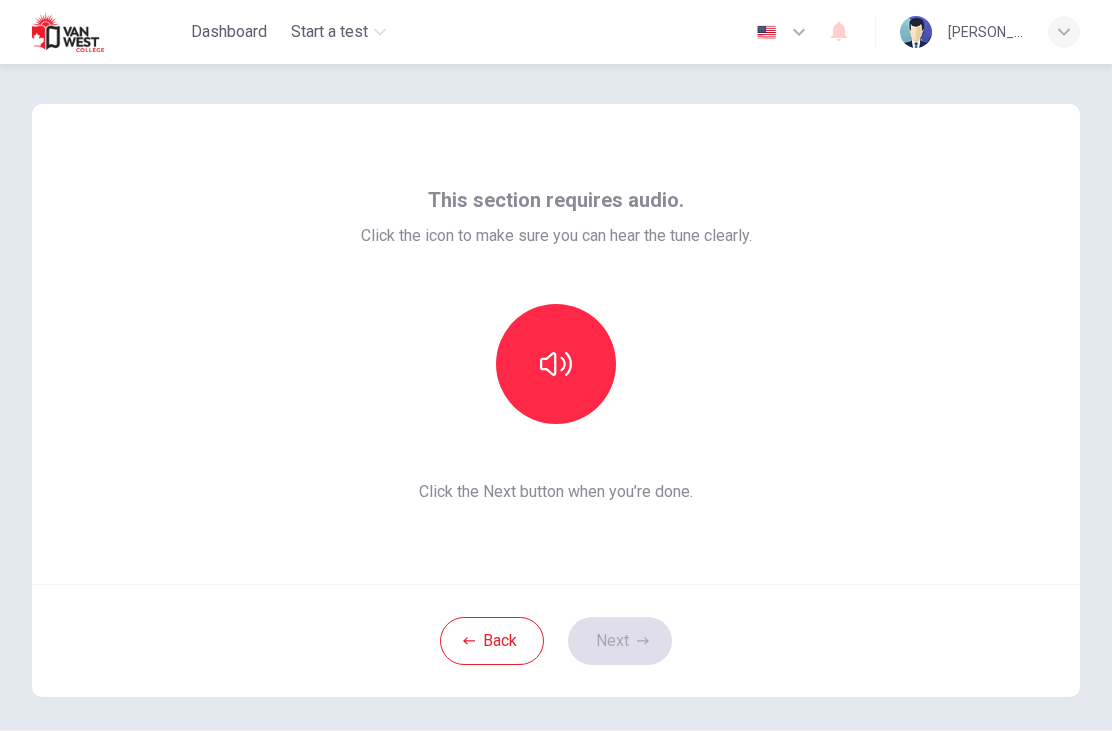 click at bounding box center (556, 364) 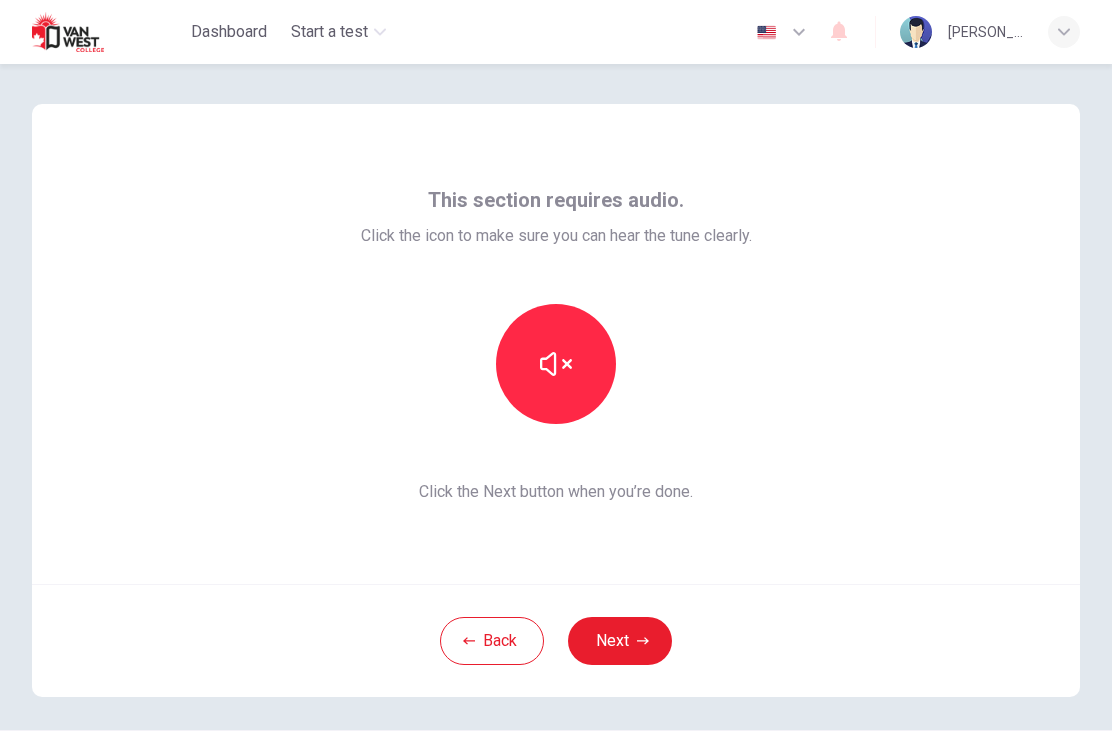click at bounding box center (556, 364) 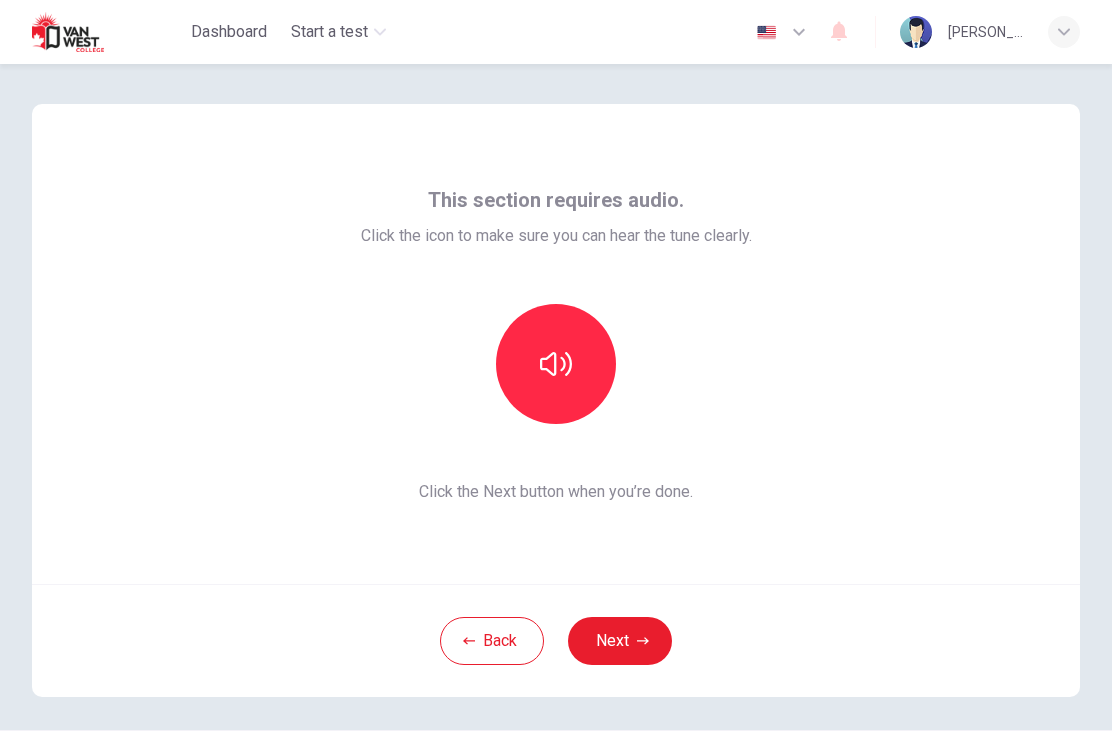 click on "Next" at bounding box center [620, 641] 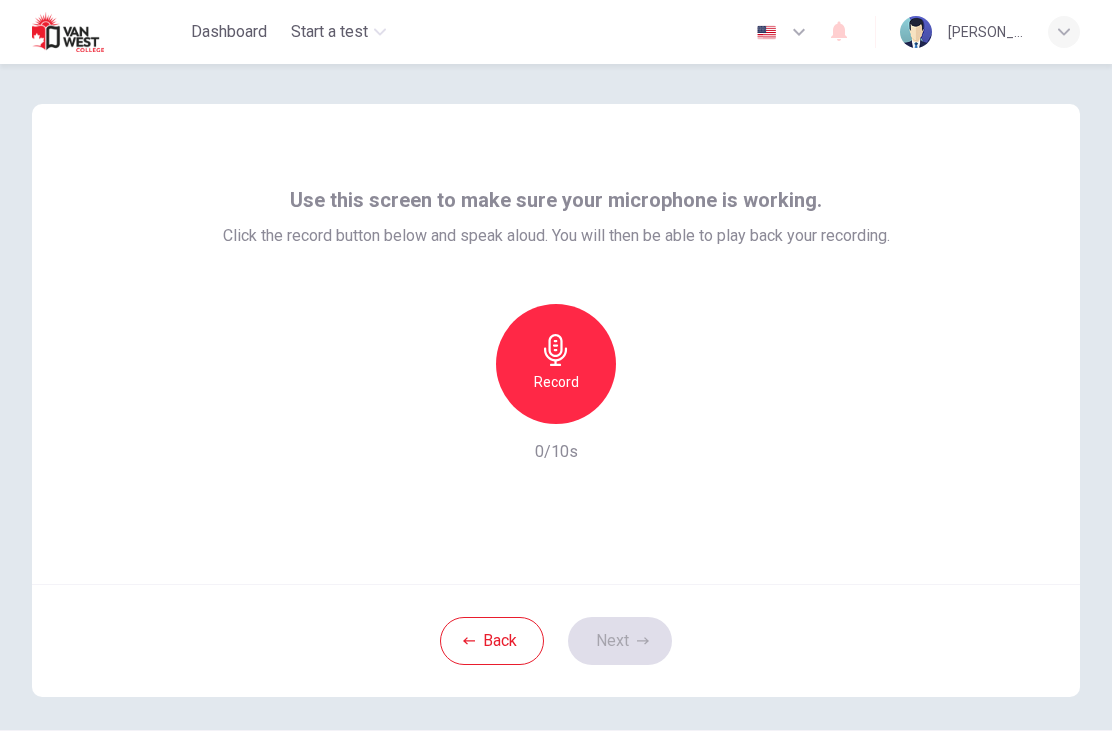 click on "Record" at bounding box center (556, 364) 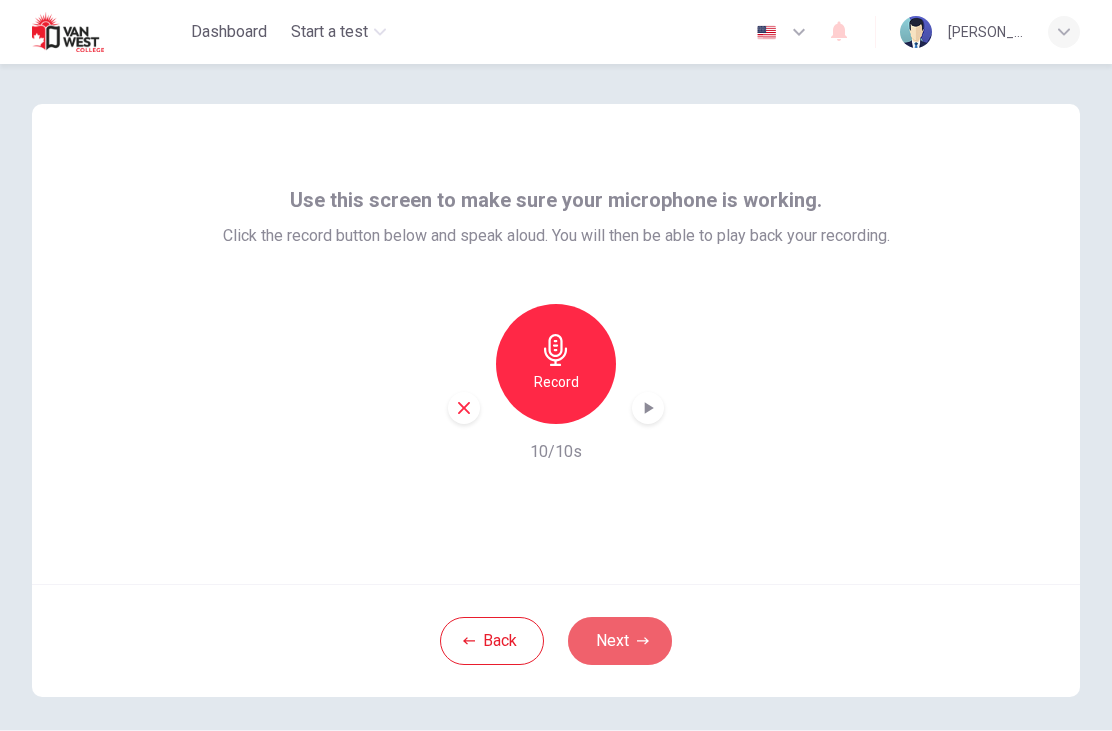 click on "Next" at bounding box center (620, 641) 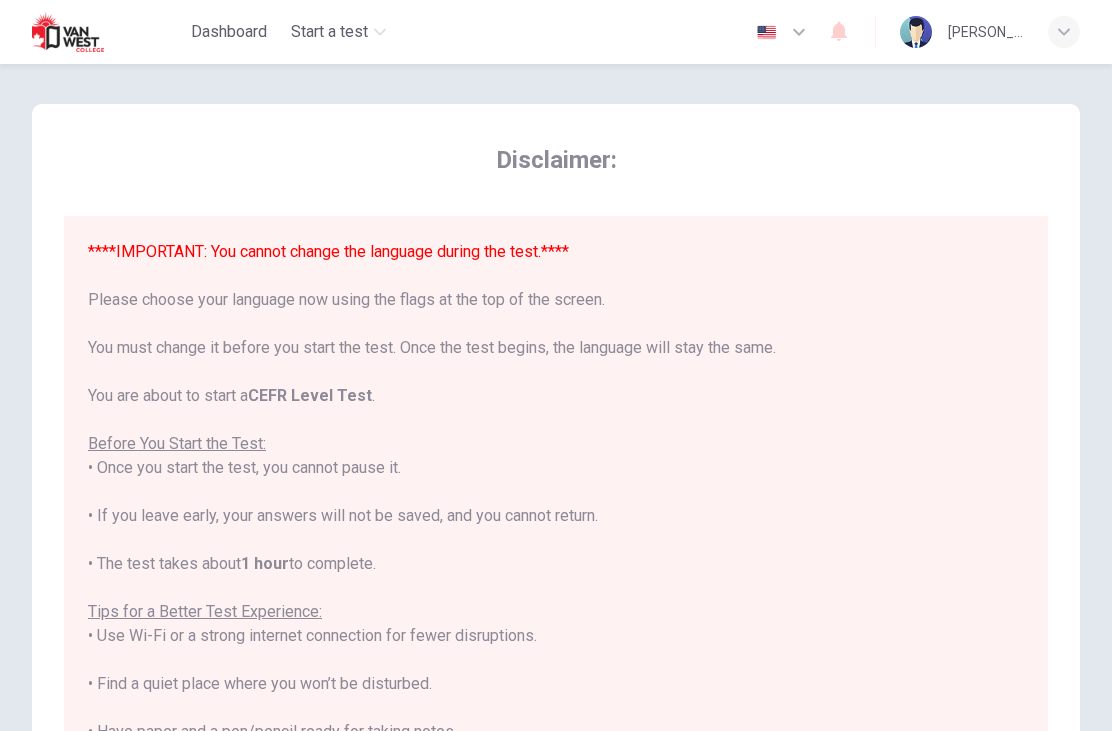 scroll, scrollTop: 0, scrollLeft: 0, axis: both 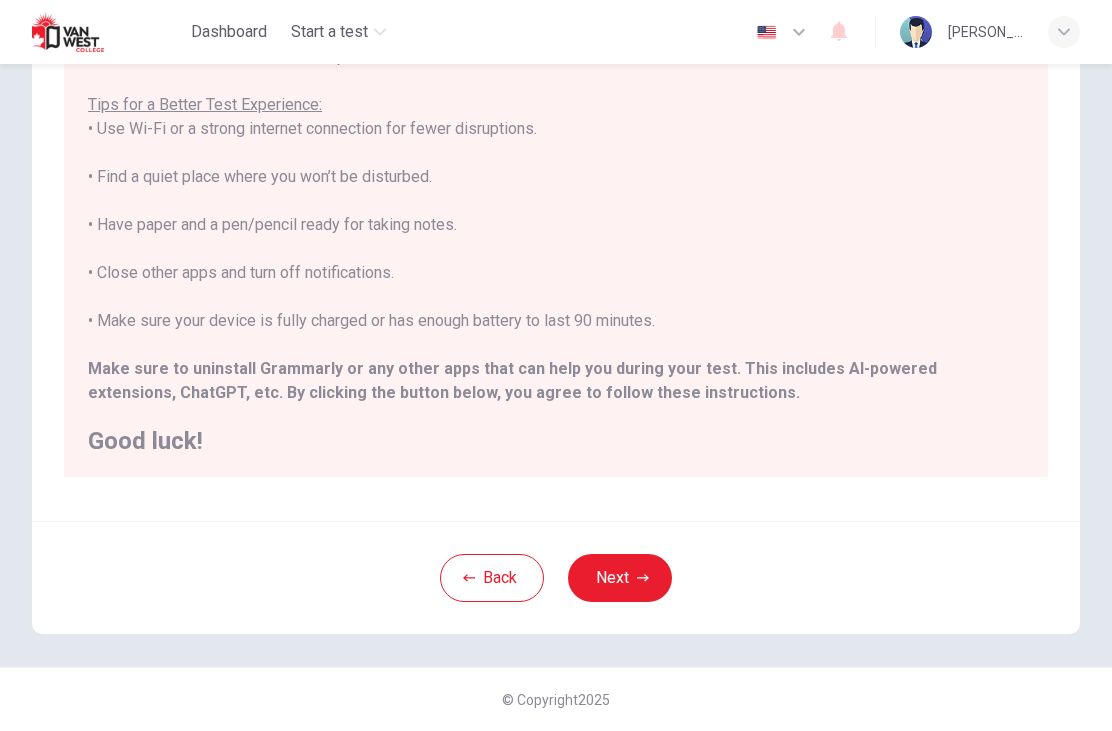 click on "Next" at bounding box center (620, 578) 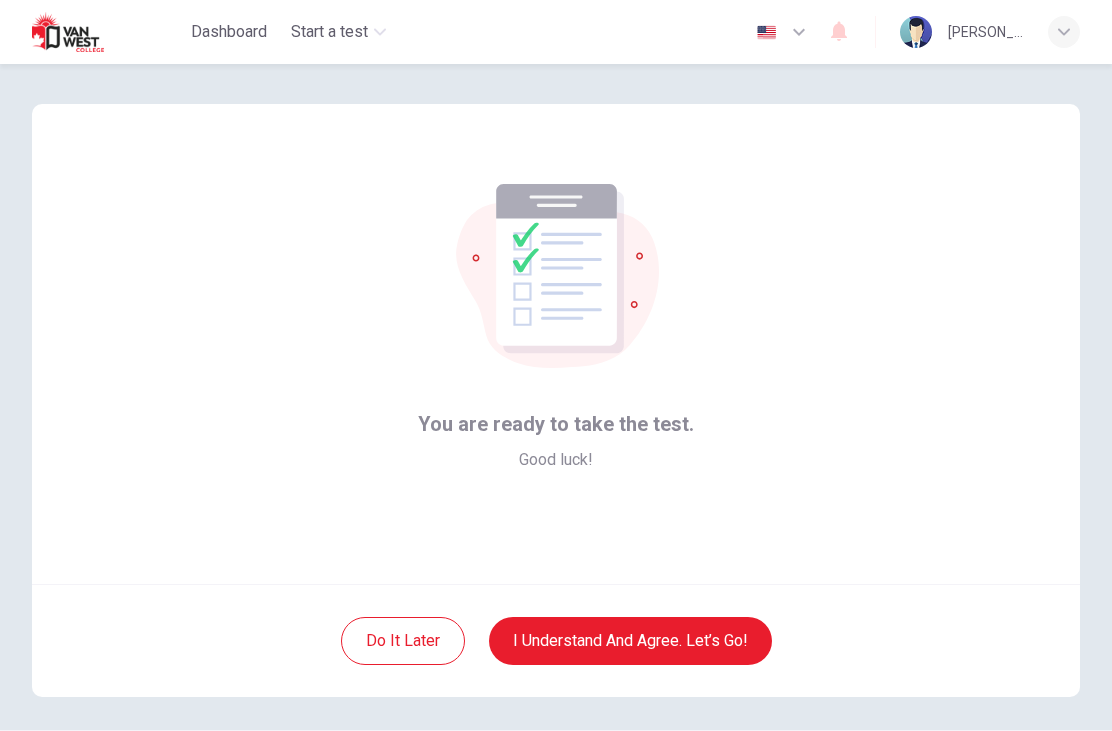 scroll, scrollTop: 0, scrollLeft: 0, axis: both 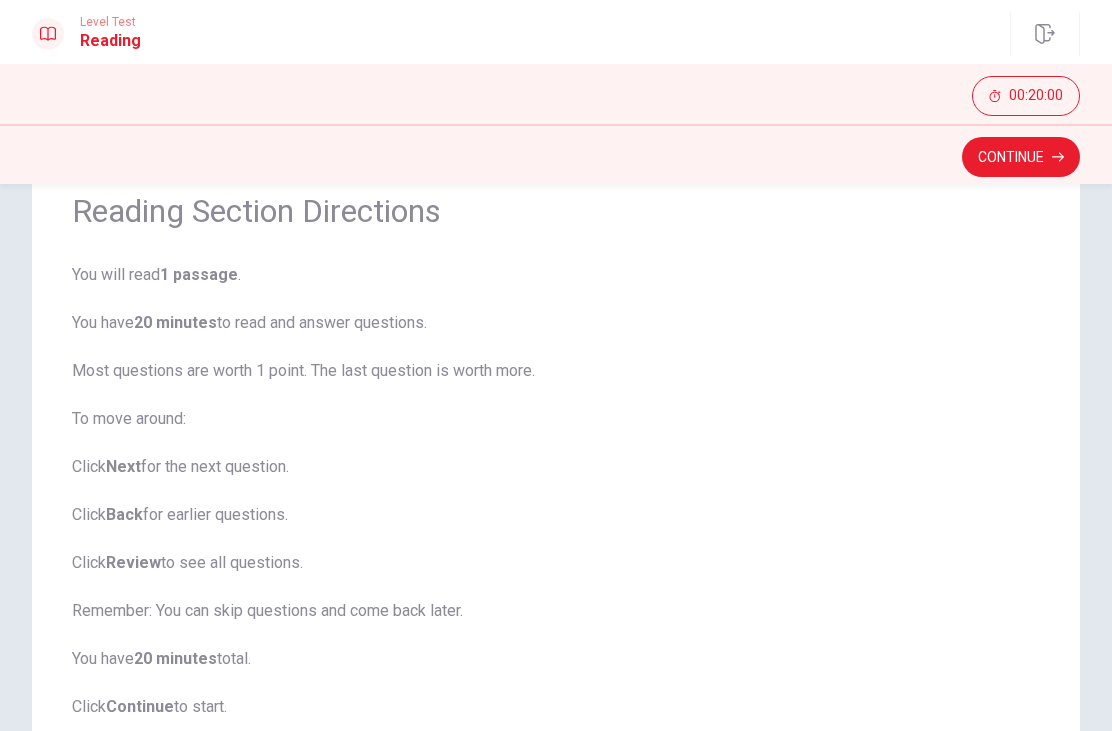 click on "Continue" at bounding box center [1021, 157] 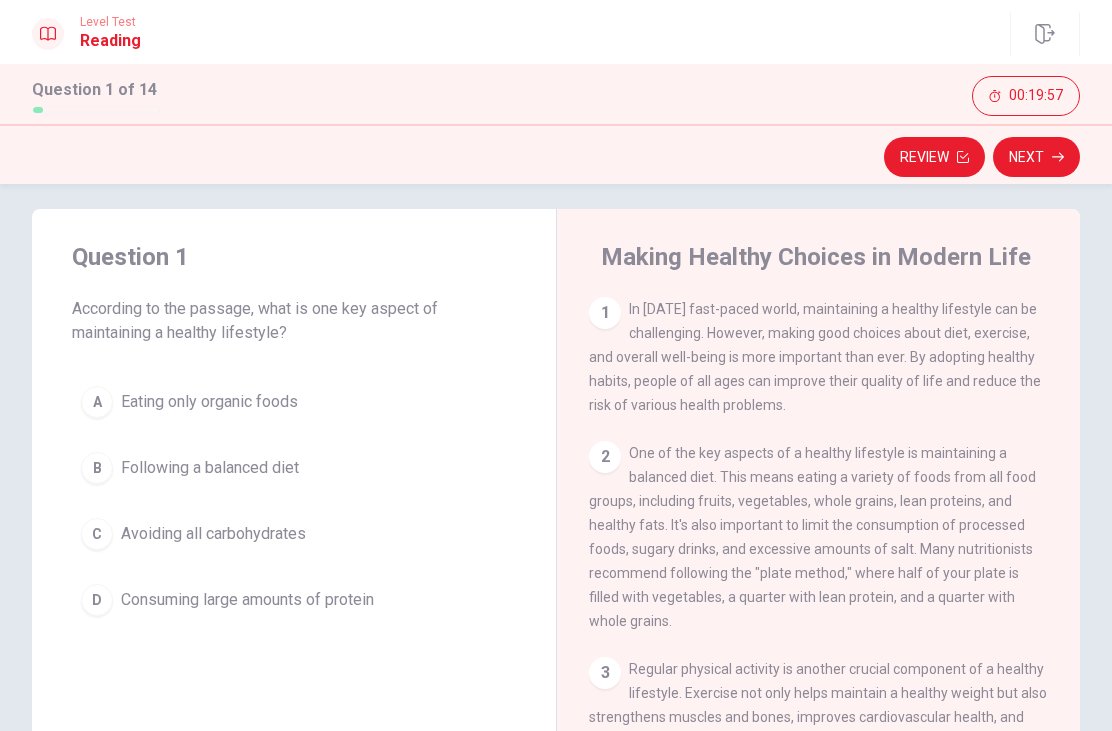 scroll, scrollTop: 14, scrollLeft: 0, axis: vertical 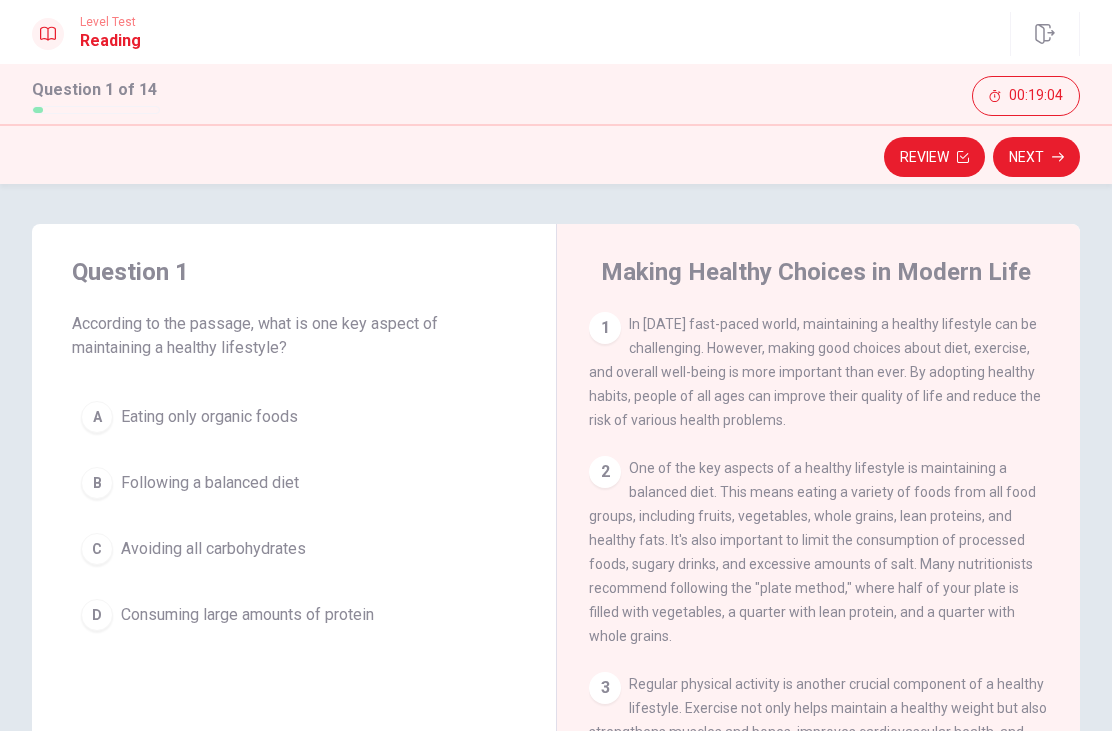 click on "B" at bounding box center (97, 483) 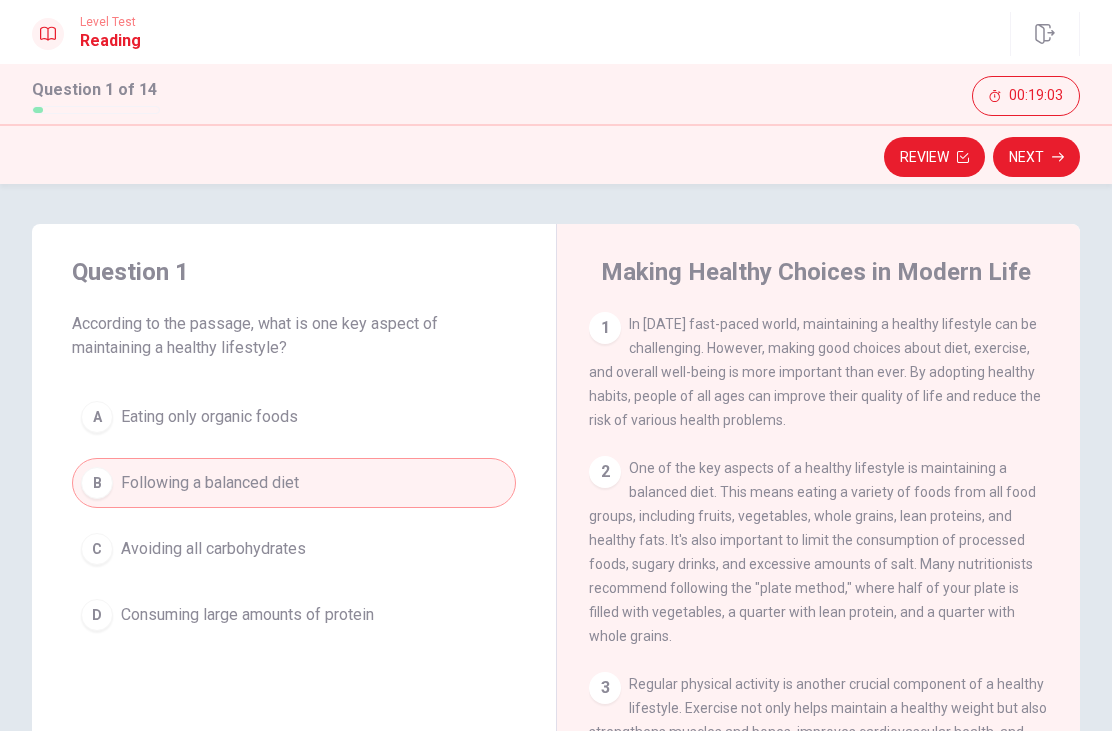 click on "C Avoiding all carbohydrates" at bounding box center (294, 549) 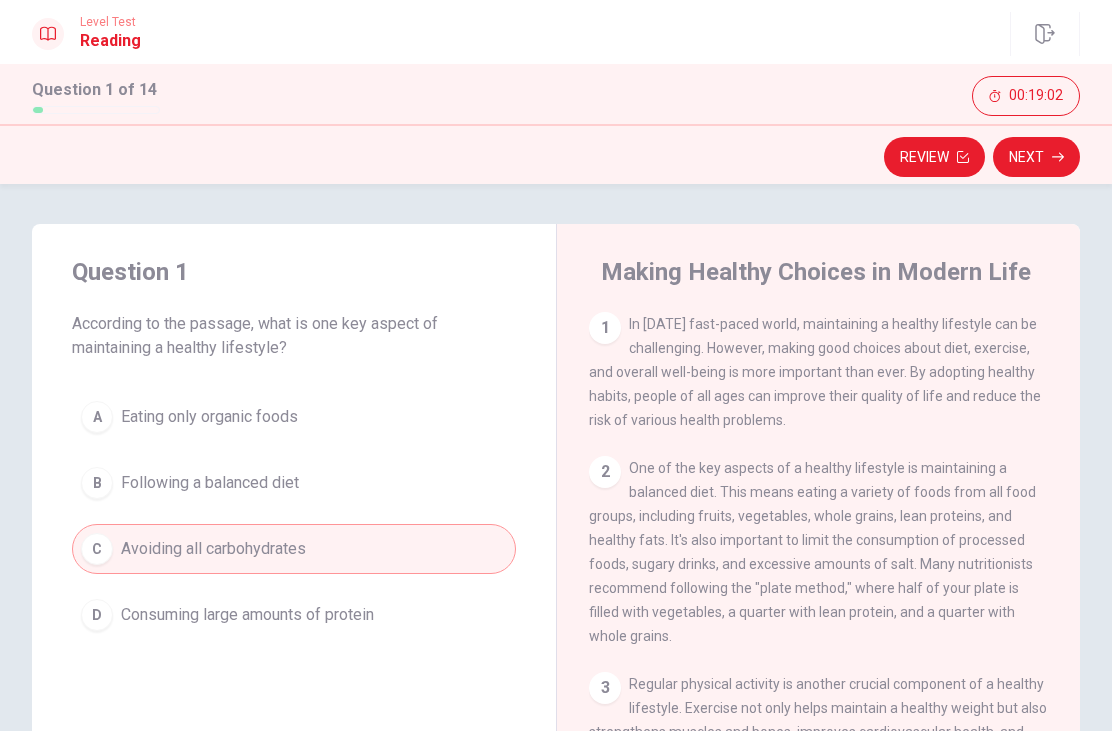 click on "B" at bounding box center (97, 483) 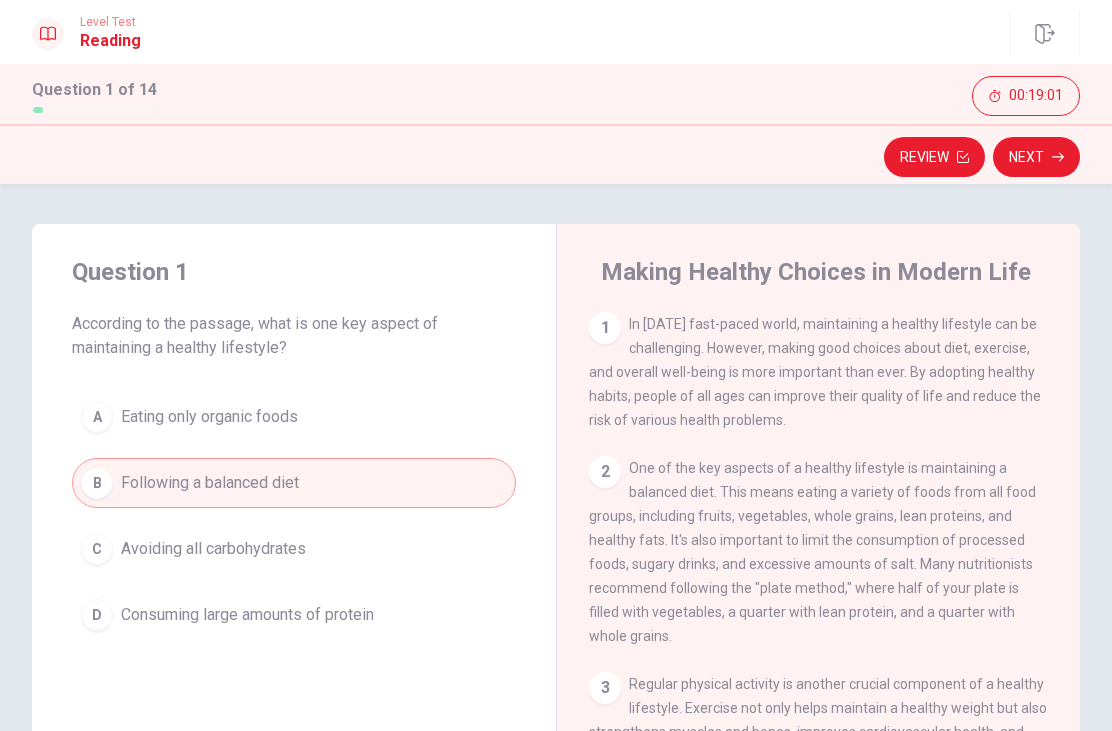 click on "Next" at bounding box center (1036, 157) 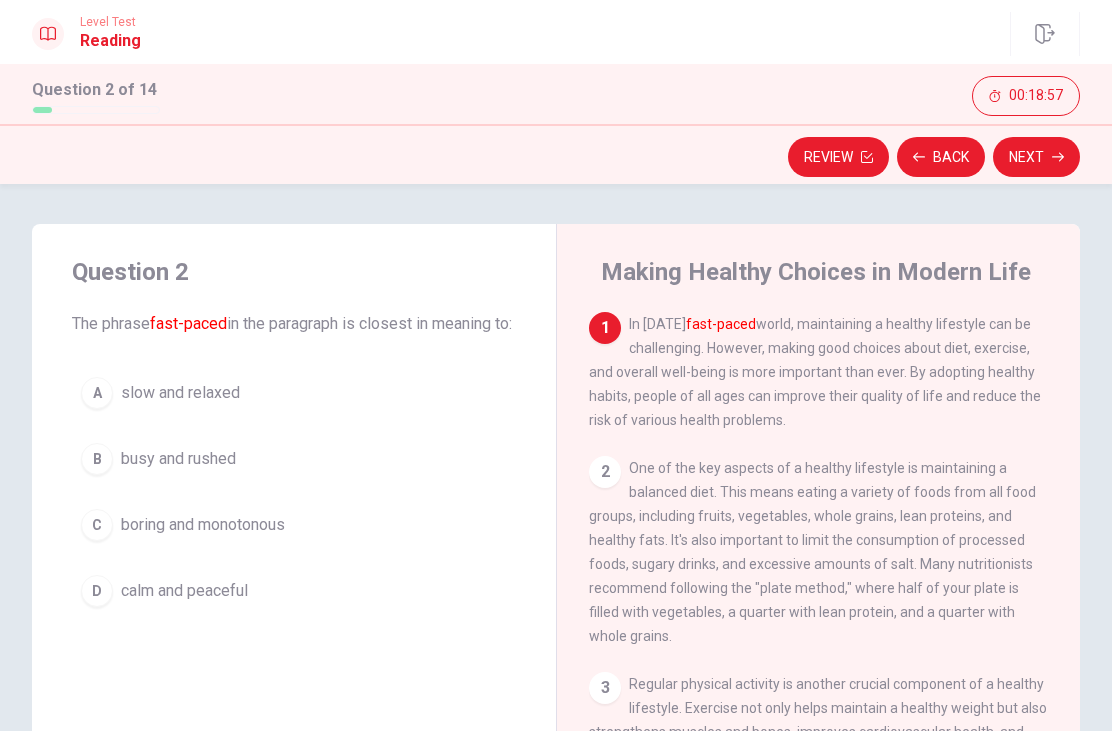 scroll, scrollTop: 0, scrollLeft: 0, axis: both 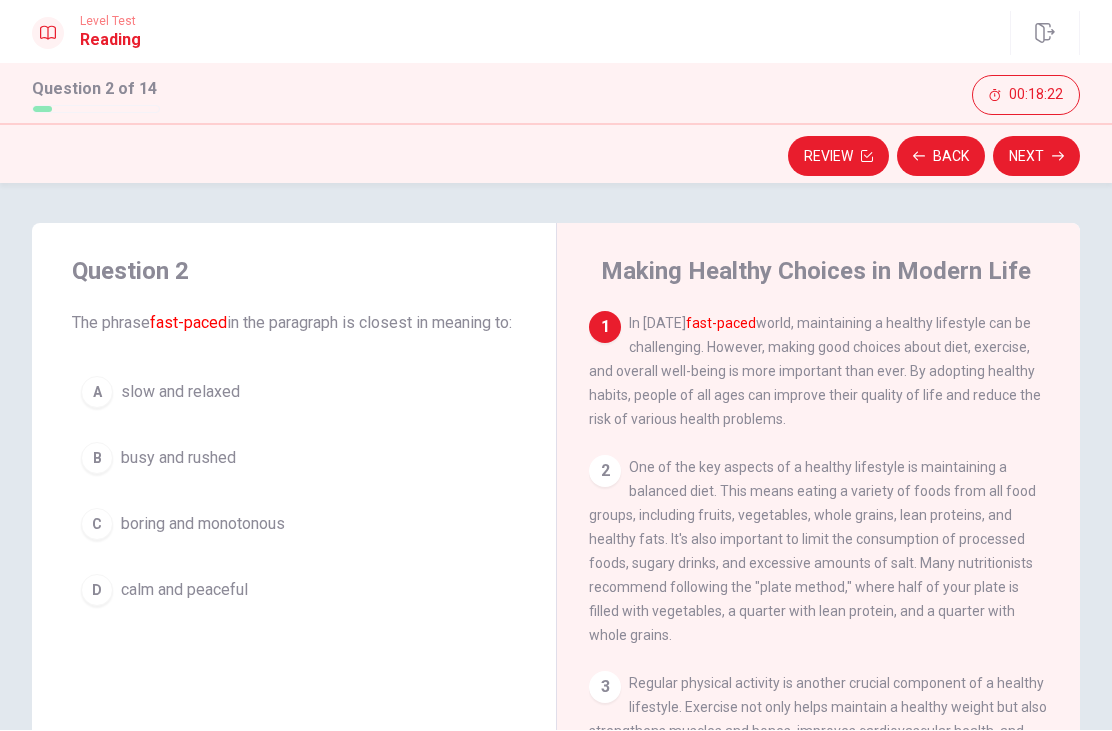 click on "D" at bounding box center [97, 591] 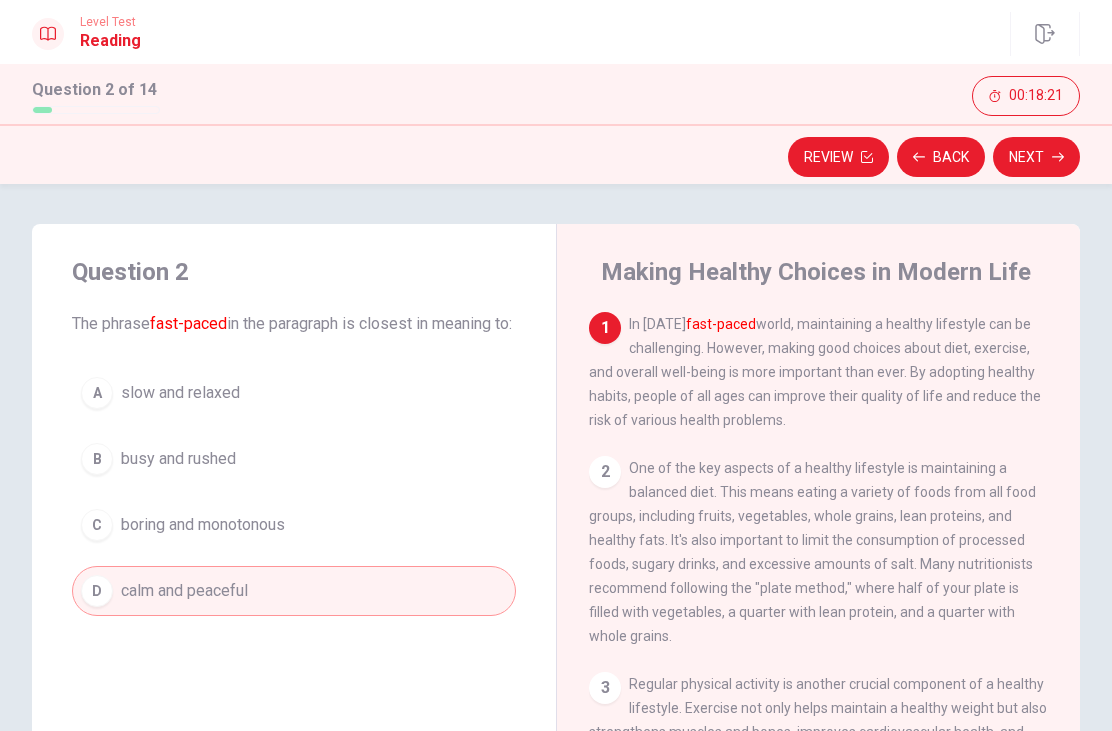 click 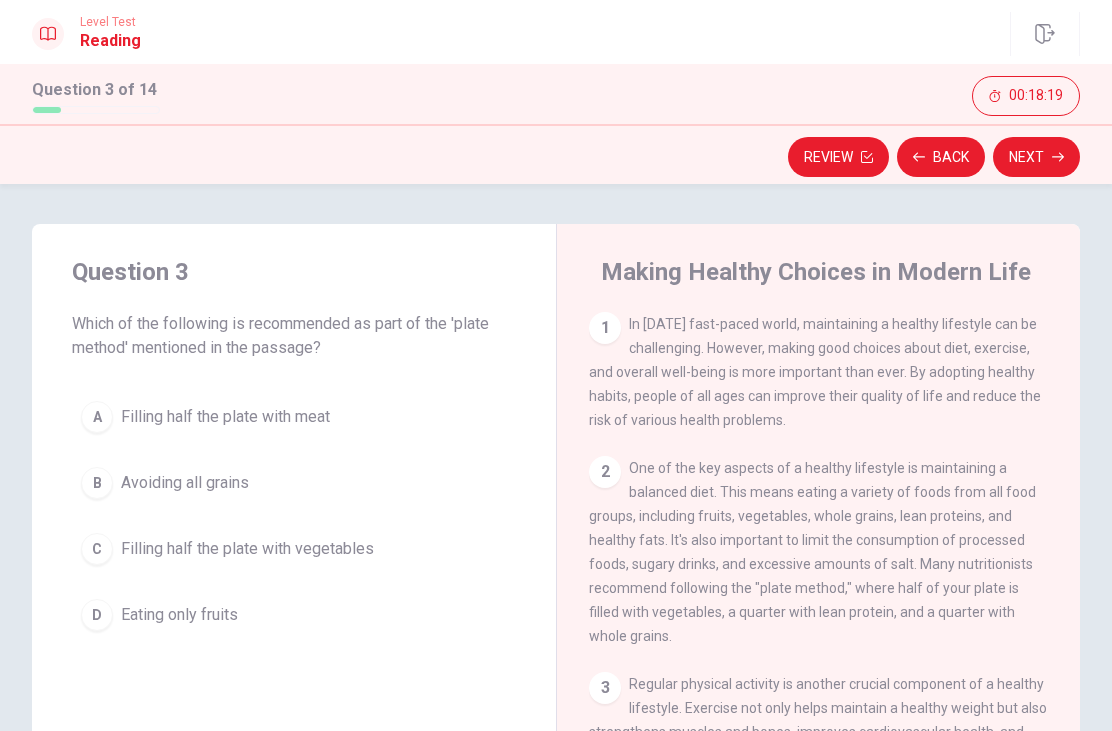 click on "Back" at bounding box center (941, 157) 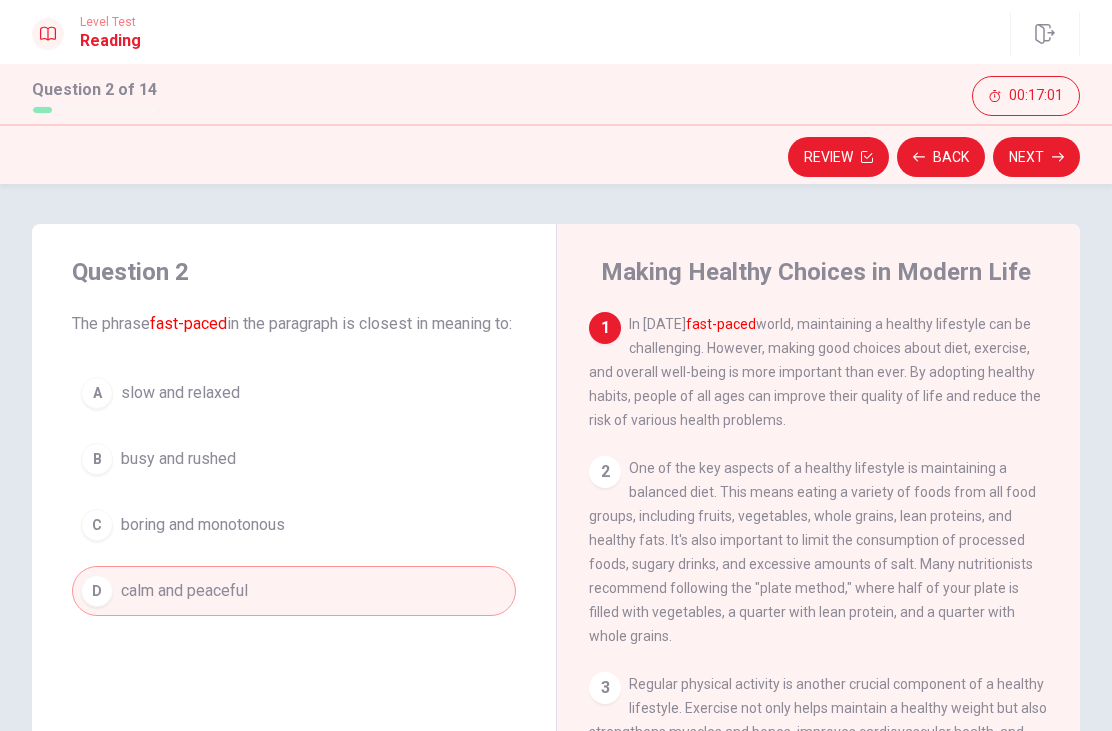 click on "busy and rushed" at bounding box center (178, 459) 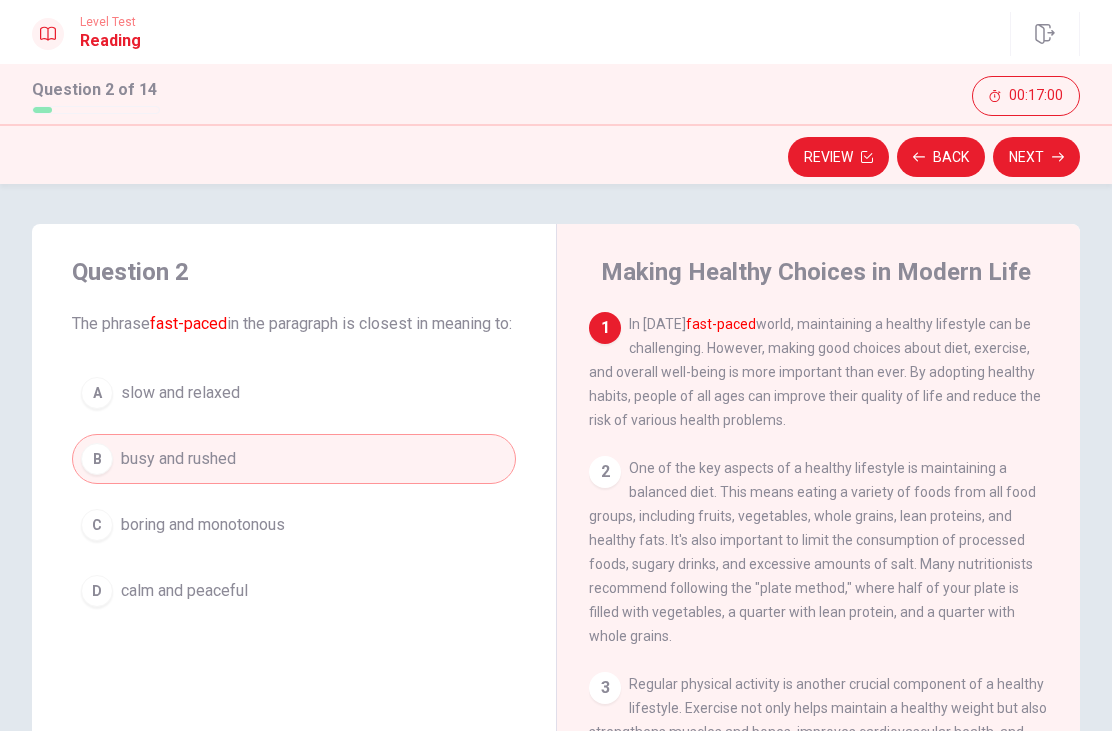click on "Next" at bounding box center (1036, 157) 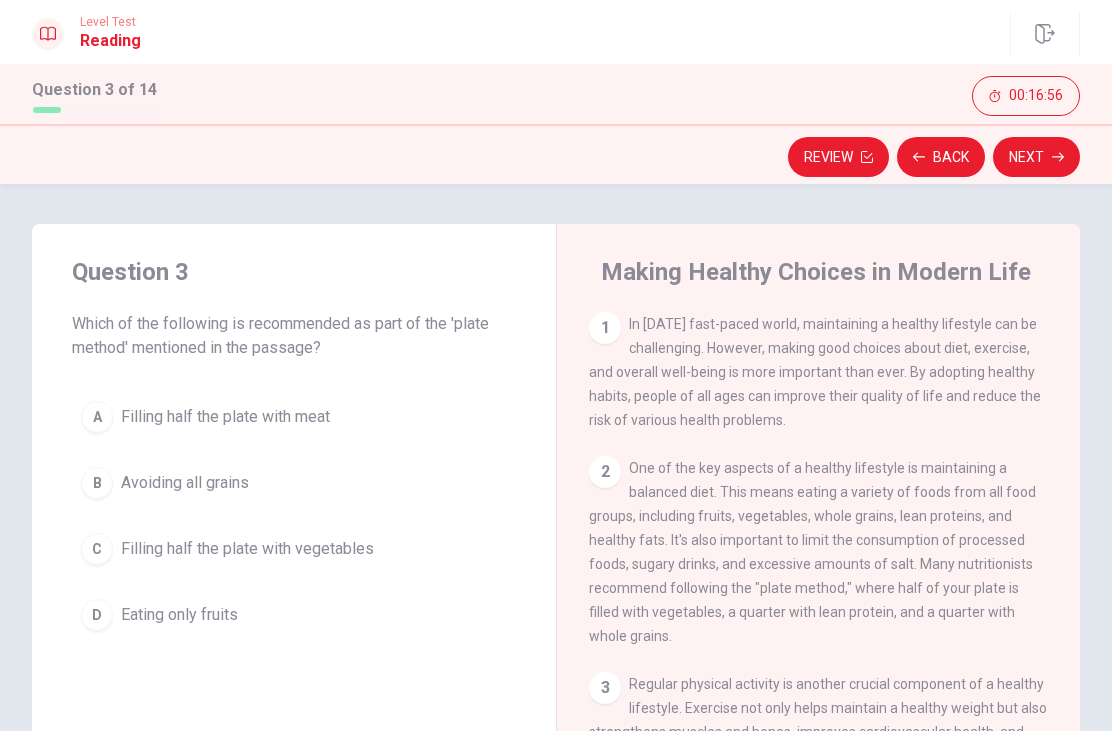 scroll, scrollTop: 0, scrollLeft: 0, axis: both 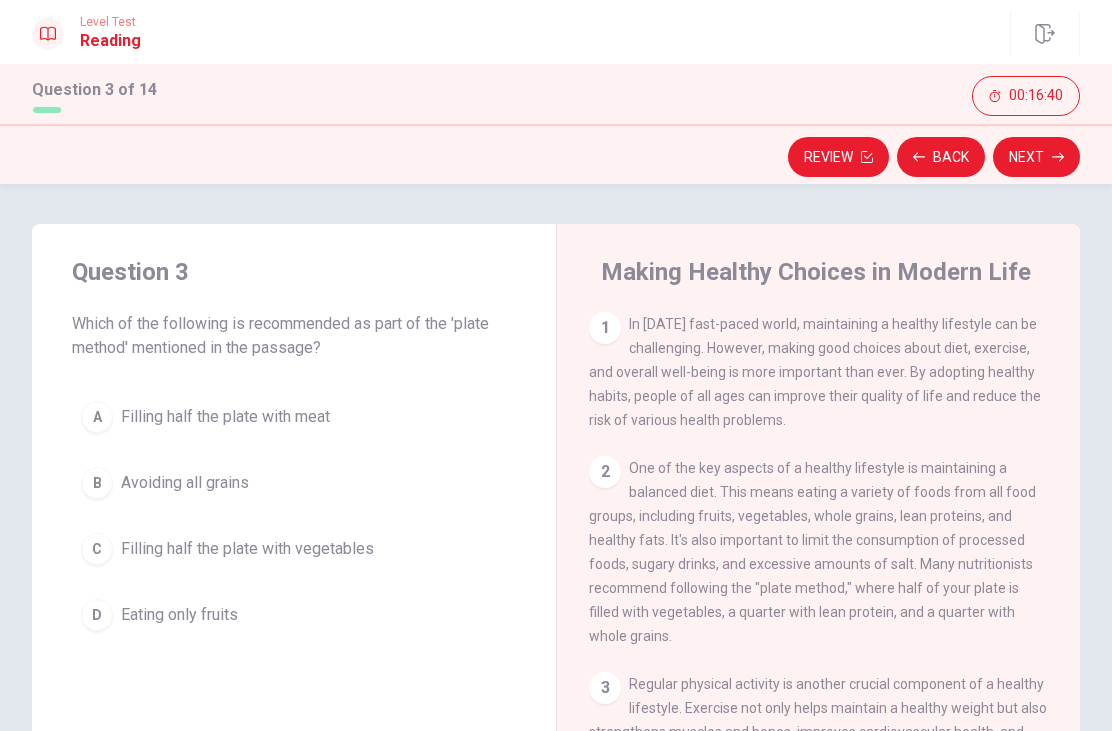 click on "Filling half the plate with vegetables" at bounding box center [247, 549] 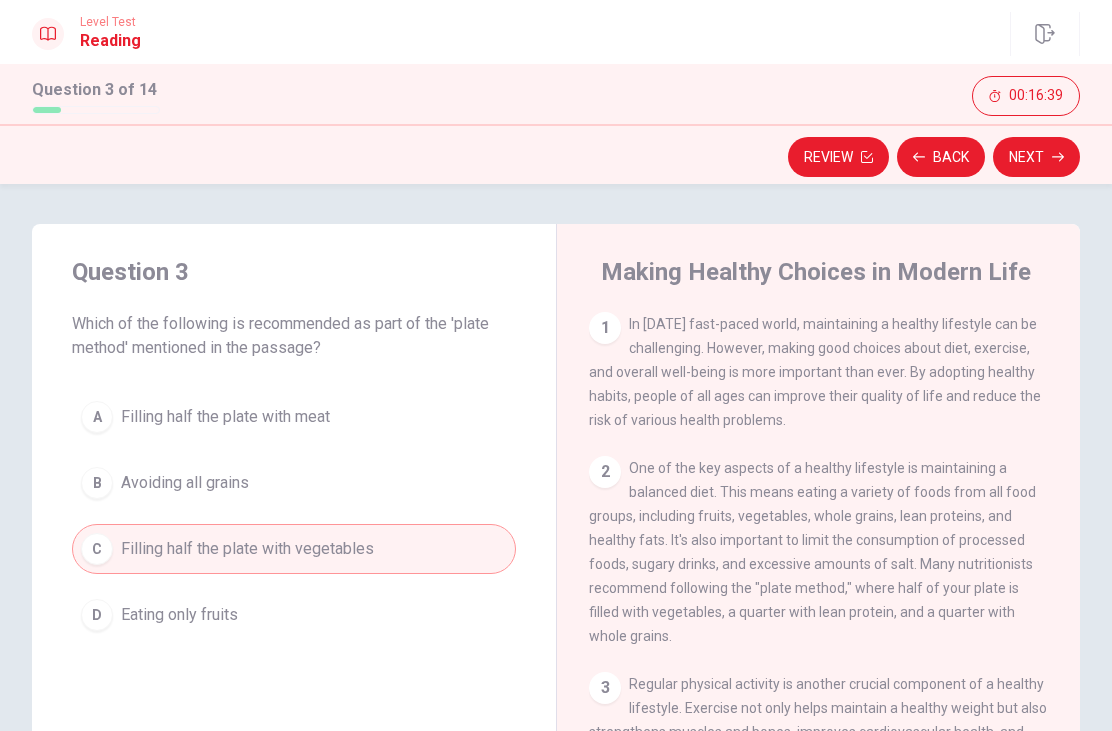 click on "Next" at bounding box center [1036, 157] 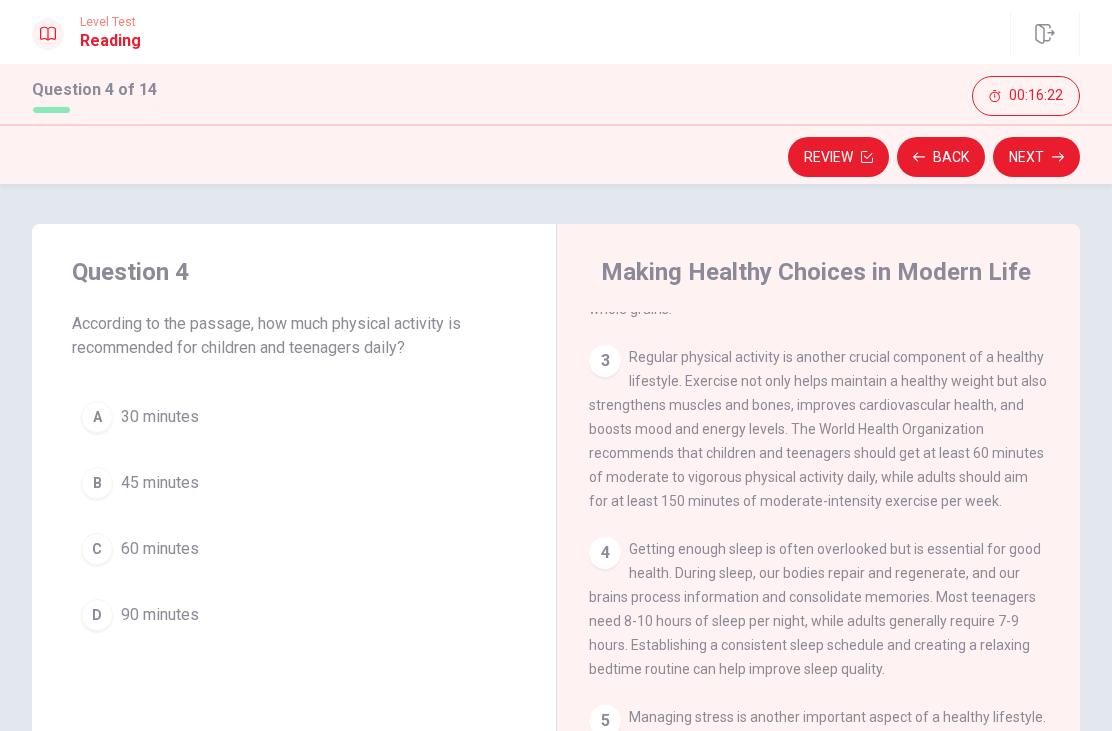 scroll, scrollTop: 328, scrollLeft: 0, axis: vertical 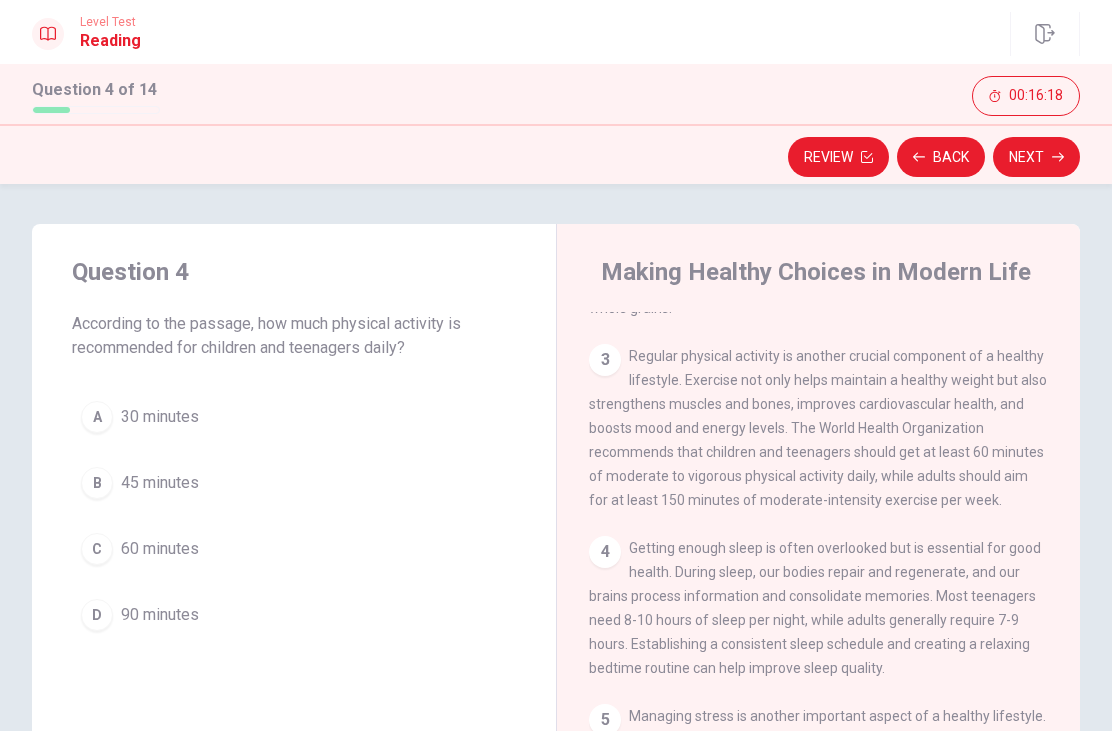 click on "C" at bounding box center (97, 549) 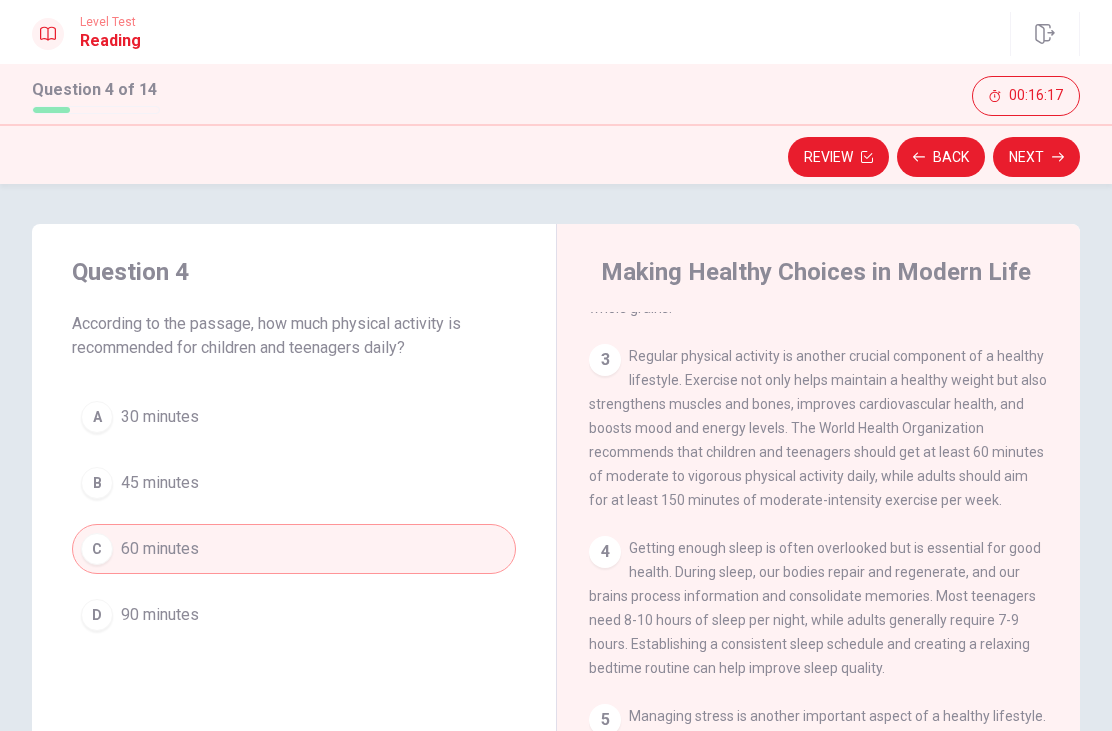 click on "Next" at bounding box center (1036, 157) 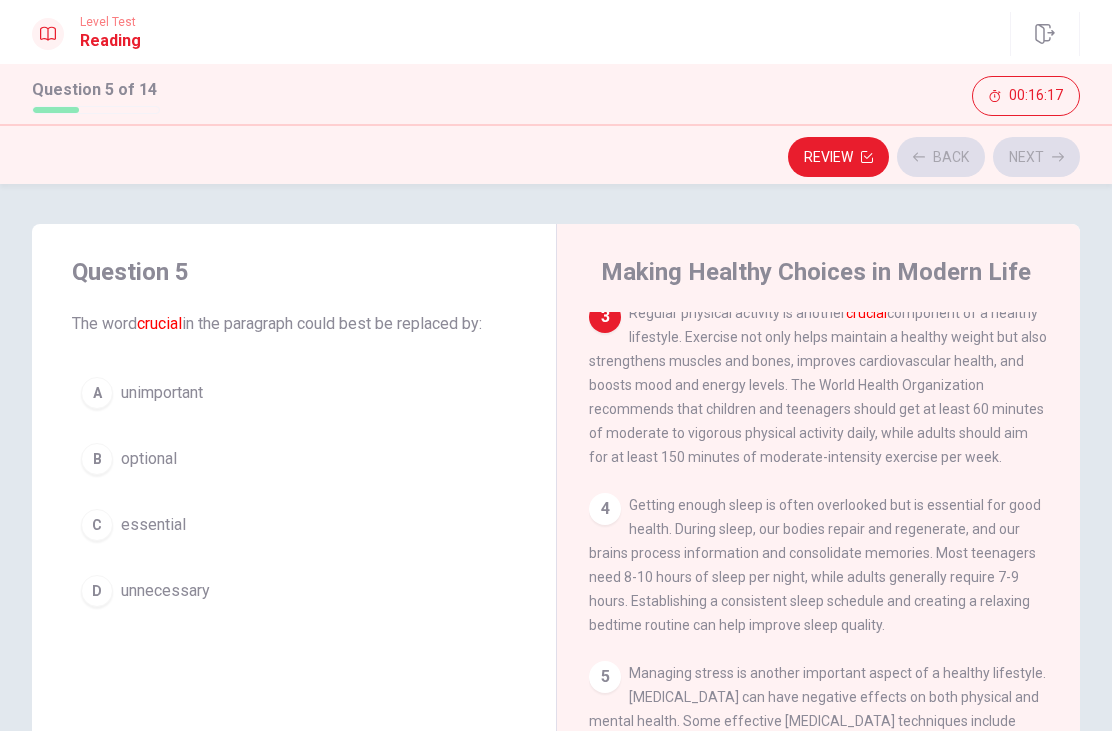 scroll, scrollTop: 373, scrollLeft: 0, axis: vertical 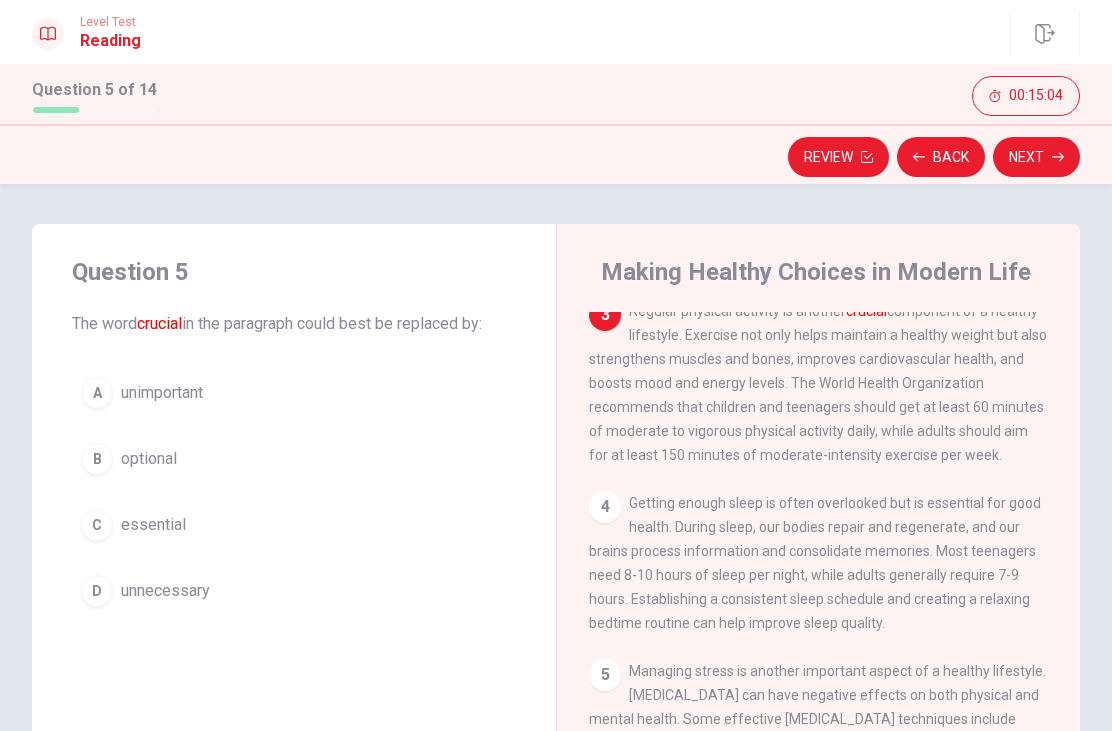 click on "C" at bounding box center (97, 525) 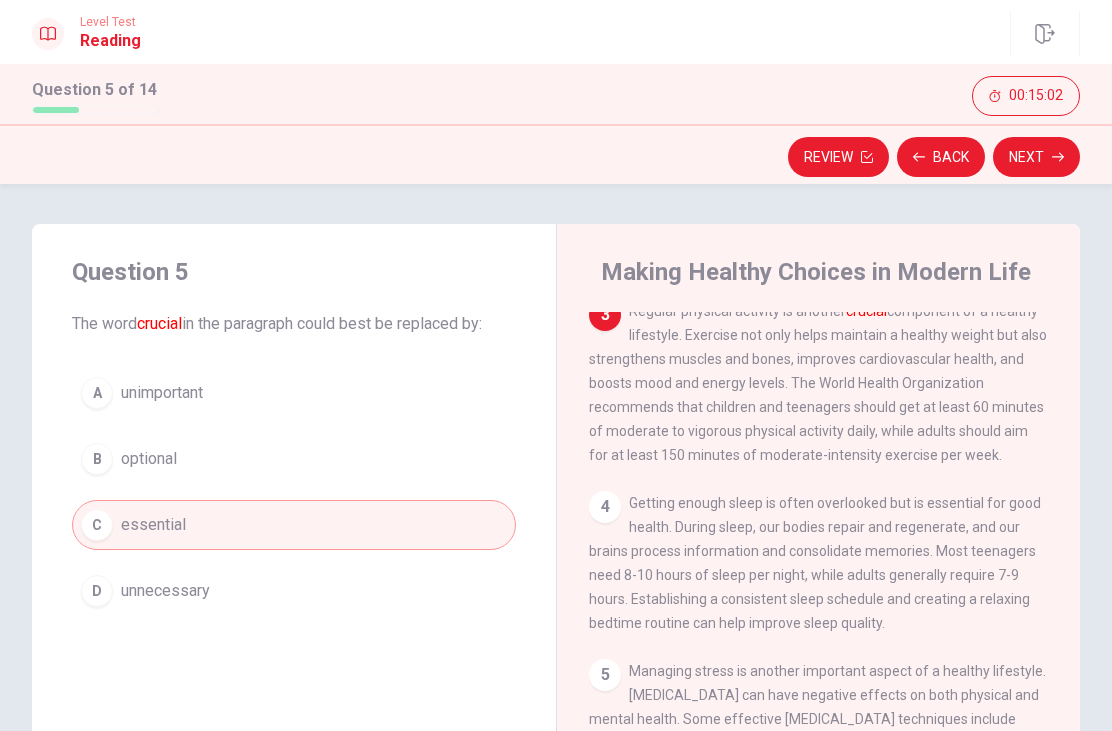 click on "Next" at bounding box center [1036, 157] 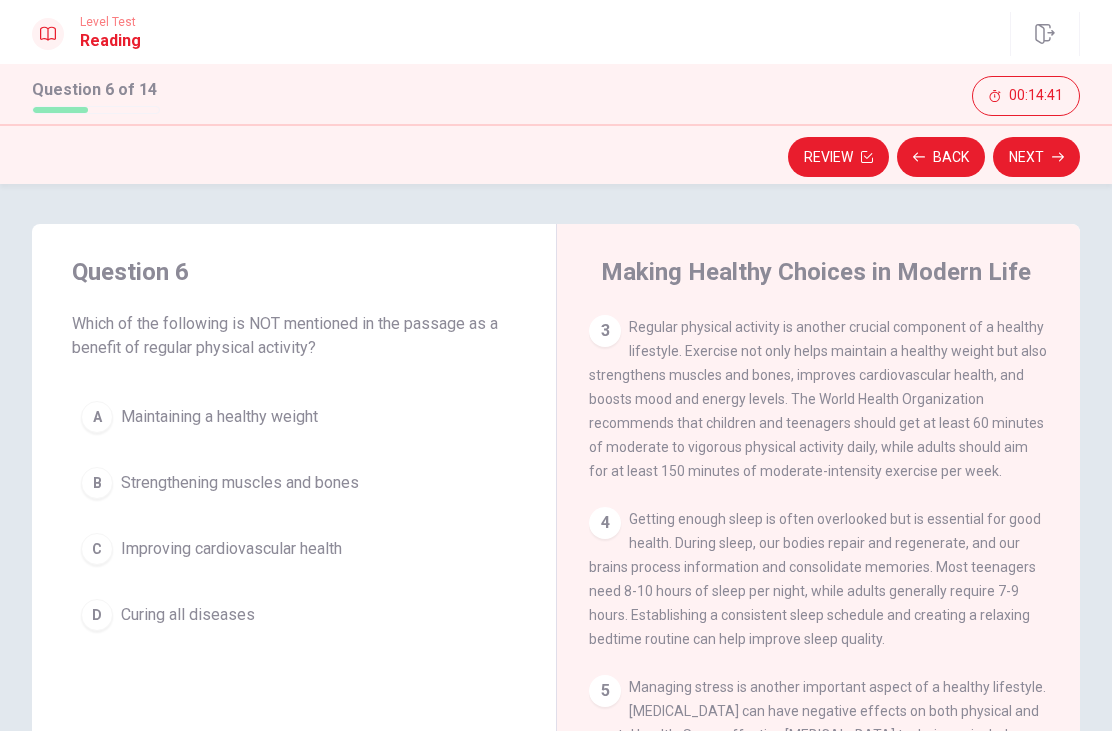 scroll, scrollTop: 356, scrollLeft: 0, axis: vertical 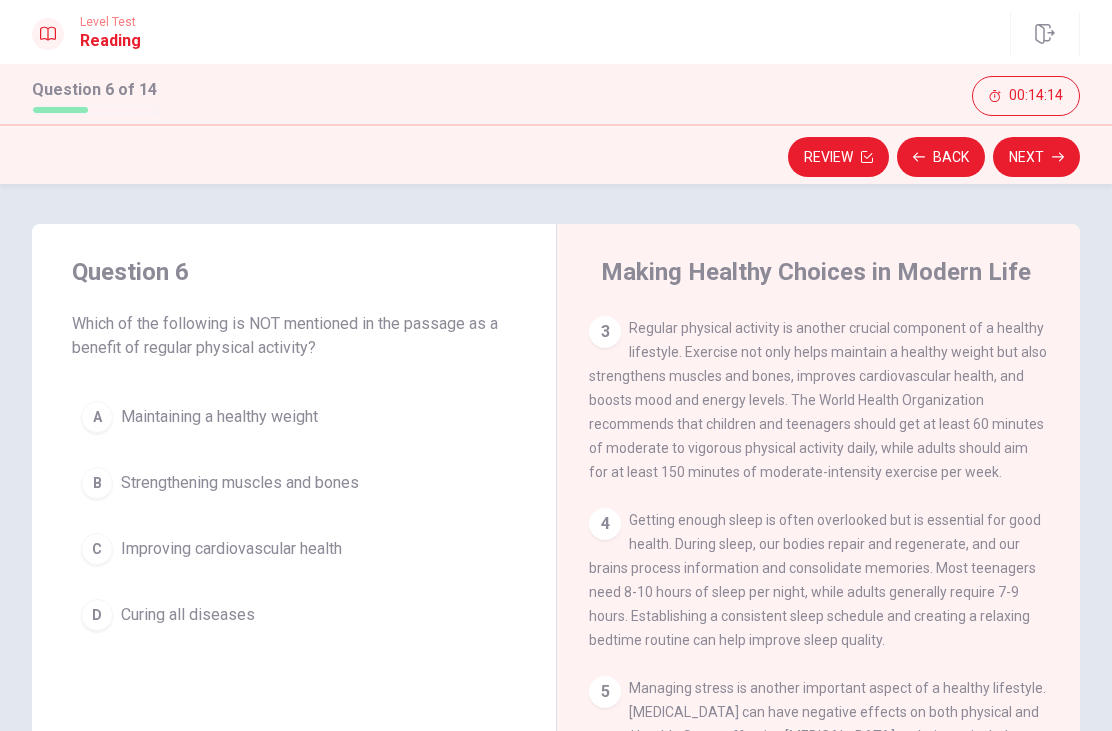 click on "B Strengthening muscles and bones" at bounding box center (294, 483) 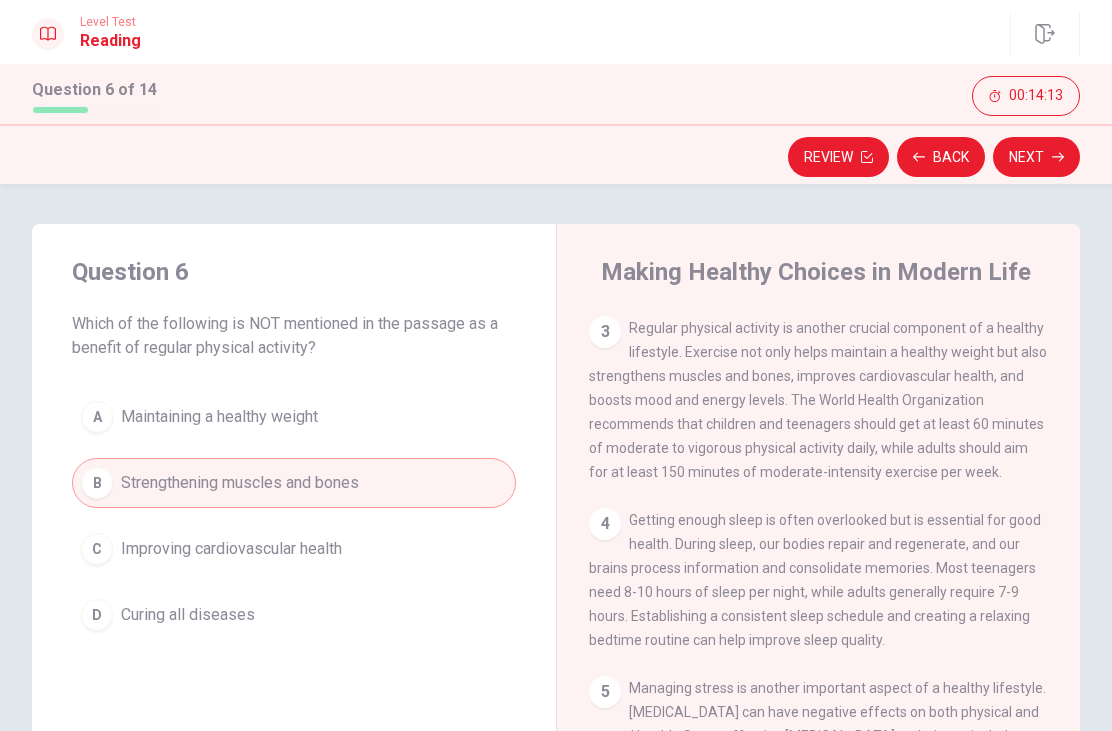 click on "Next" at bounding box center (1036, 157) 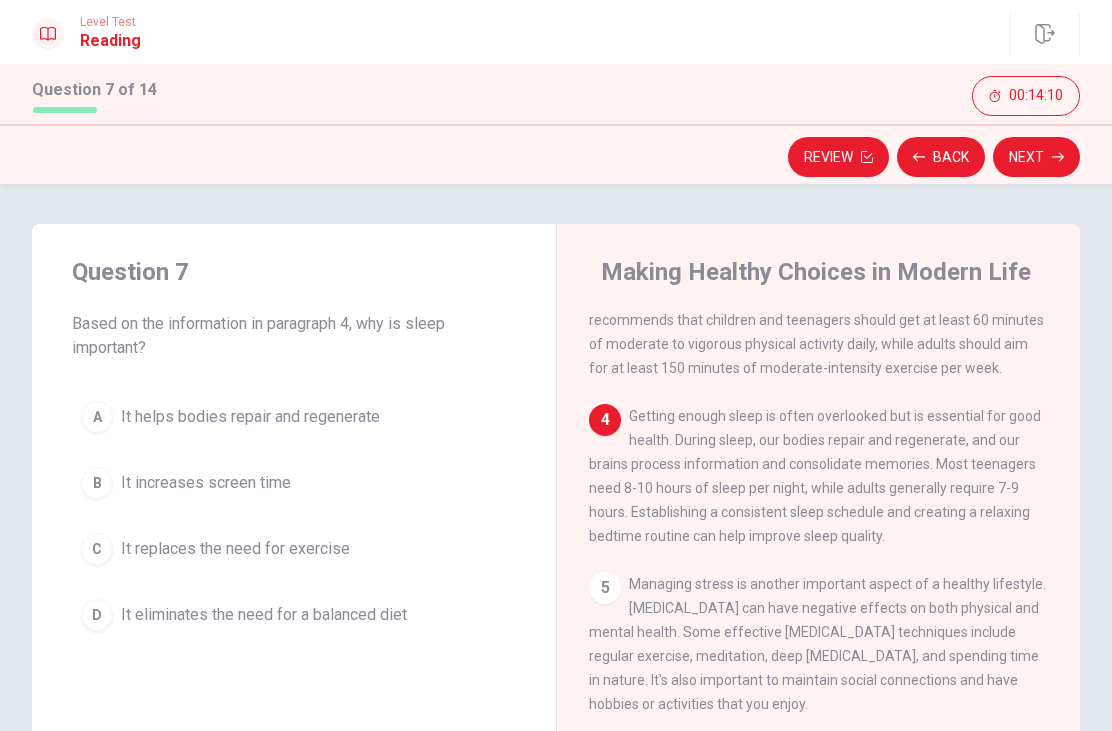 scroll, scrollTop: 460, scrollLeft: 0, axis: vertical 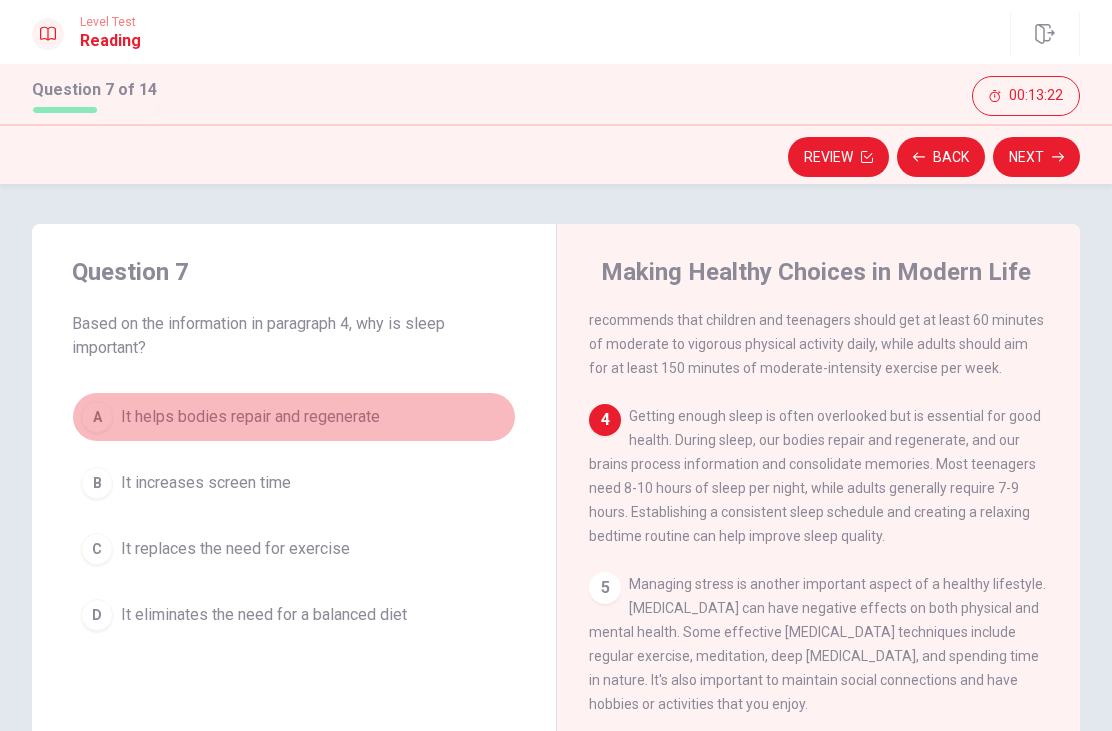 click on "It helps bodies repair and regenerate" at bounding box center (250, 417) 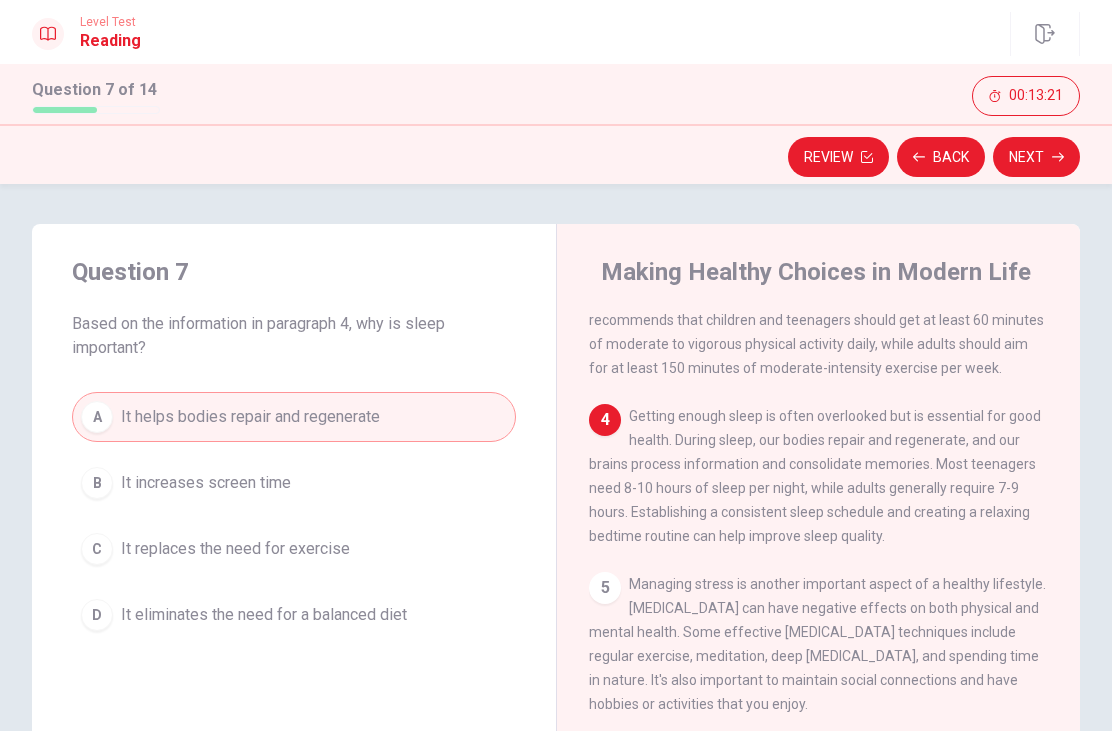 click on "Next" at bounding box center [1036, 157] 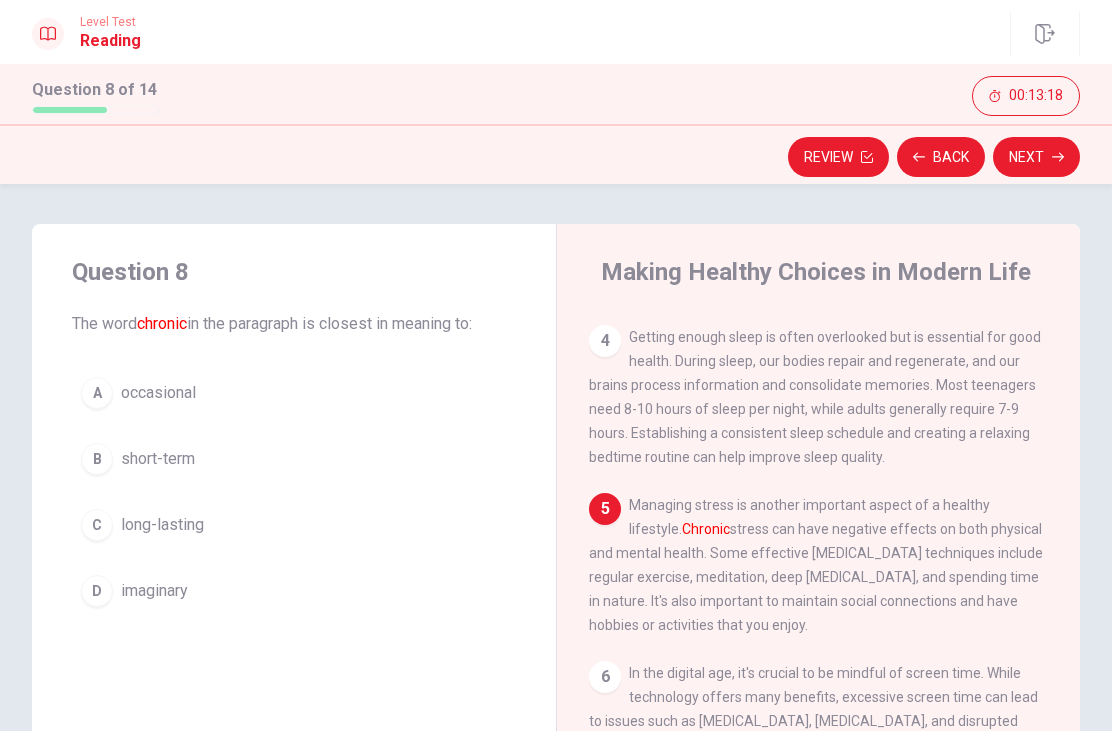 scroll, scrollTop: 536, scrollLeft: 0, axis: vertical 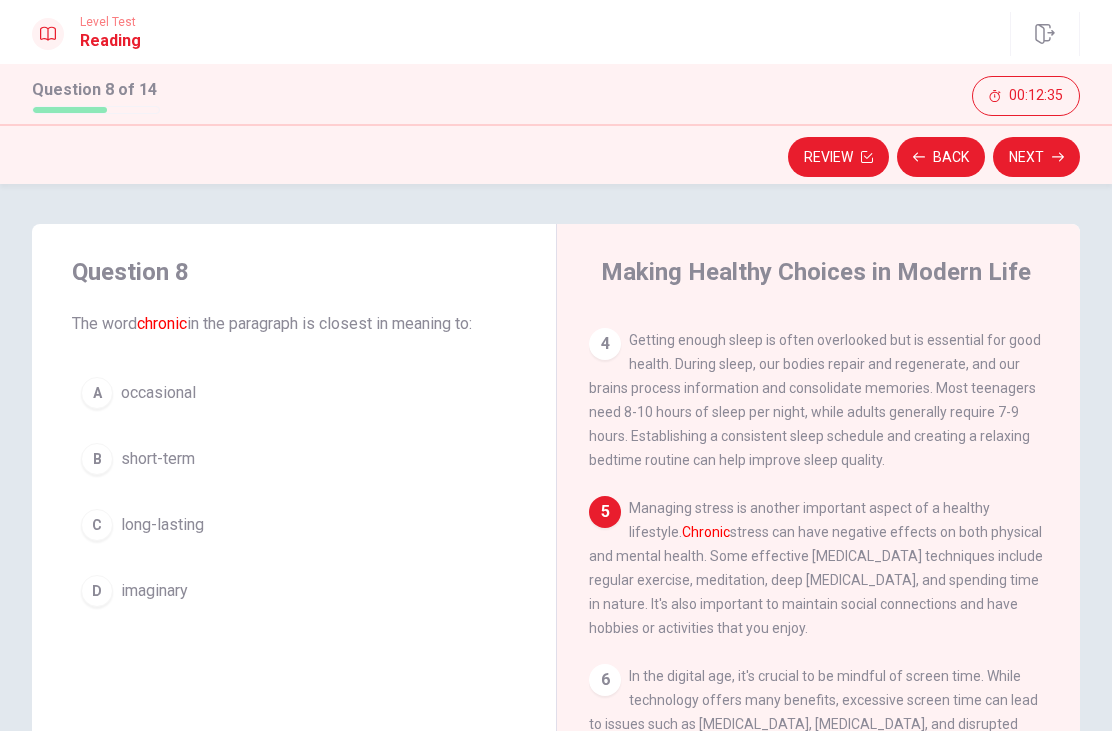 click on "D" at bounding box center [97, 591] 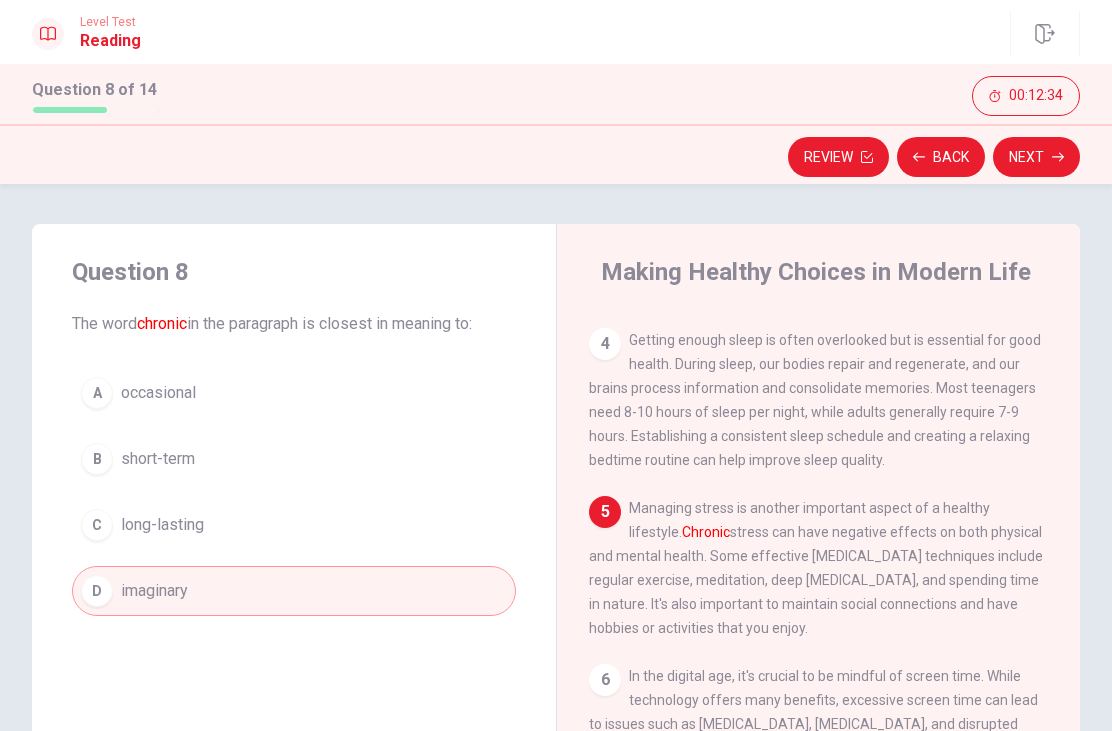 click on "Next" at bounding box center (1036, 157) 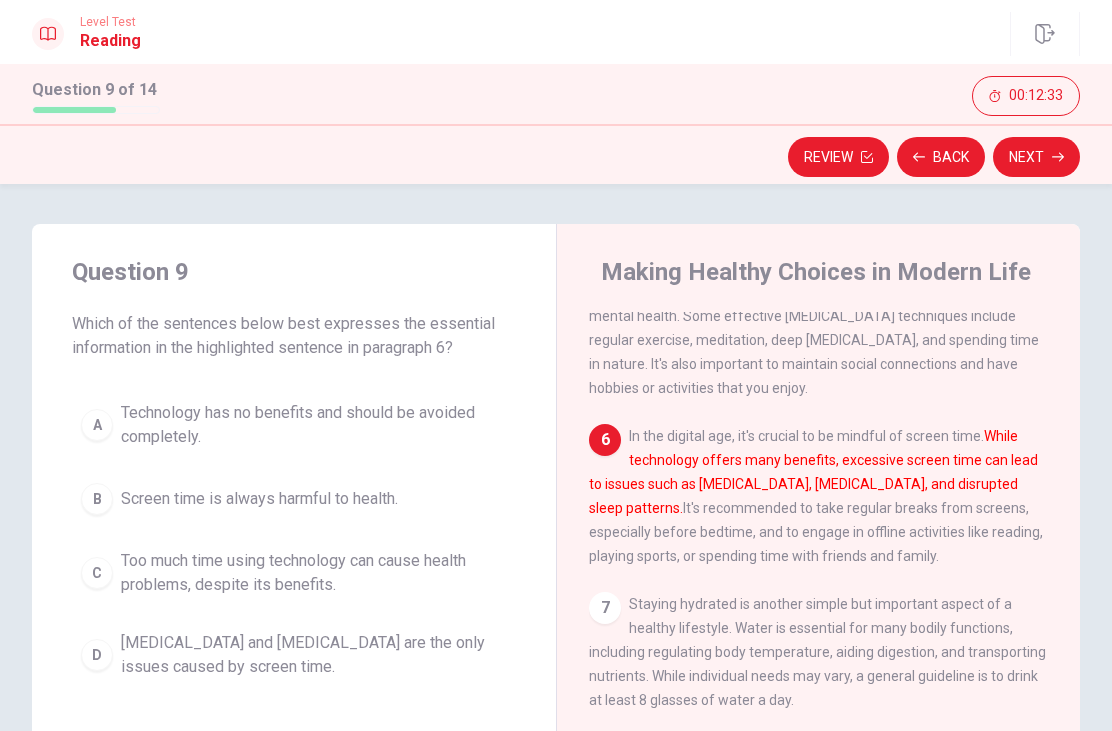 scroll, scrollTop: 775, scrollLeft: 0, axis: vertical 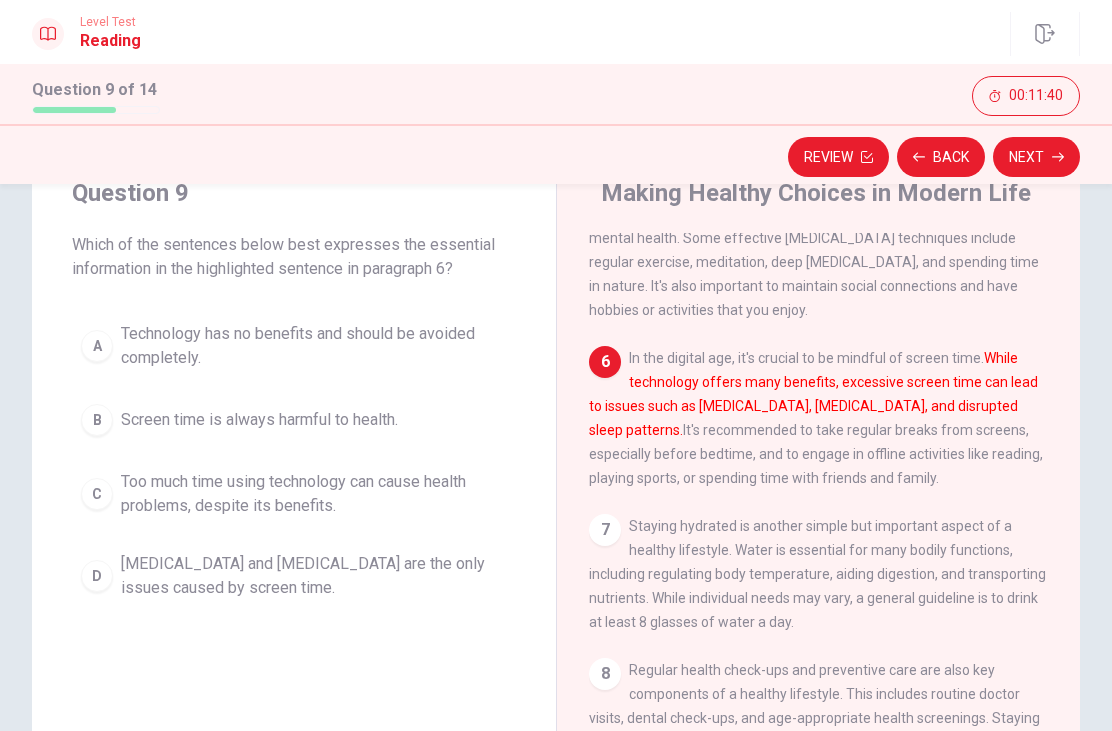 click on "B" at bounding box center [97, 420] 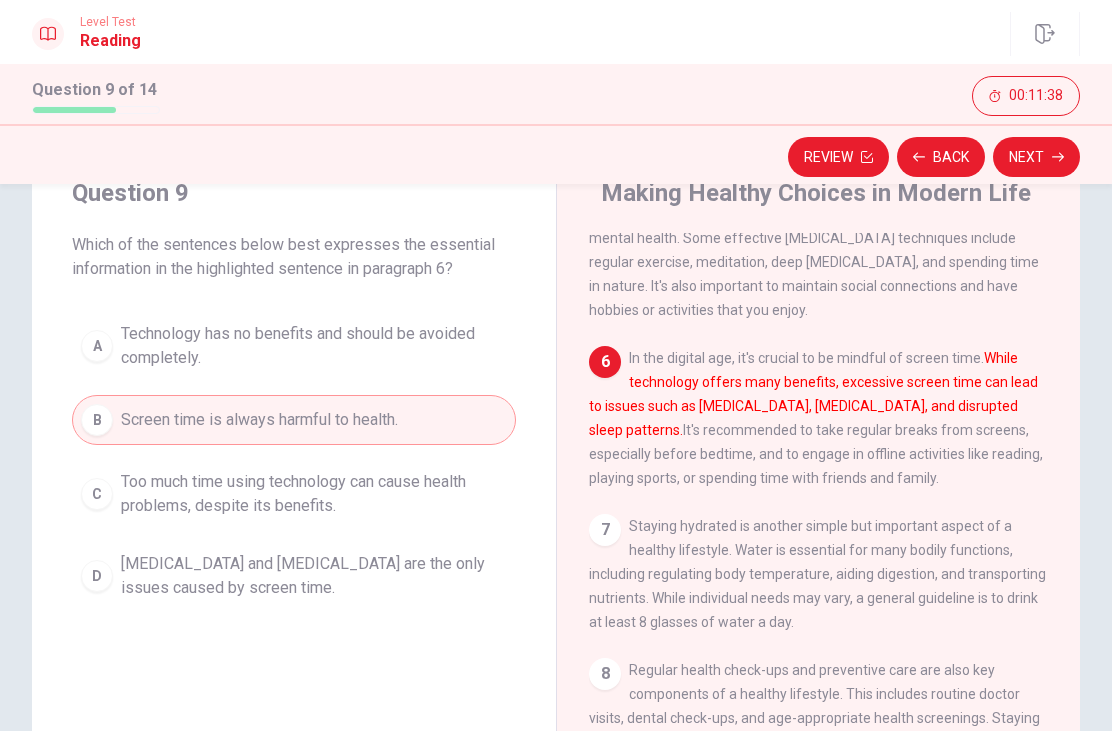 click on "Next" at bounding box center (1036, 157) 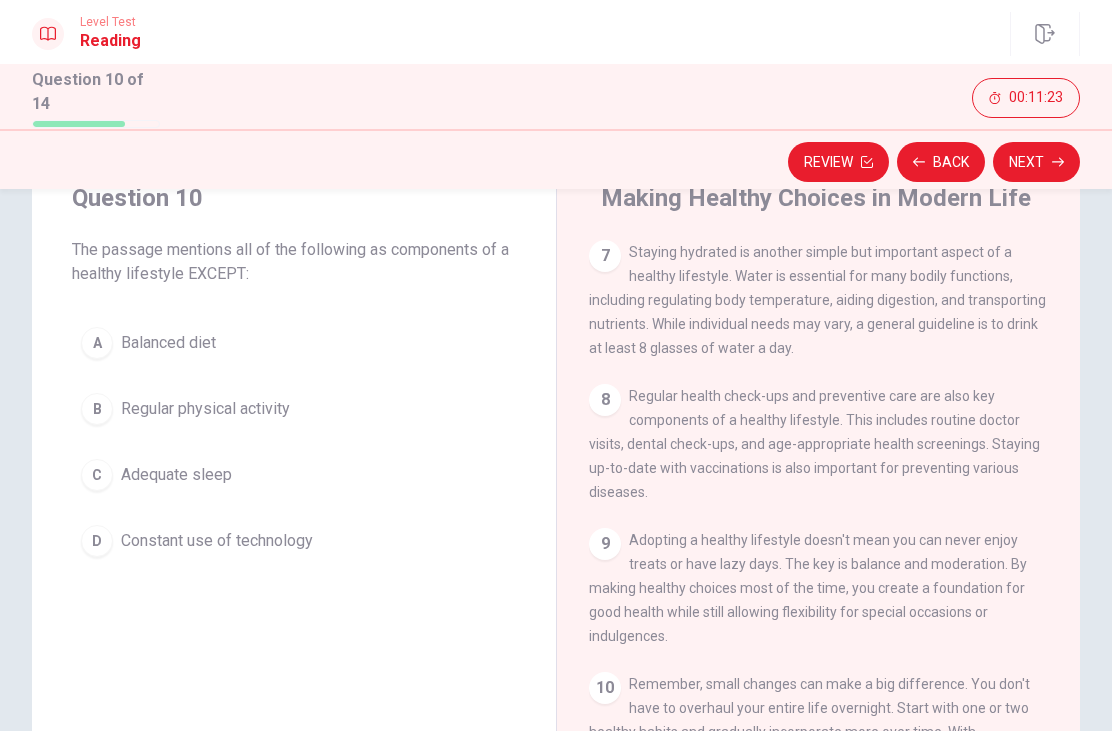 scroll, scrollTop: 1054, scrollLeft: 0, axis: vertical 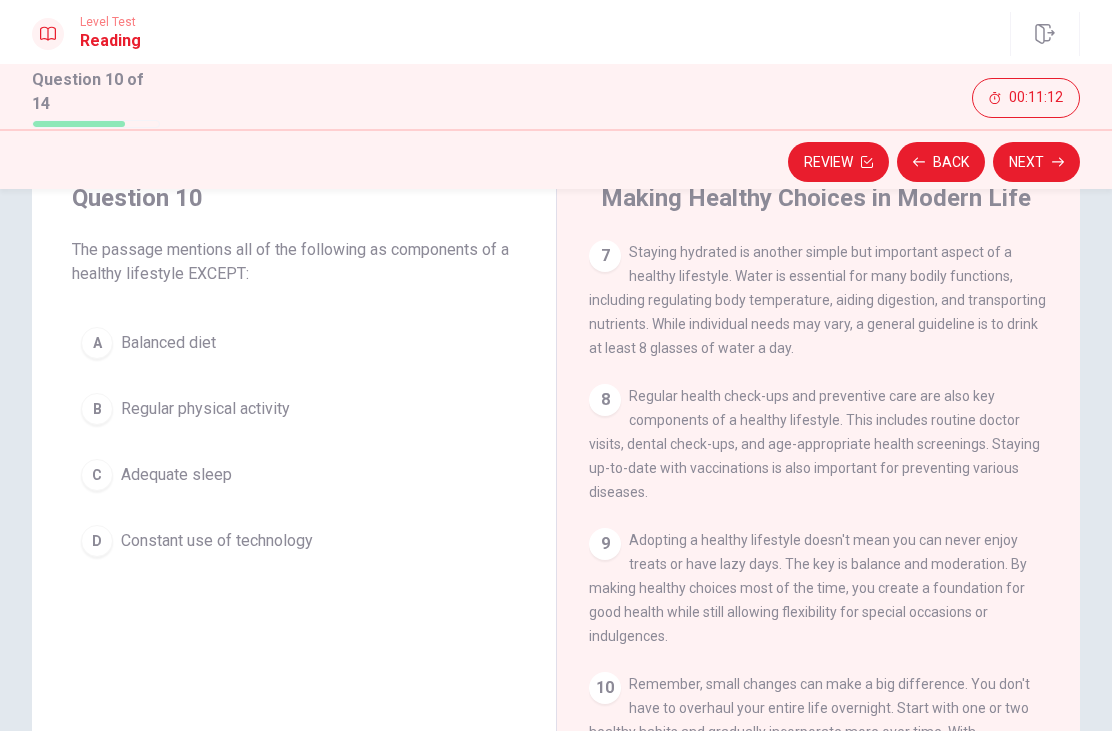 click on "Question 10 The passage mentions all of the following as components of a healthy lifestyle EXCEPT: A Balanced diet B Regular physical activity C [MEDICAL_DATA] D Constant use of technology" at bounding box center (294, 497) 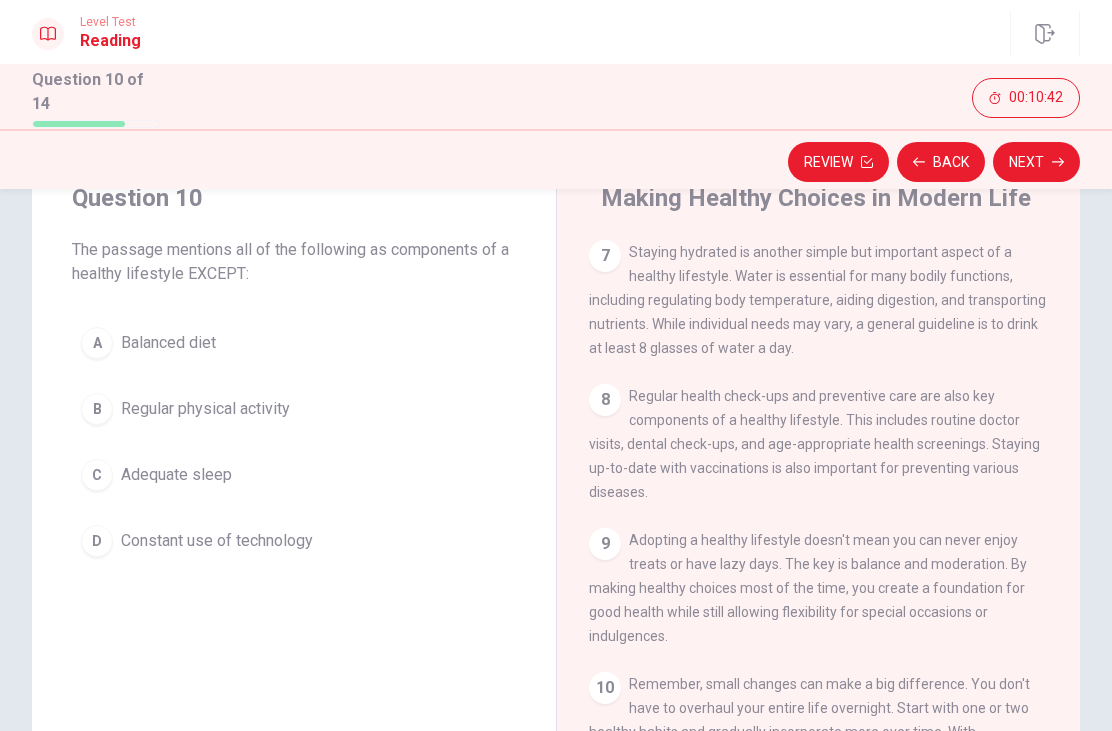 click on "B Regular physical activity" at bounding box center [294, 409] 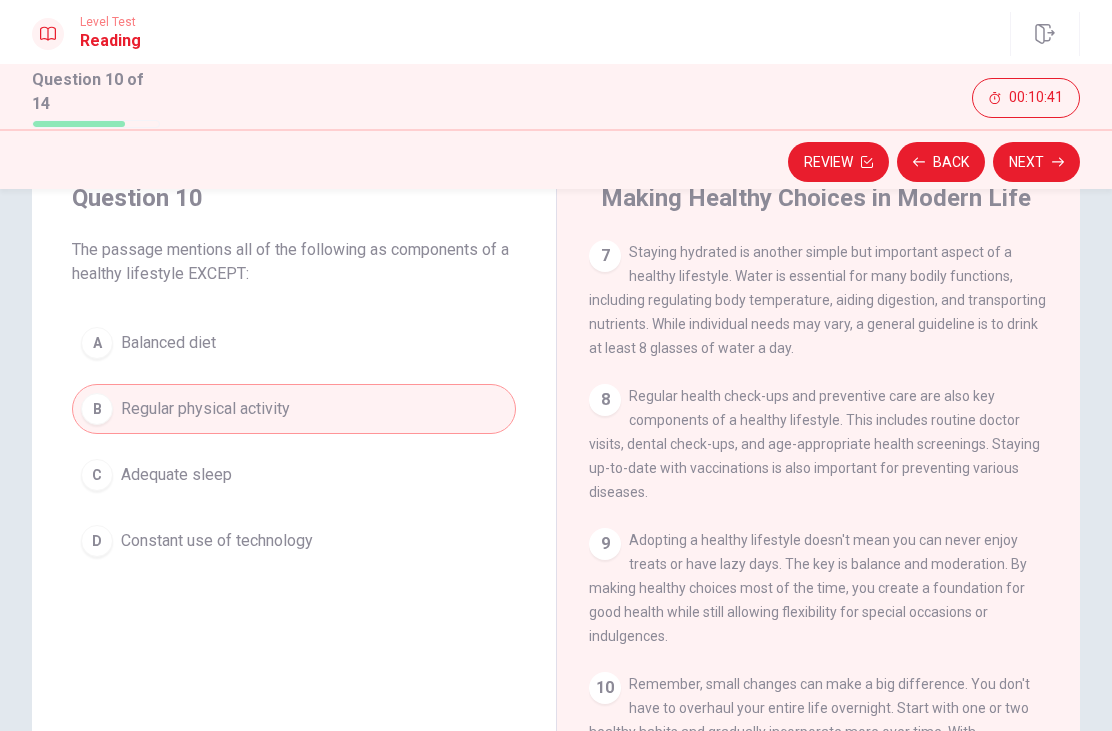 click on "Next" at bounding box center [1036, 162] 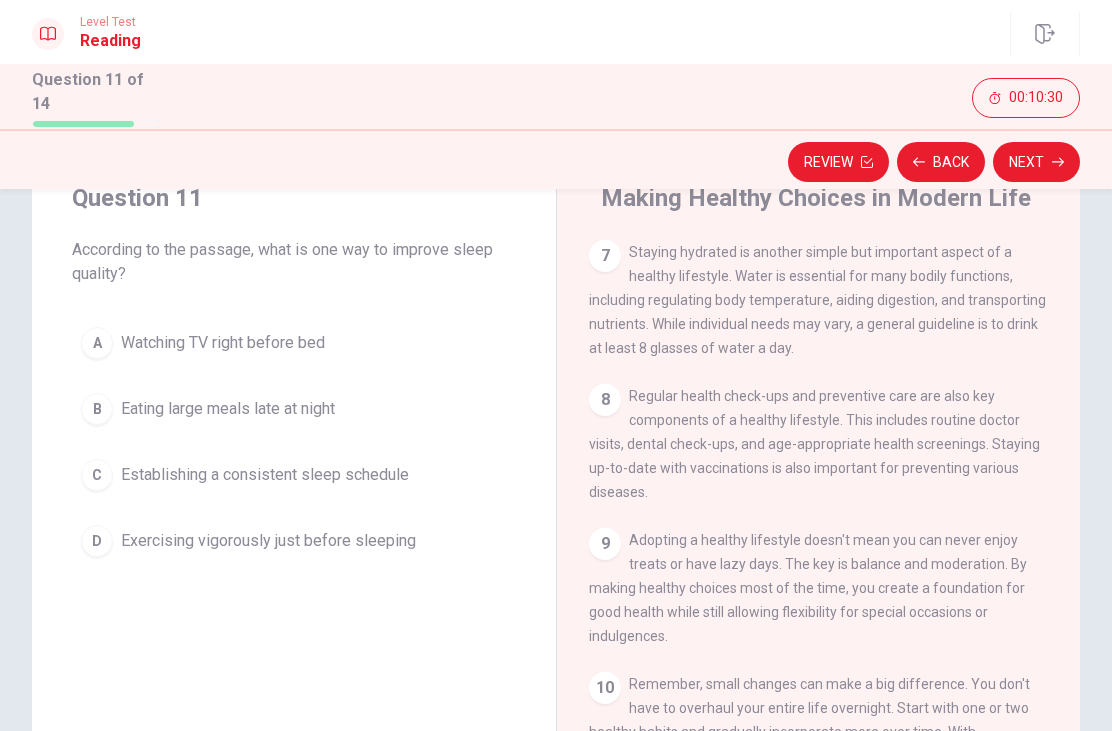 click on "B" at bounding box center [97, 409] 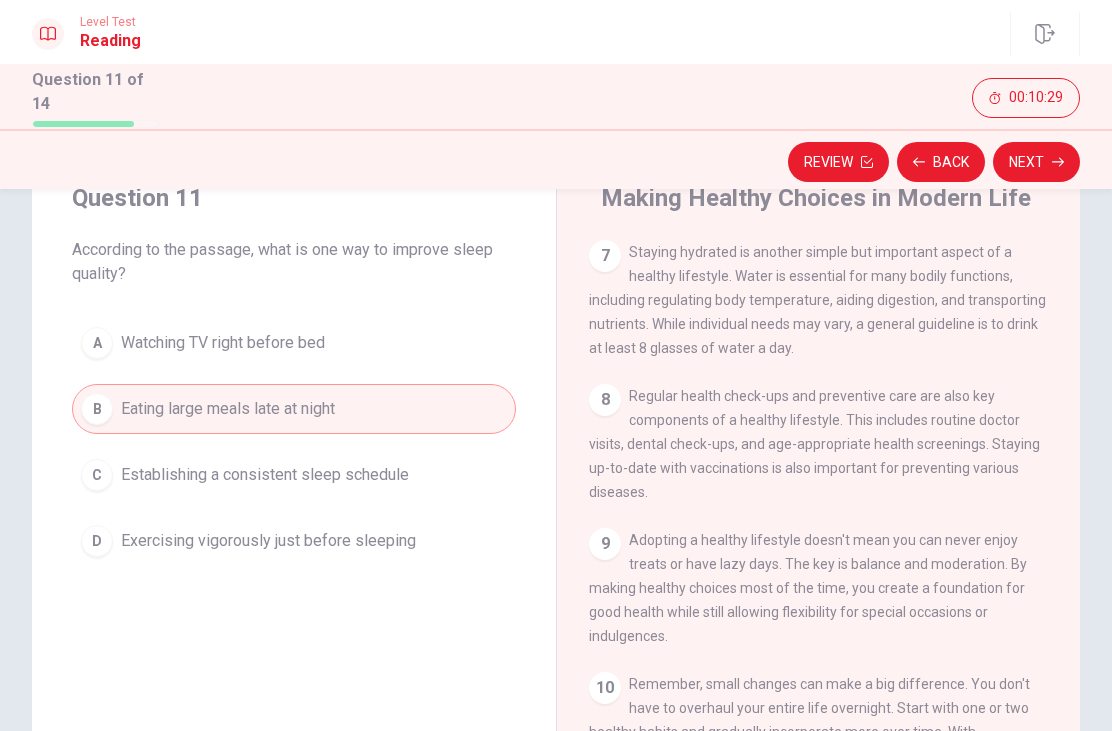 click on "Next" at bounding box center (1036, 162) 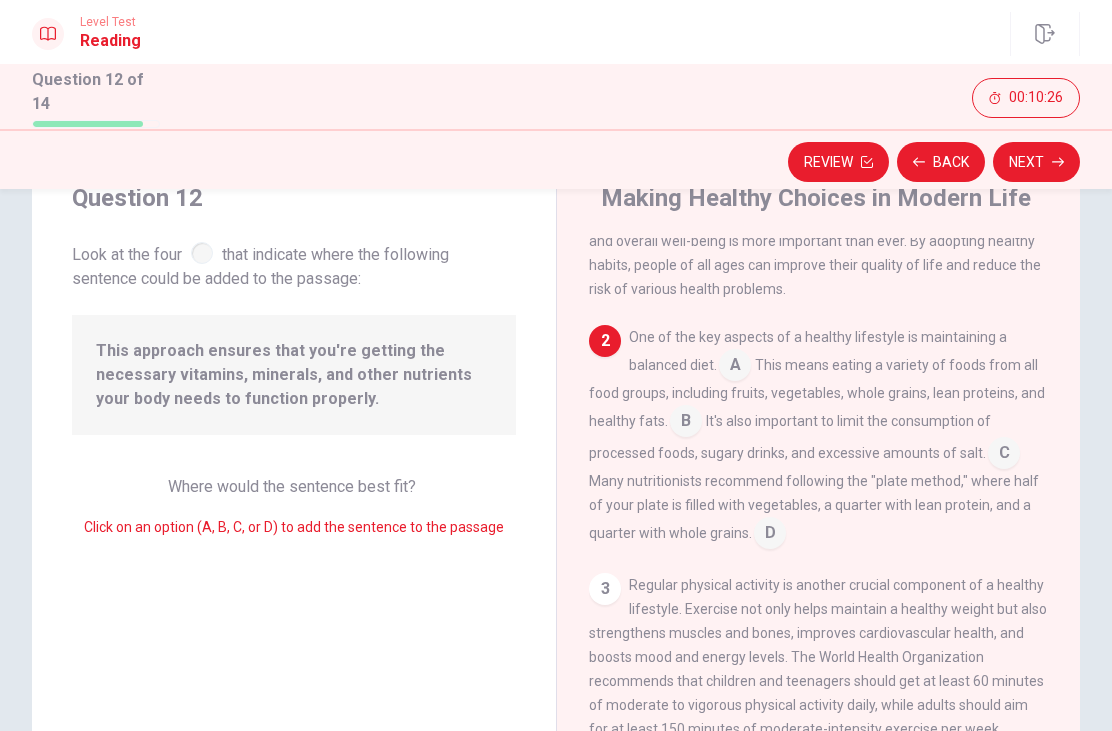 scroll, scrollTop: 60, scrollLeft: 0, axis: vertical 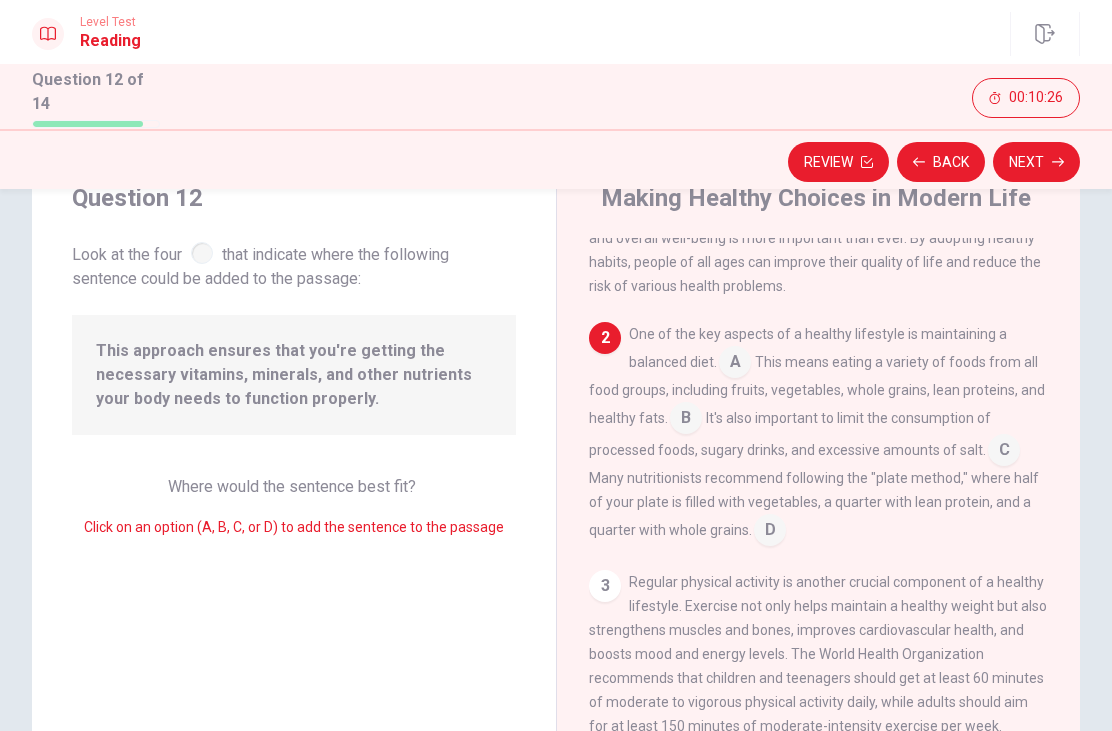 click at bounding box center [735, 364] 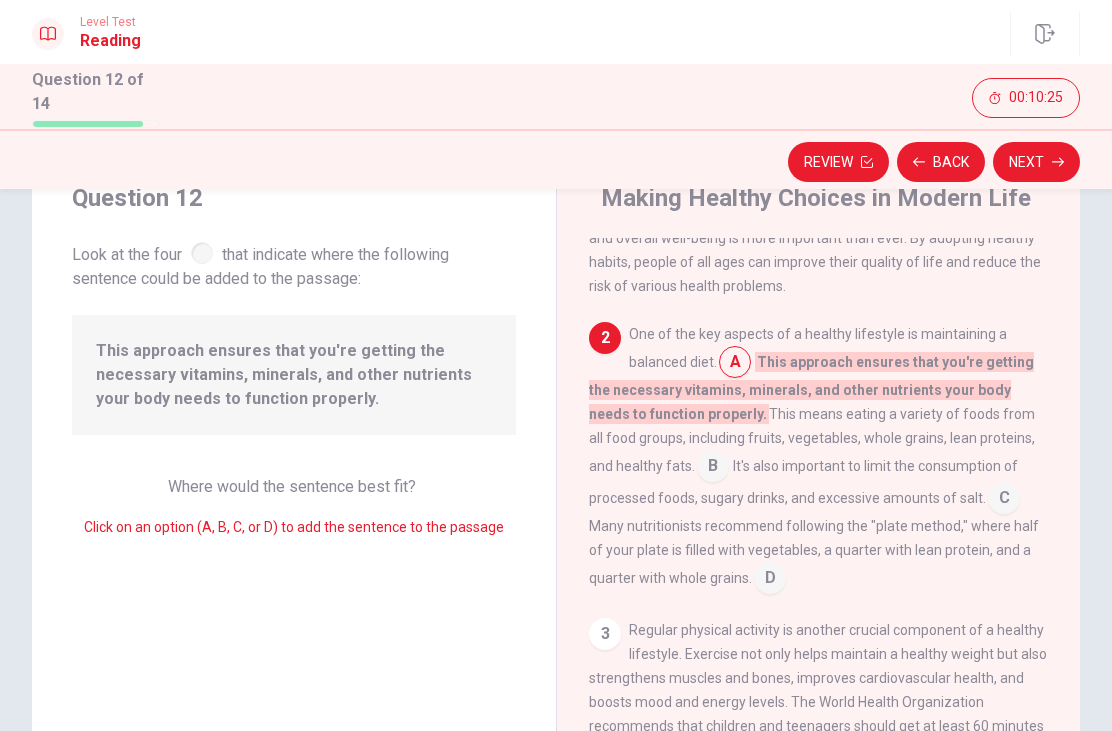 click on "This approach ensures that you're getting the necessary vitamins, minerals, and other nutrients your body needs to function properly." at bounding box center (811, 388) 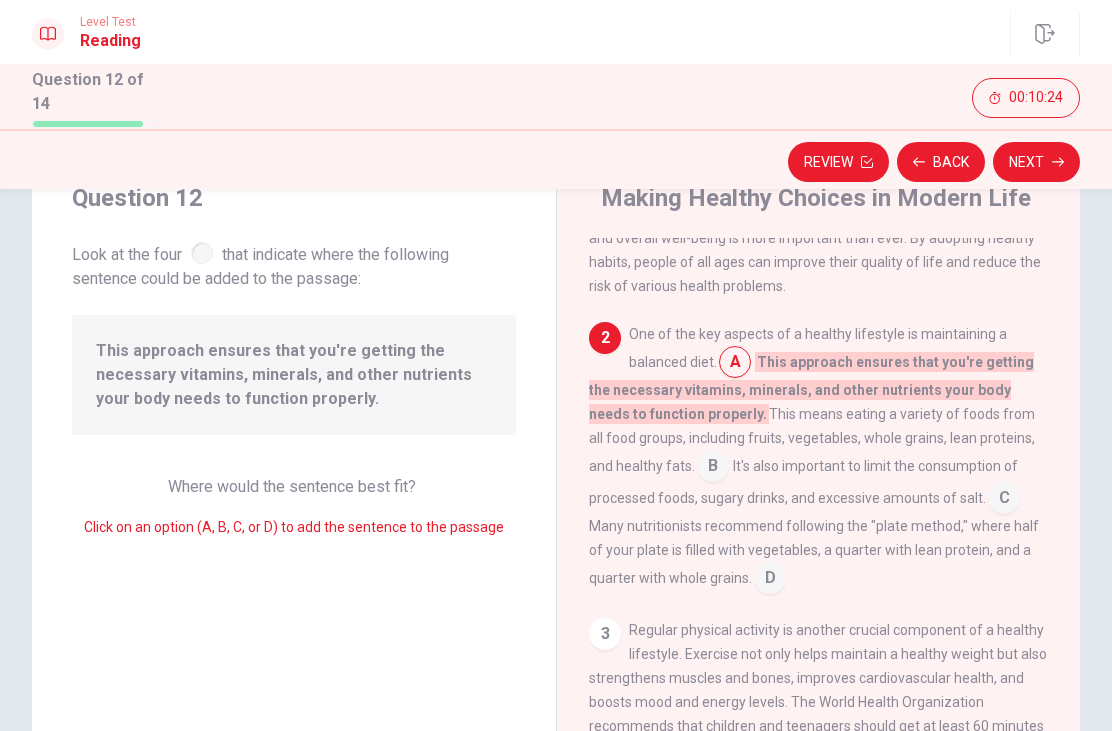 click at bounding box center (713, 468) 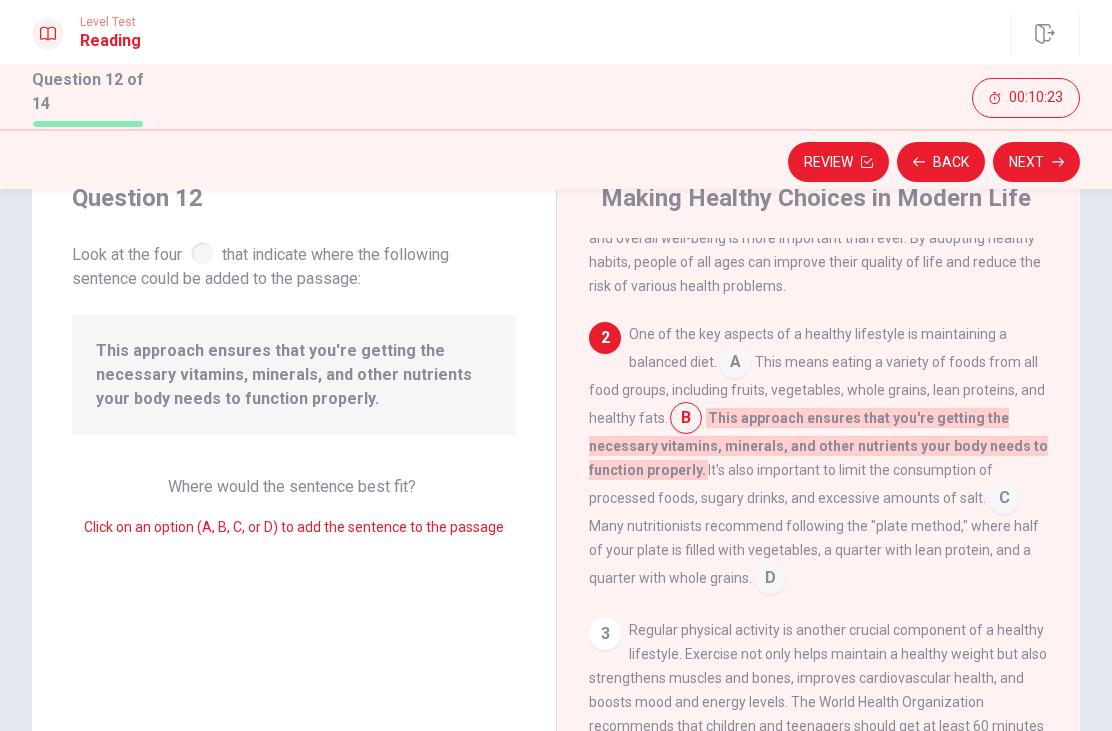 click at bounding box center (770, 580) 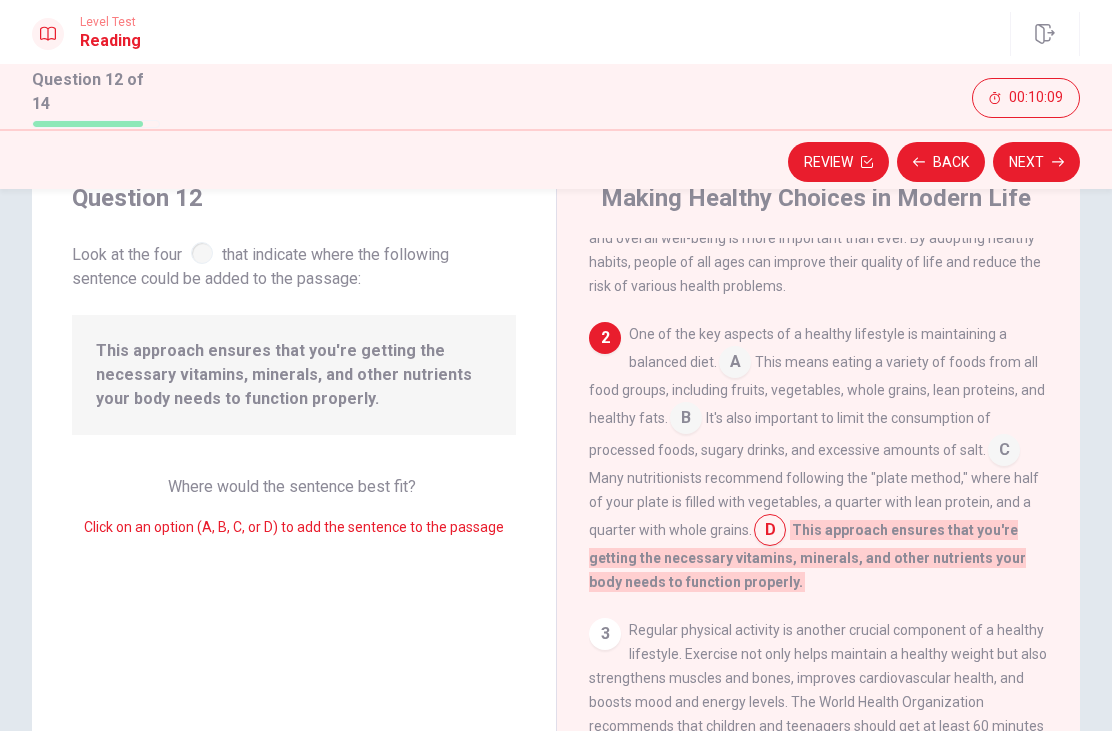 click at bounding box center [770, 532] 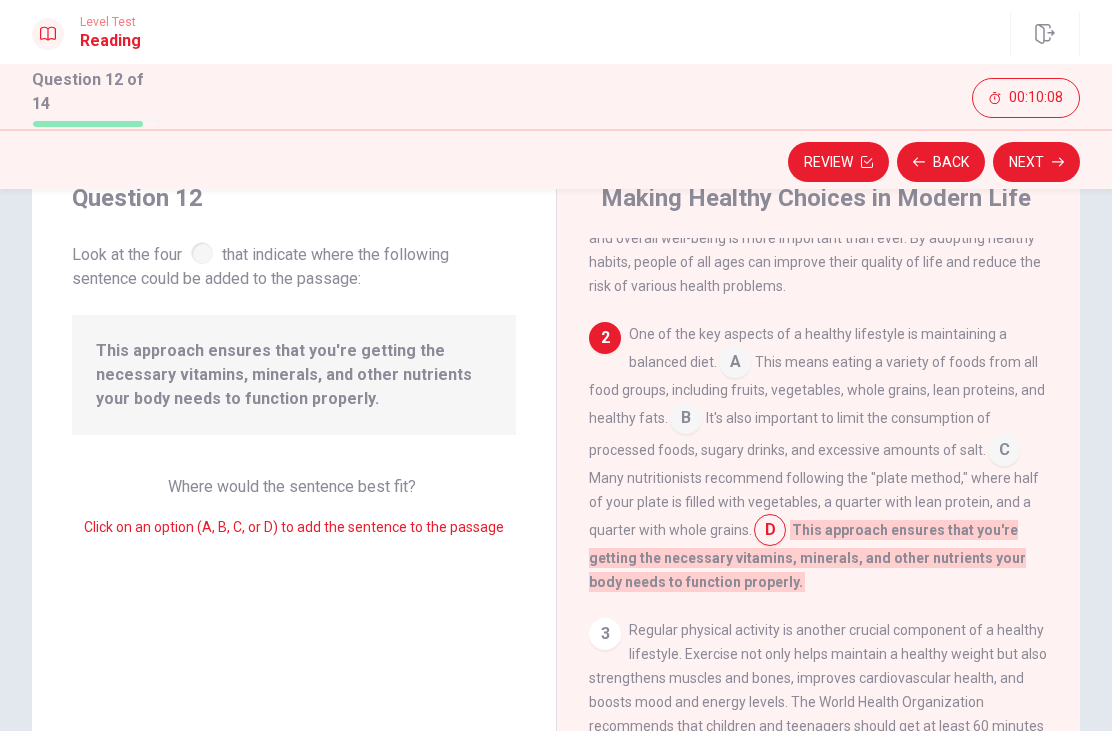 click on "This approach ensures that you're getting the necessary vitamins, minerals, and other nutrients your body needs to function properly." at bounding box center [807, 556] 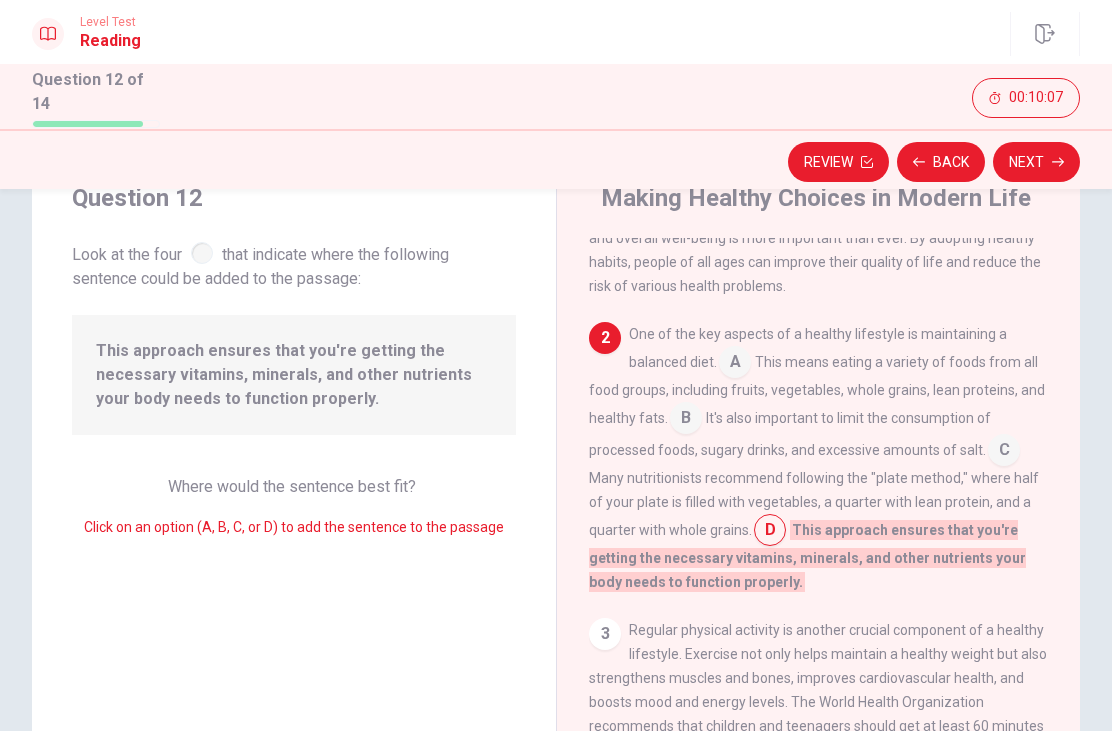 click on "Next" at bounding box center (1036, 162) 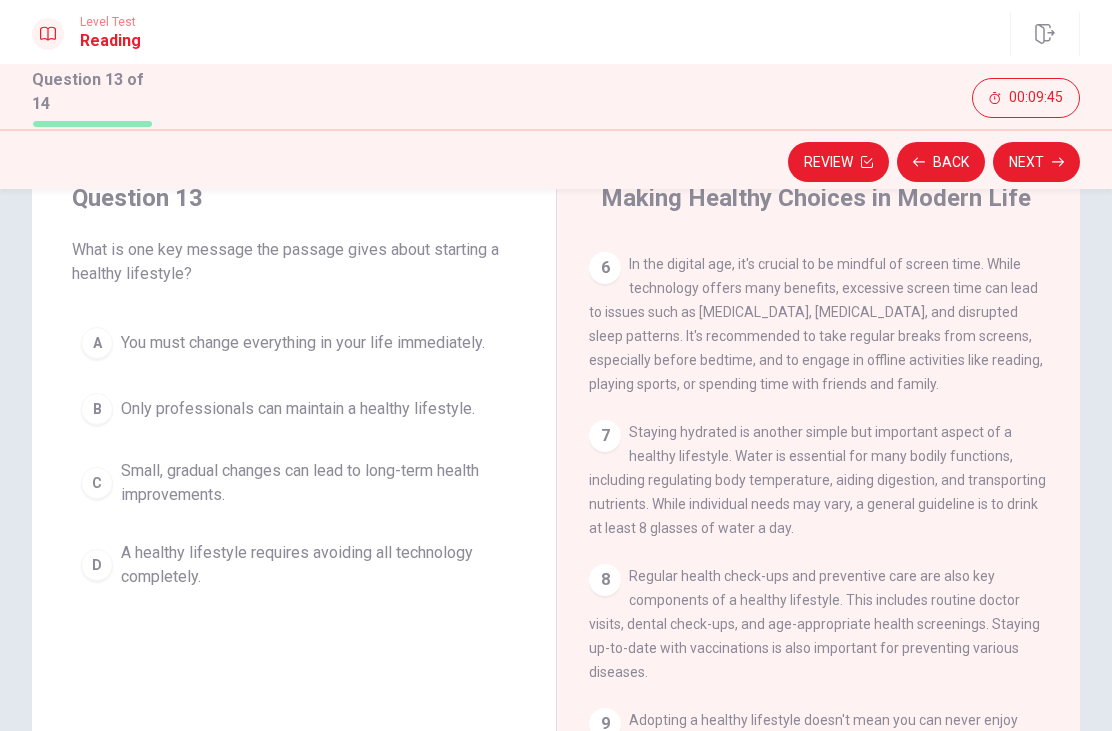 scroll, scrollTop: 873, scrollLeft: 0, axis: vertical 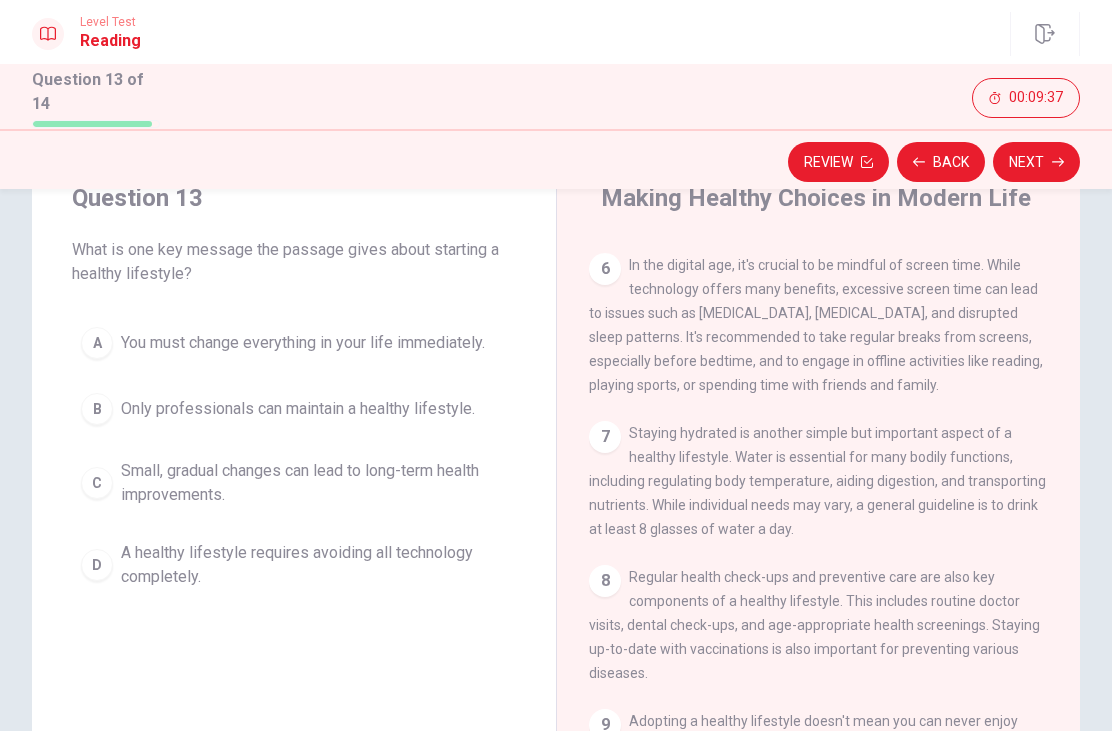 click on "B Only professionals can maintain a healthy lifestyle." at bounding box center (294, 409) 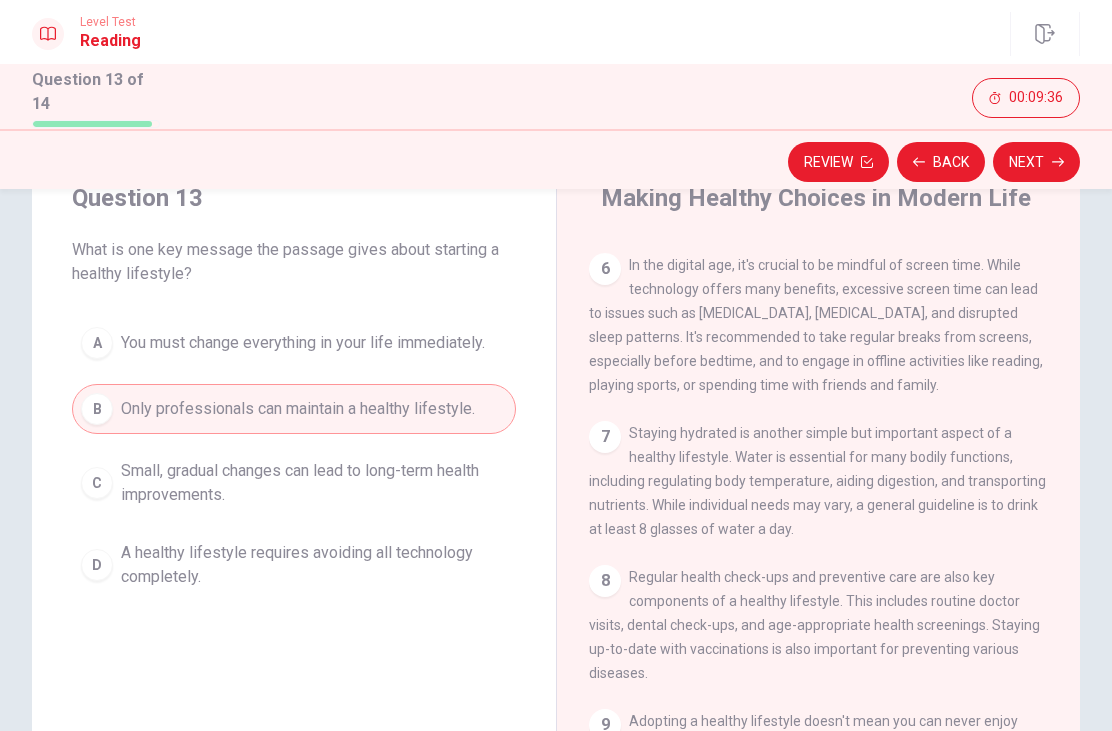 click on "Next" at bounding box center (1036, 162) 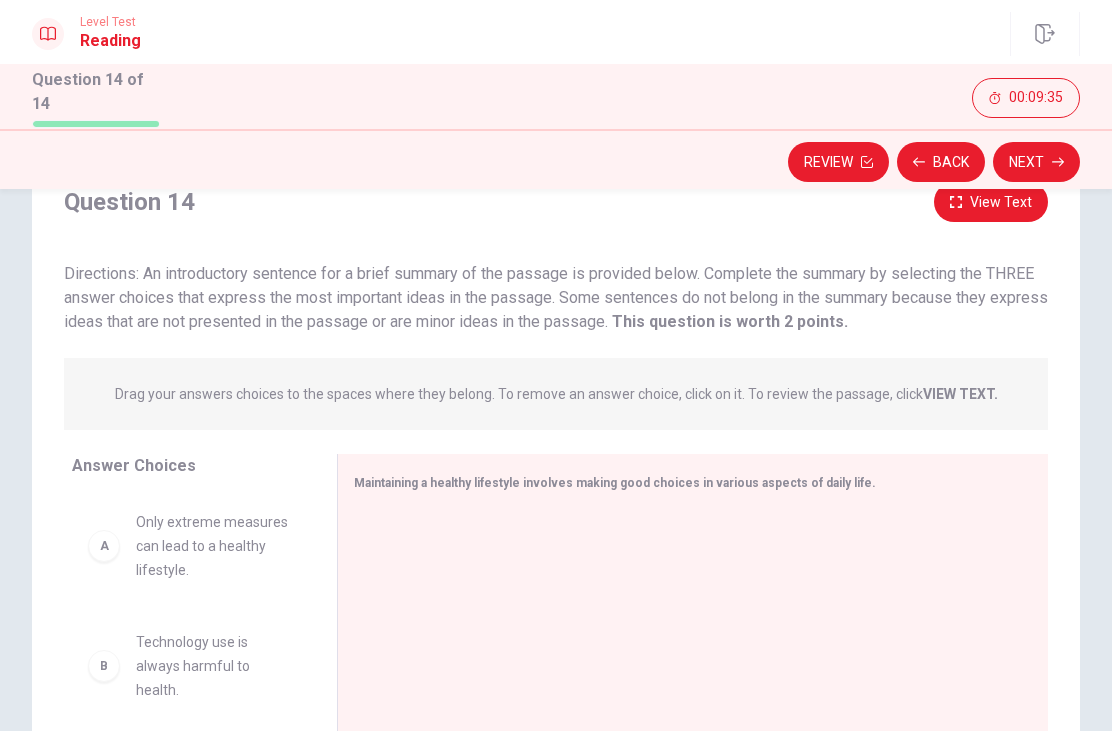 scroll, scrollTop: 224, scrollLeft: 0, axis: vertical 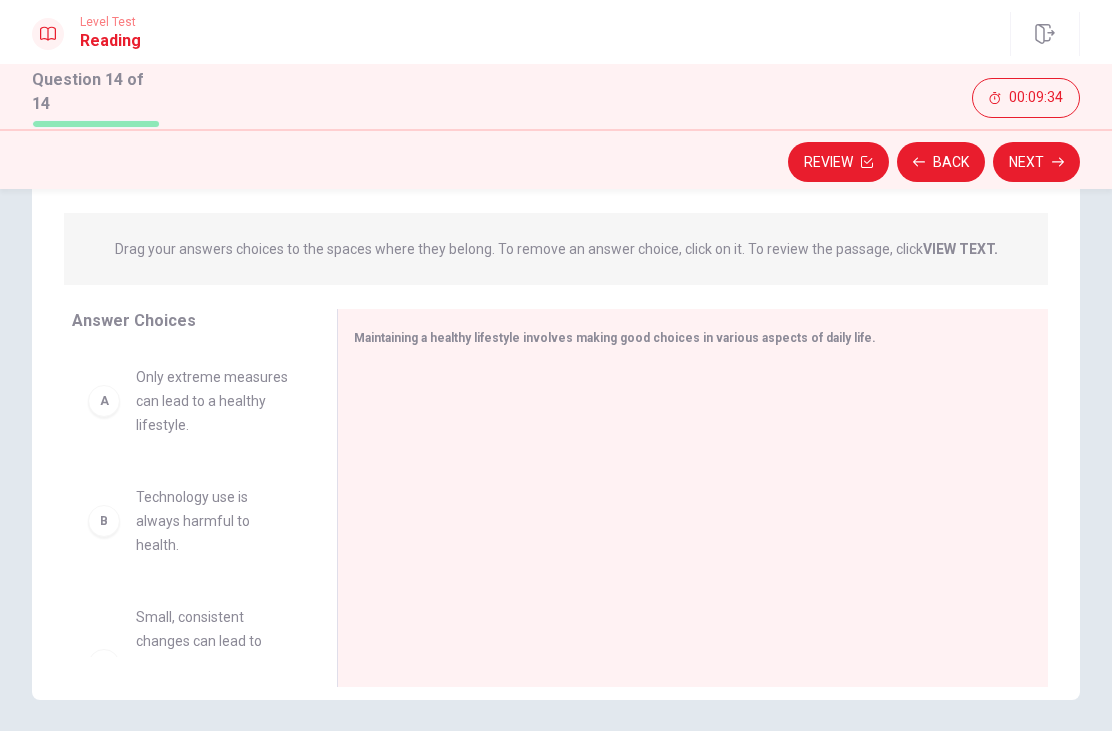 click at bounding box center (685, 500) 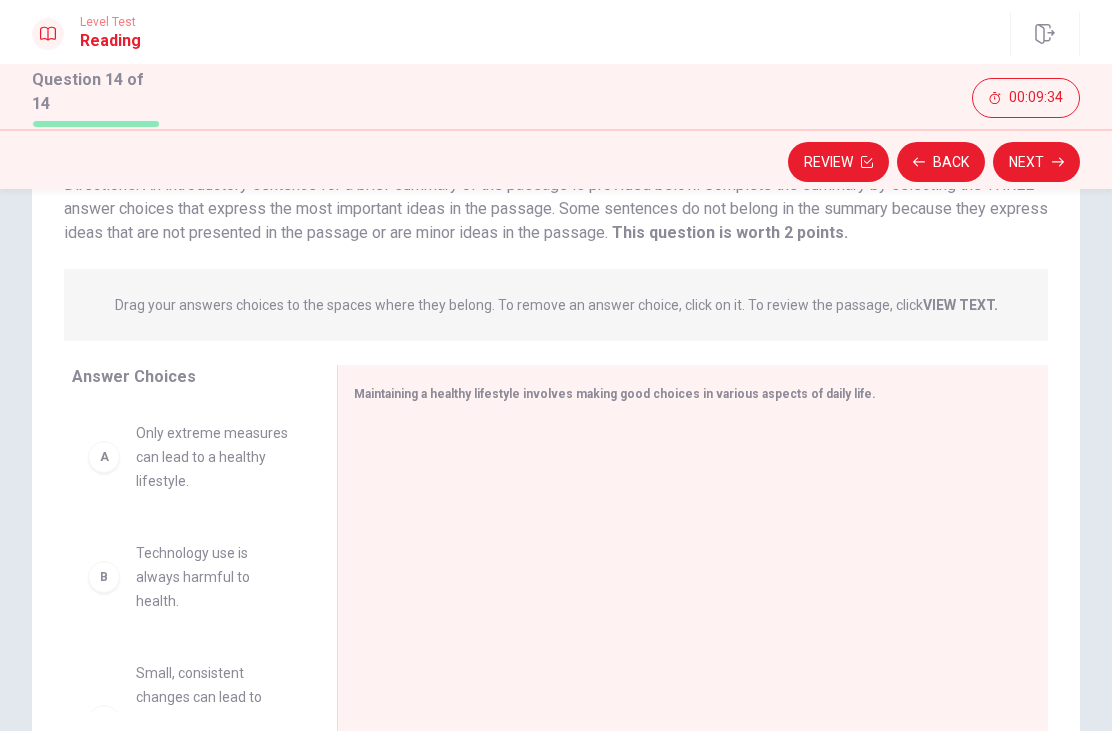scroll, scrollTop: 165, scrollLeft: 0, axis: vertical 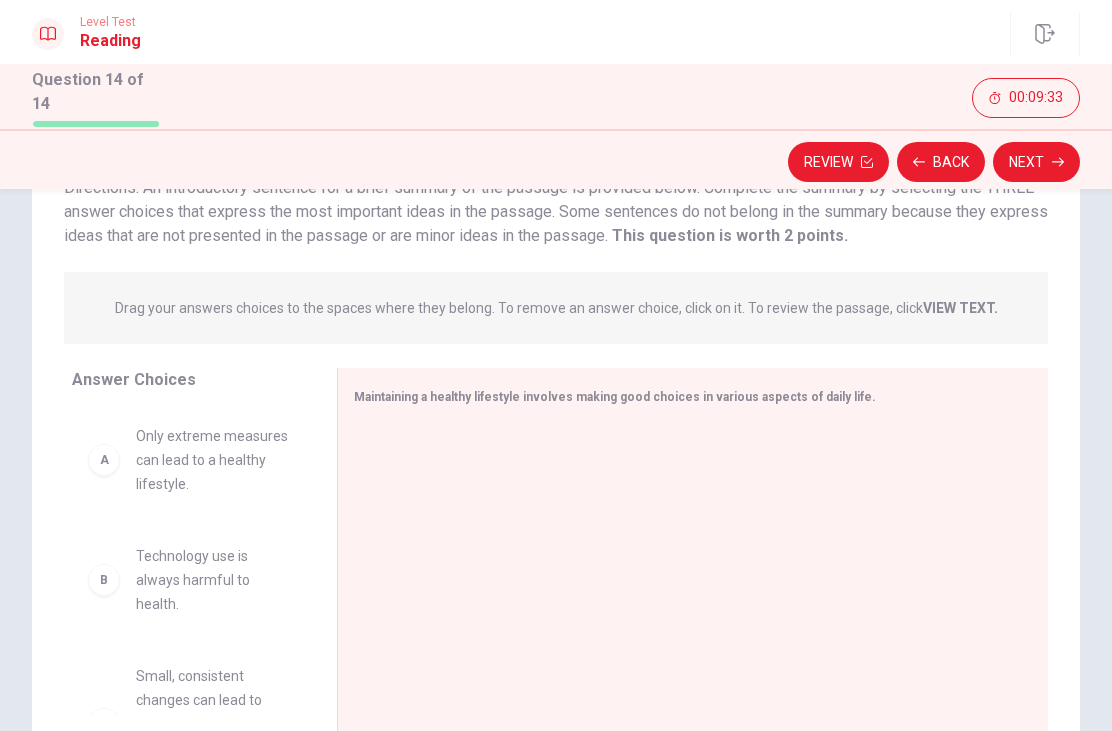 click on "Maintaining a healthy lifestyle involves making good choices in various aspects of daily life." at bounding box center (692, 557) 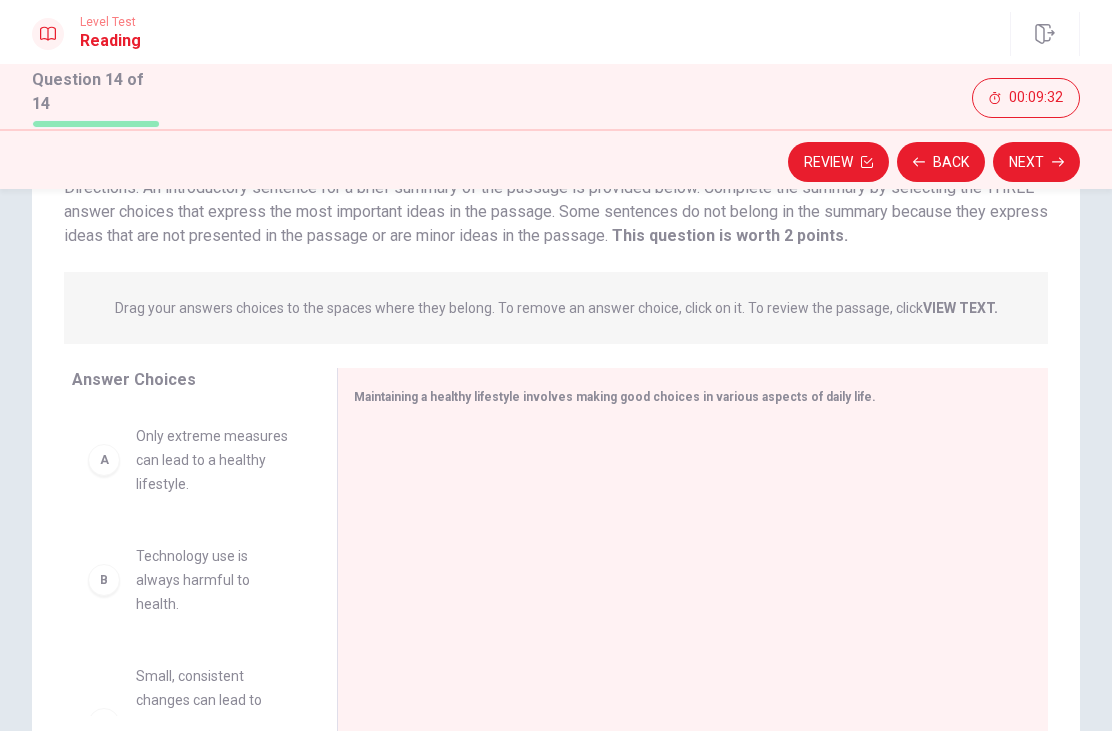 click on "A" at bounding box center (104, 460) 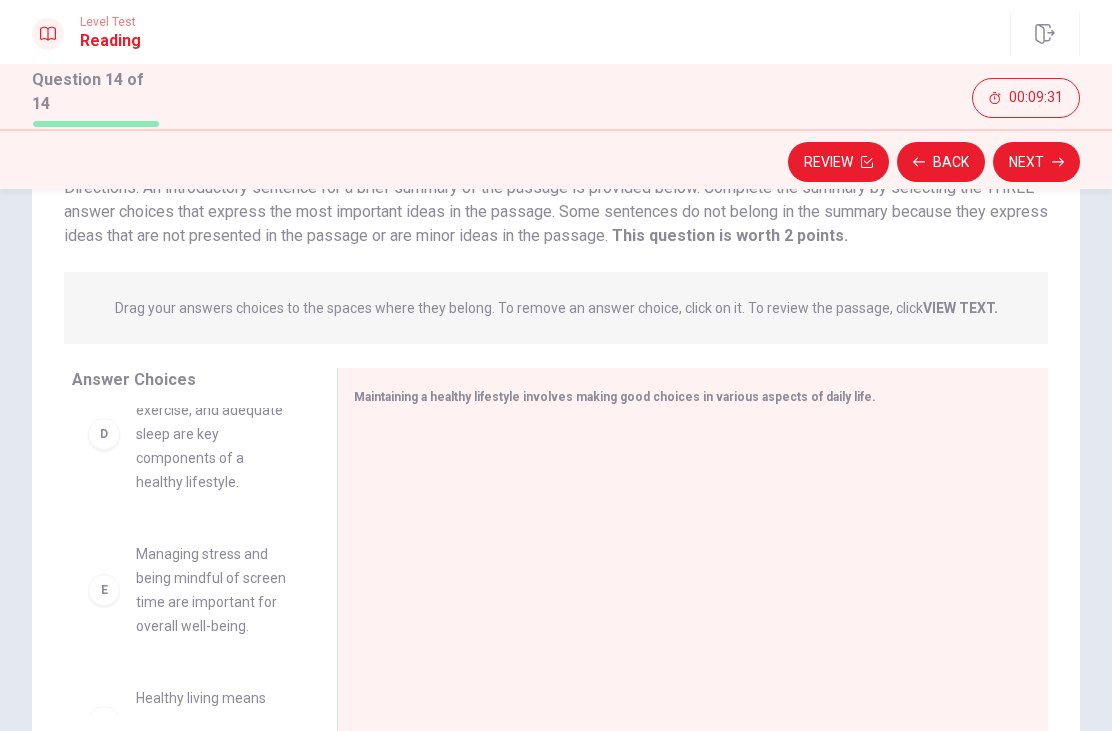scroll, scrollTop: 511, scrollLeft: 0, axis: vertical 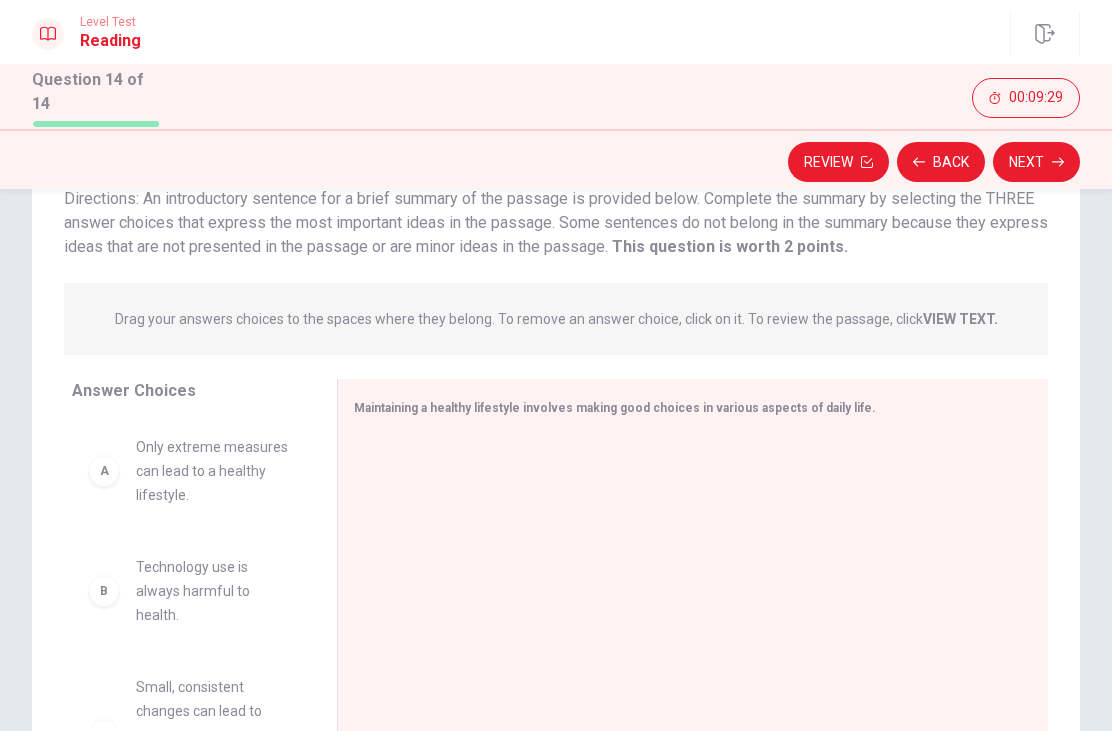 click at bounding box center [685, 570] 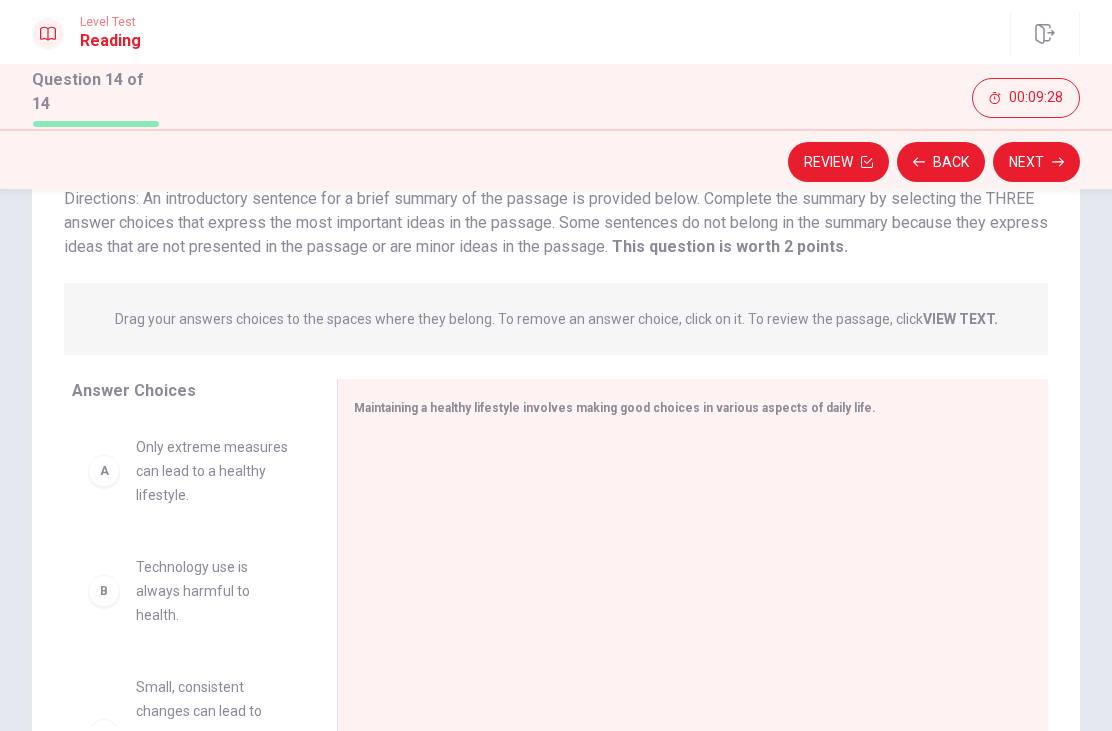 scroll, scrollTop: 0, scrollLeft: 0, axis: both 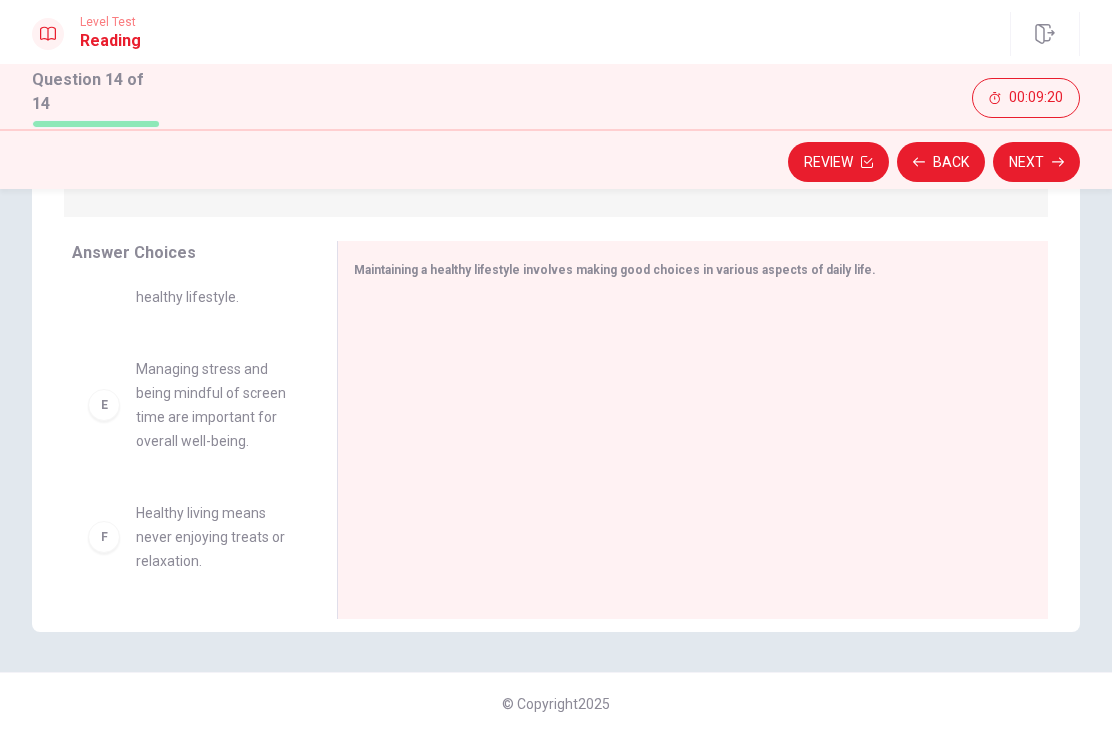 click on "F Healthy living means never enjoying treats or relaxation." at bounding box center [188, 537] 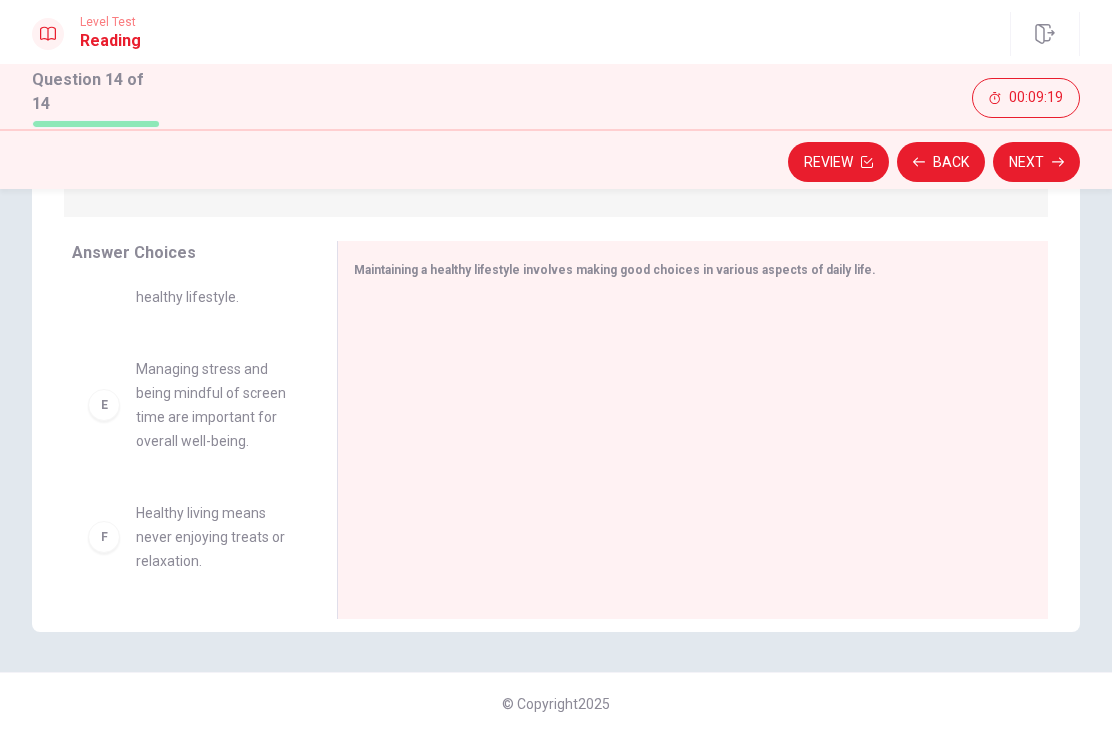 click on "F" at bounding box center (104, 537) 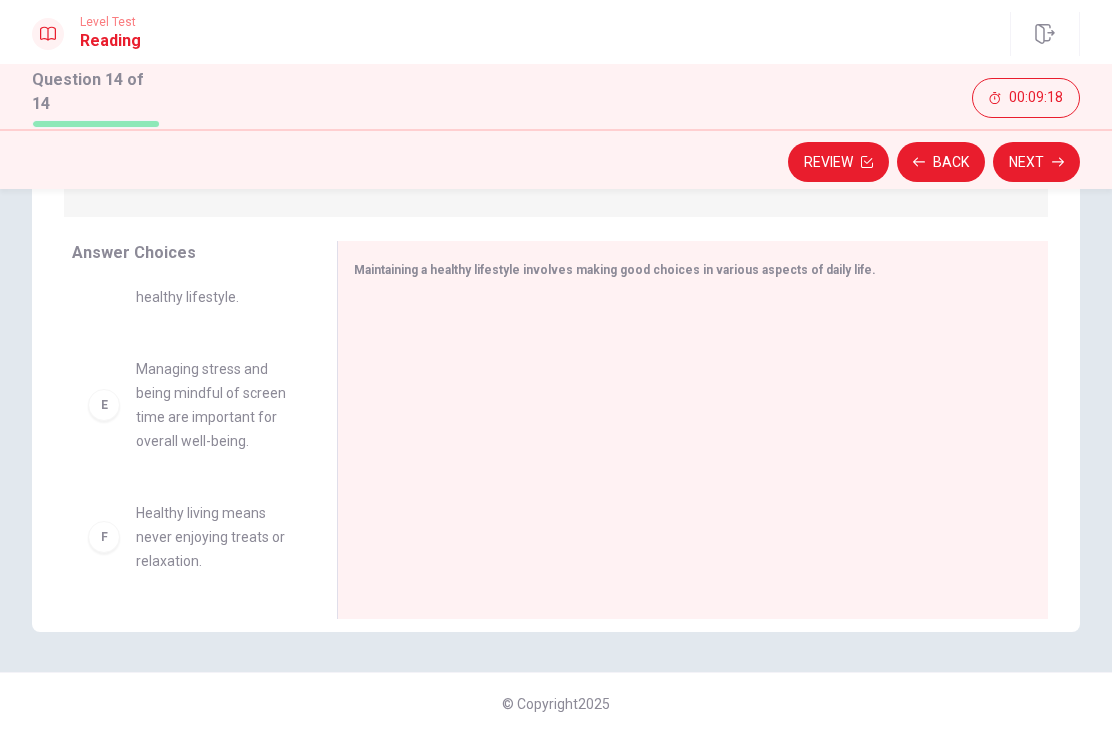 click on "Maintaining a healthy lifestyle involves making good choices in various aspects of daily life." at bounding box center [681, 269] 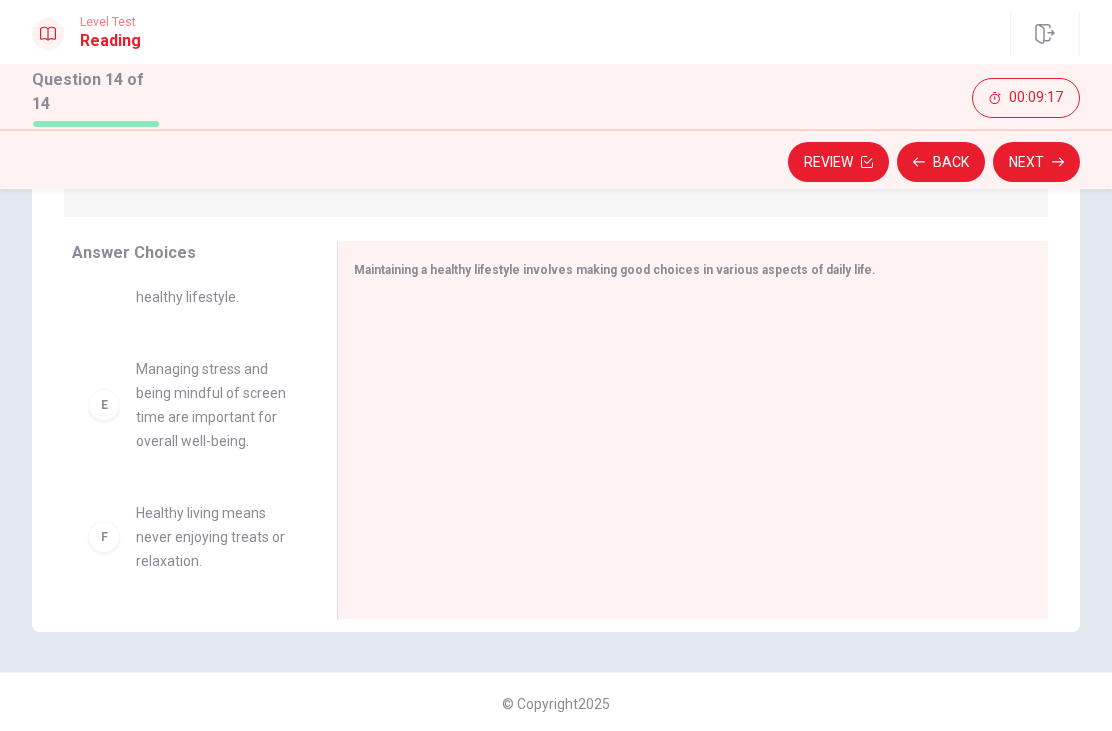 click on "Maintaining a healthy lifestyle involves making good choices in various aspects of daily life." at bounding box center (681, 269) 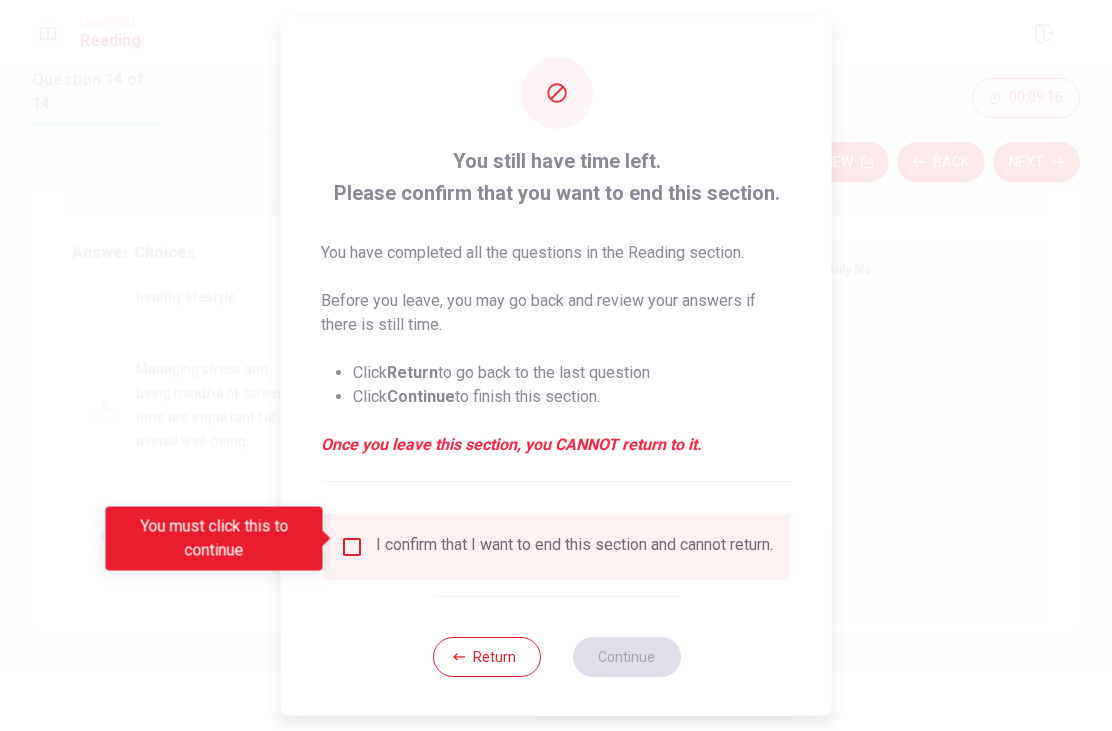 click at bounding box center (352, 546) 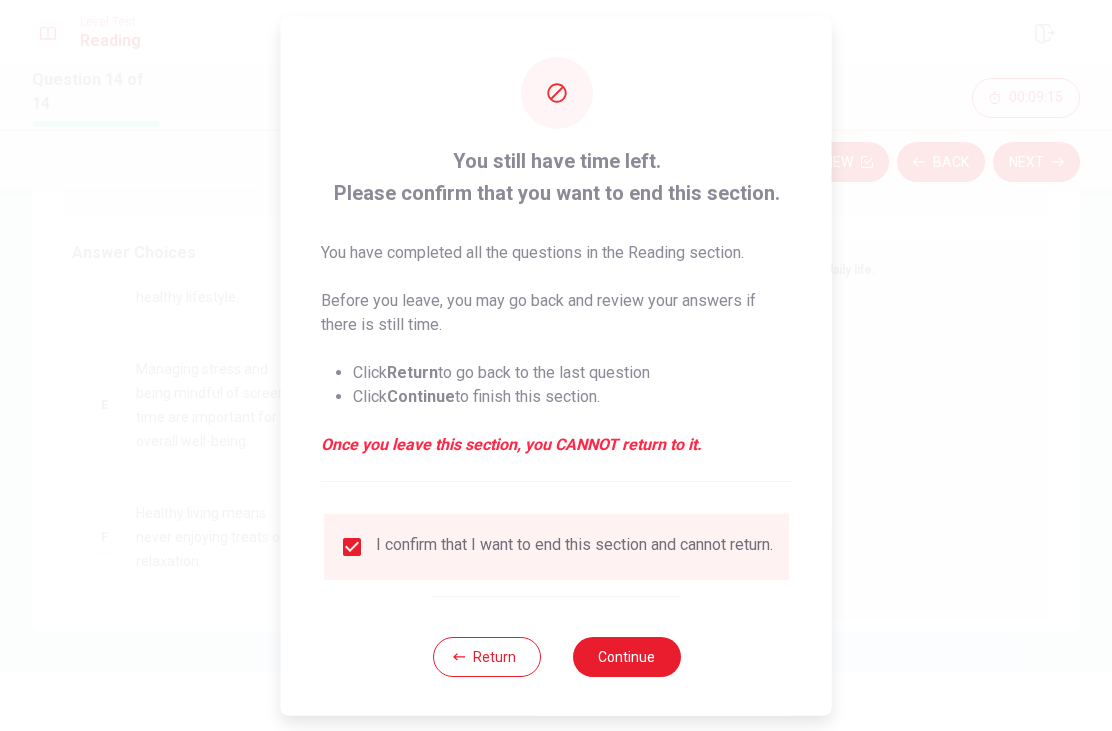 click on "Continue" at bounding box center (626, 656) 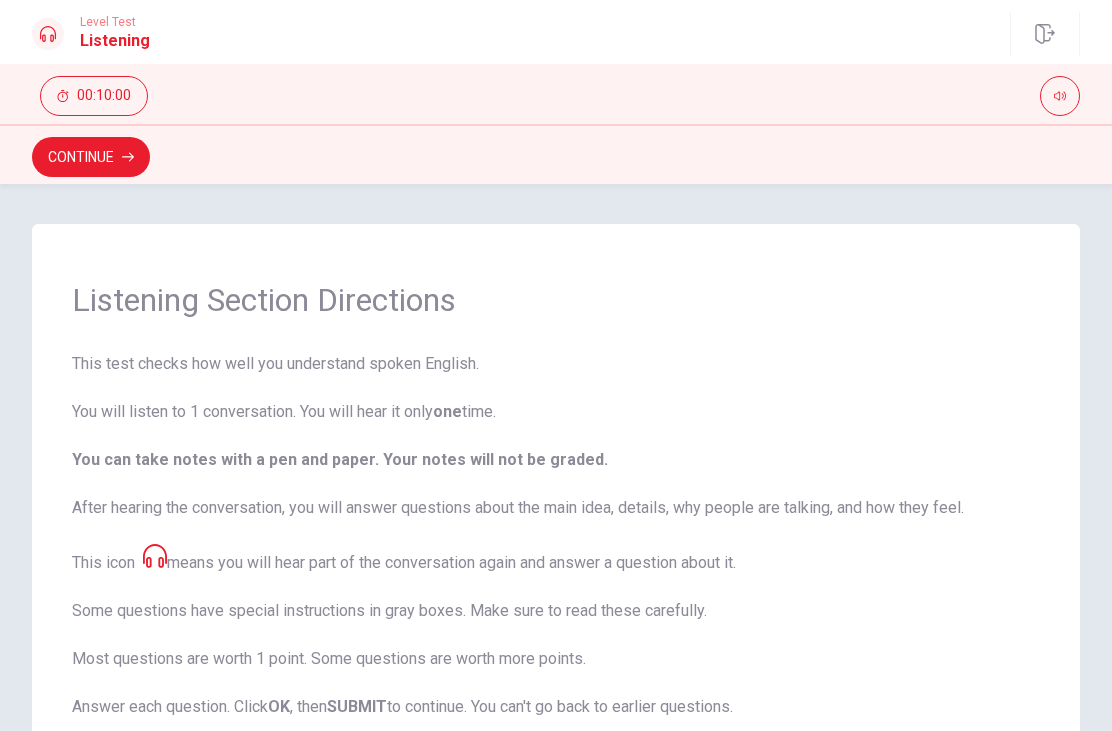 scroll, scrollTop: 0, scrollLeft: 0, axis: both 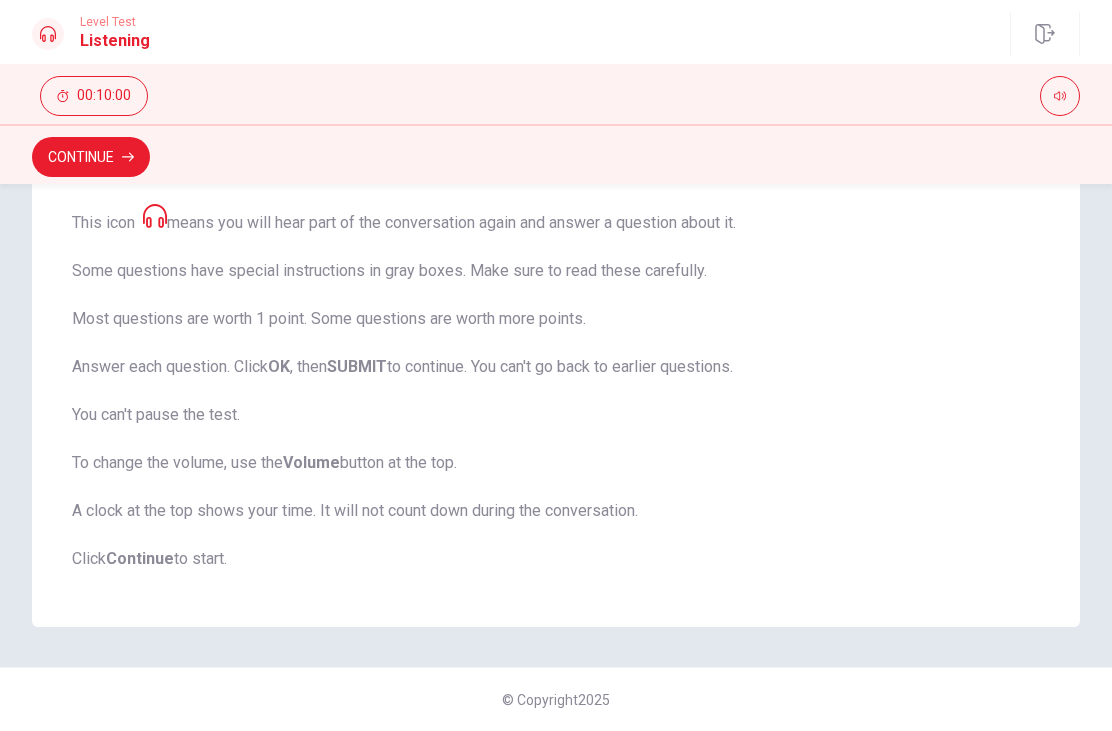 click 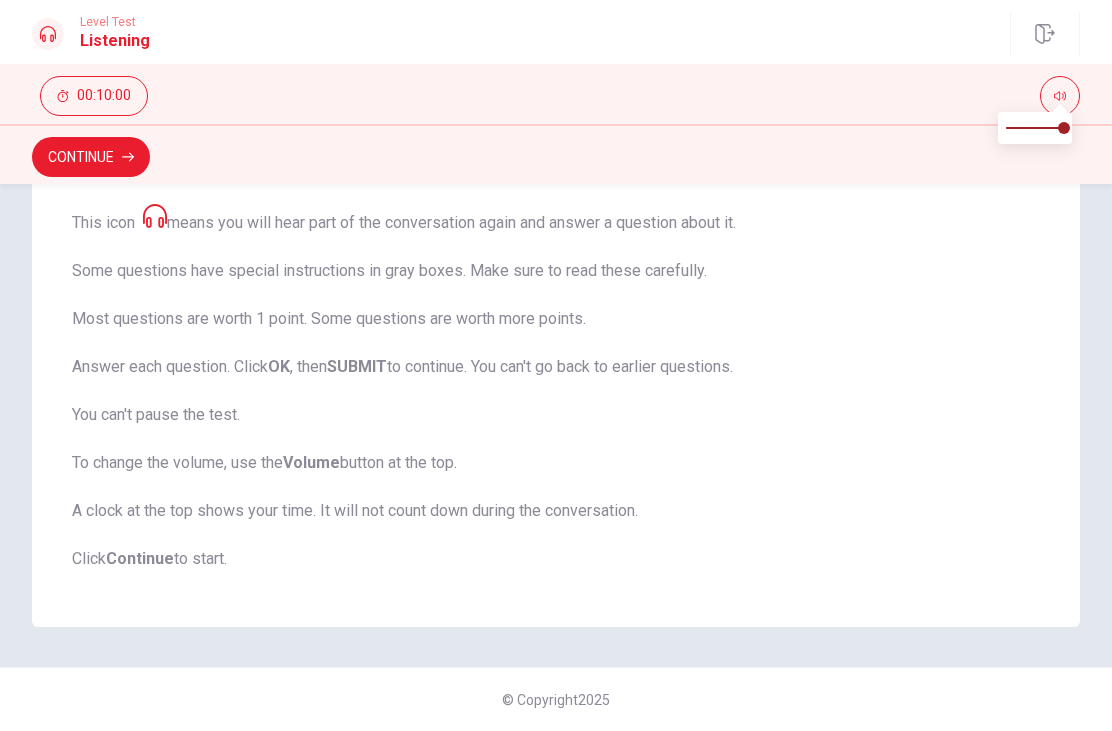 click at bounding box center [1060, 96] 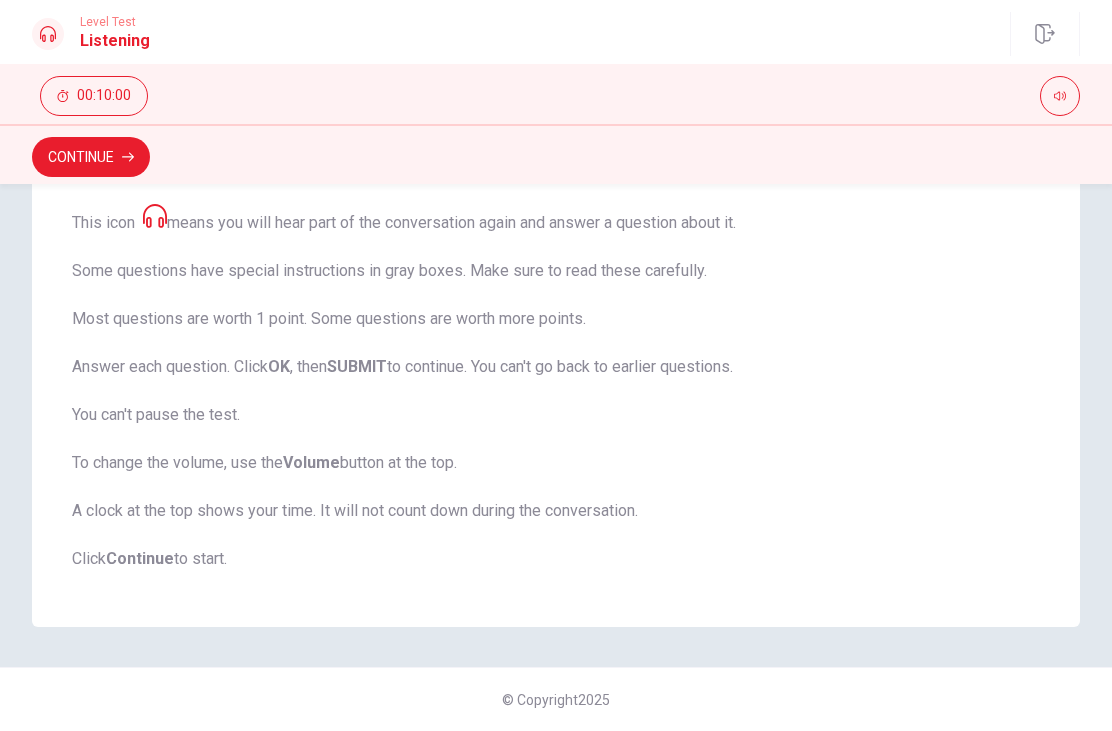 click on "© Copyright  2025" at bounding box center (556, 699) 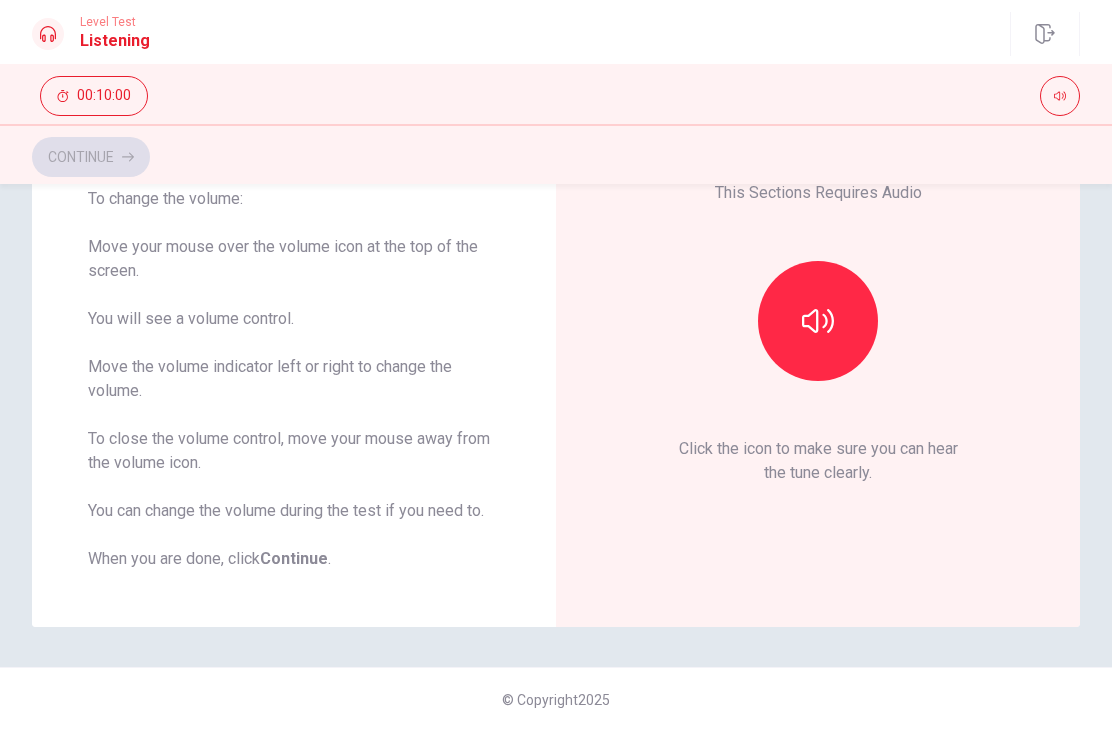 scroll, scrollTop: 185, scrollLeft: 0, axis: vertical 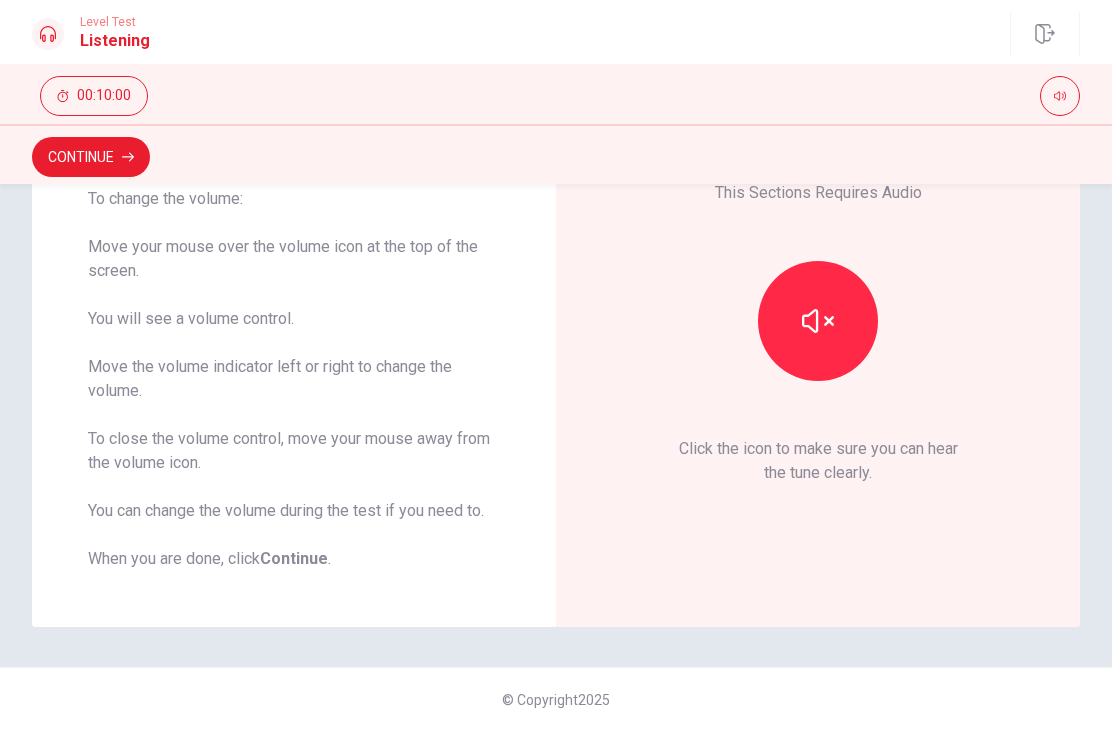 click at bounding box center [818, 321] 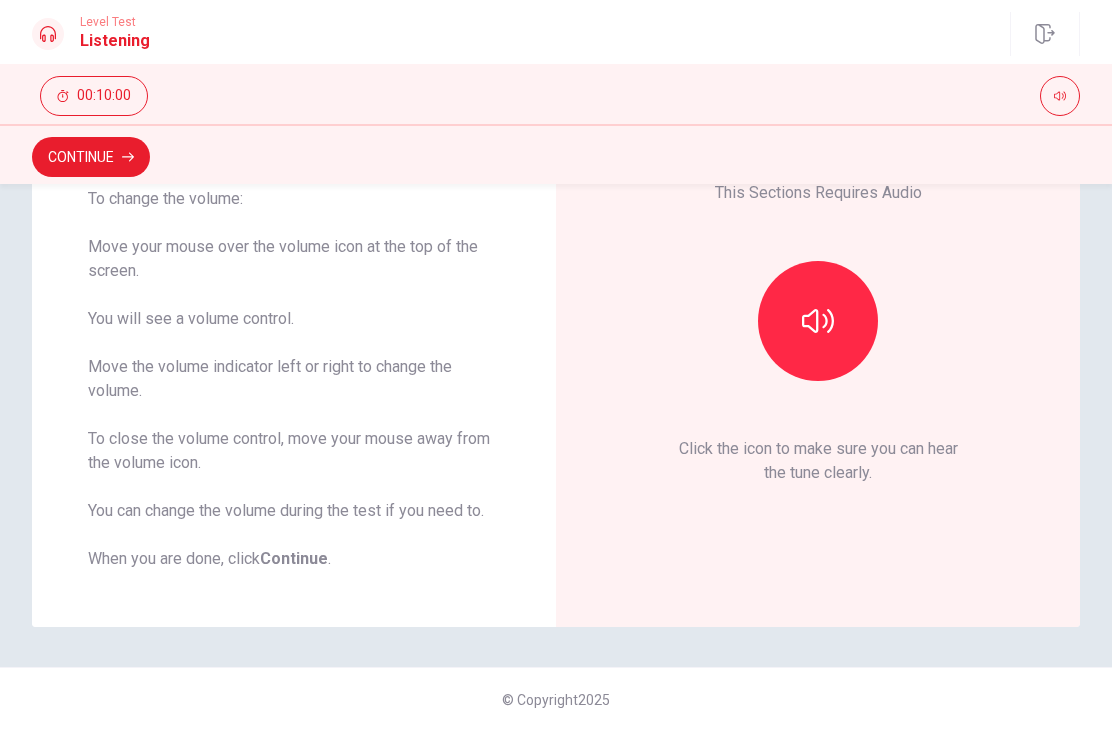 click 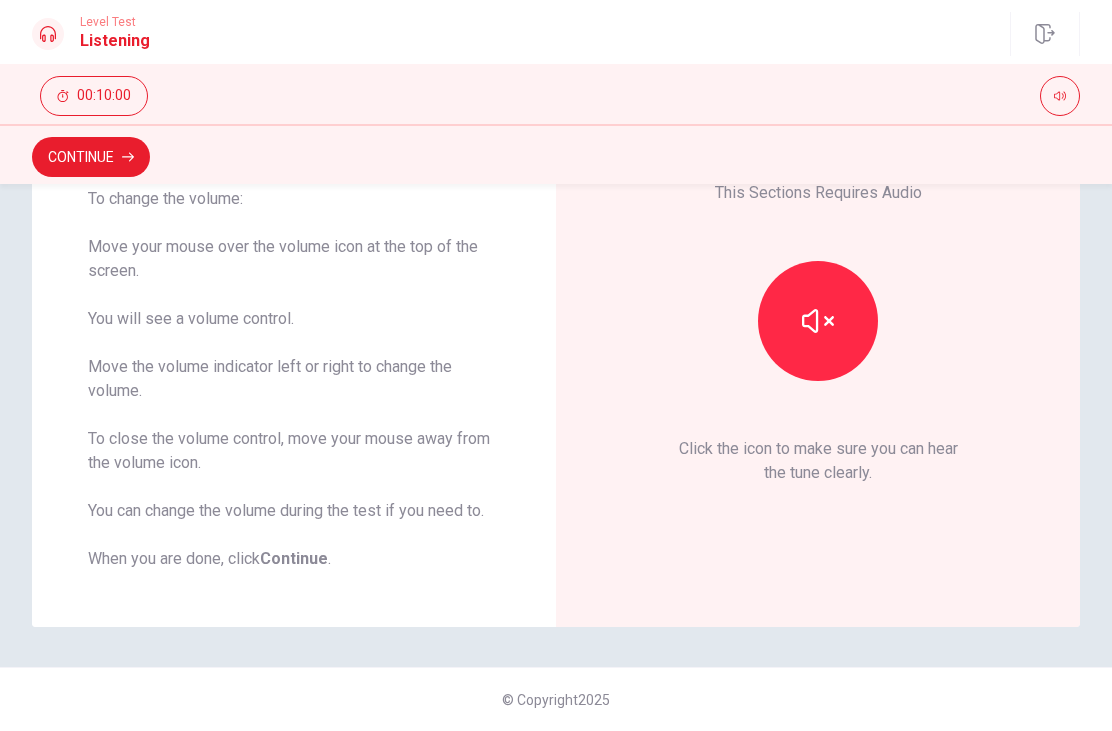 click at bounding box center (818, 321) 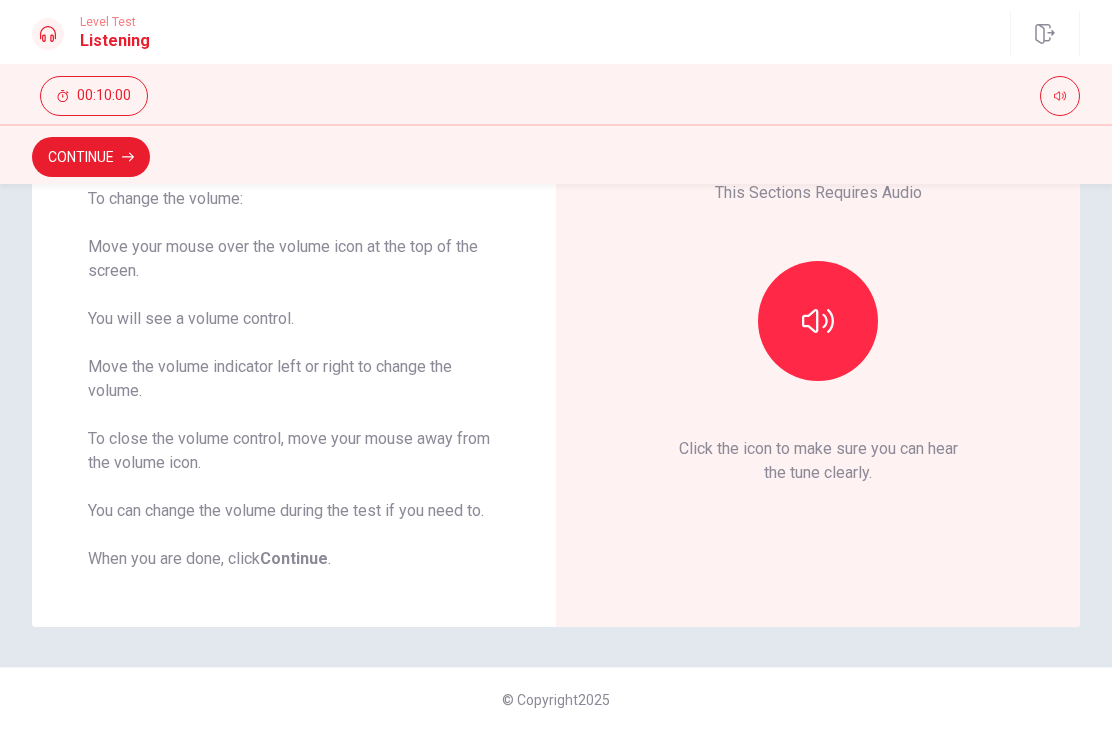 click on "Continue" at bounding box center [91, 157] 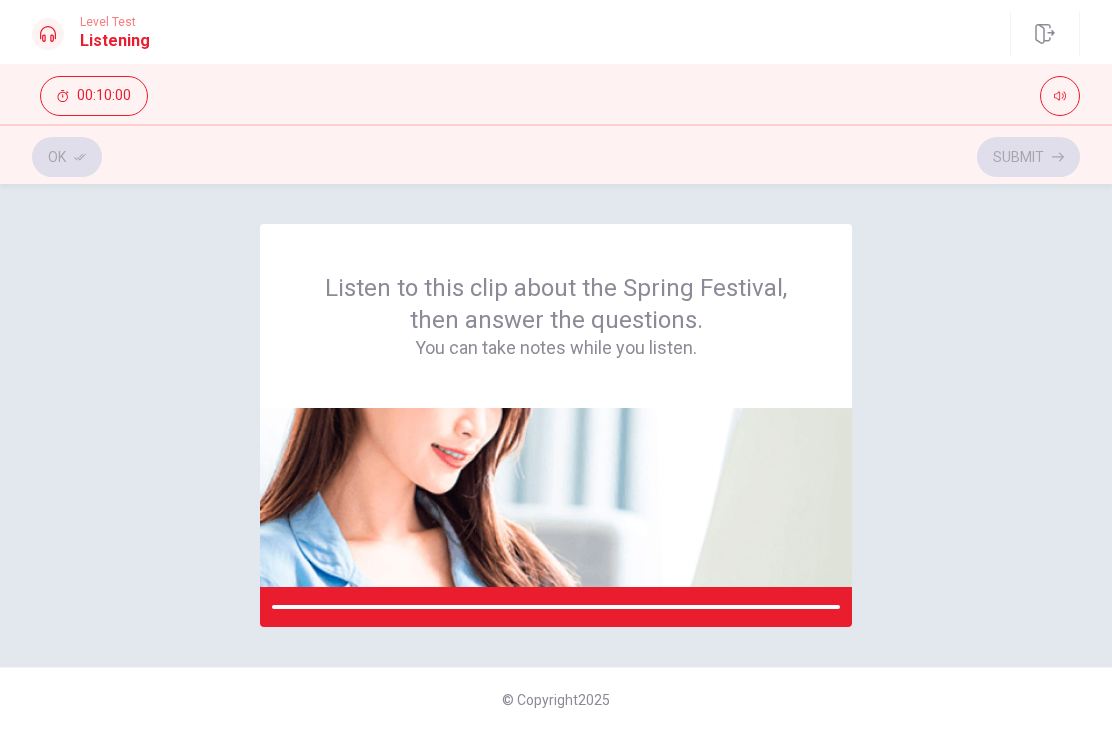 scroll, scrollTop: 0, scrollLeft: 0, axis: both 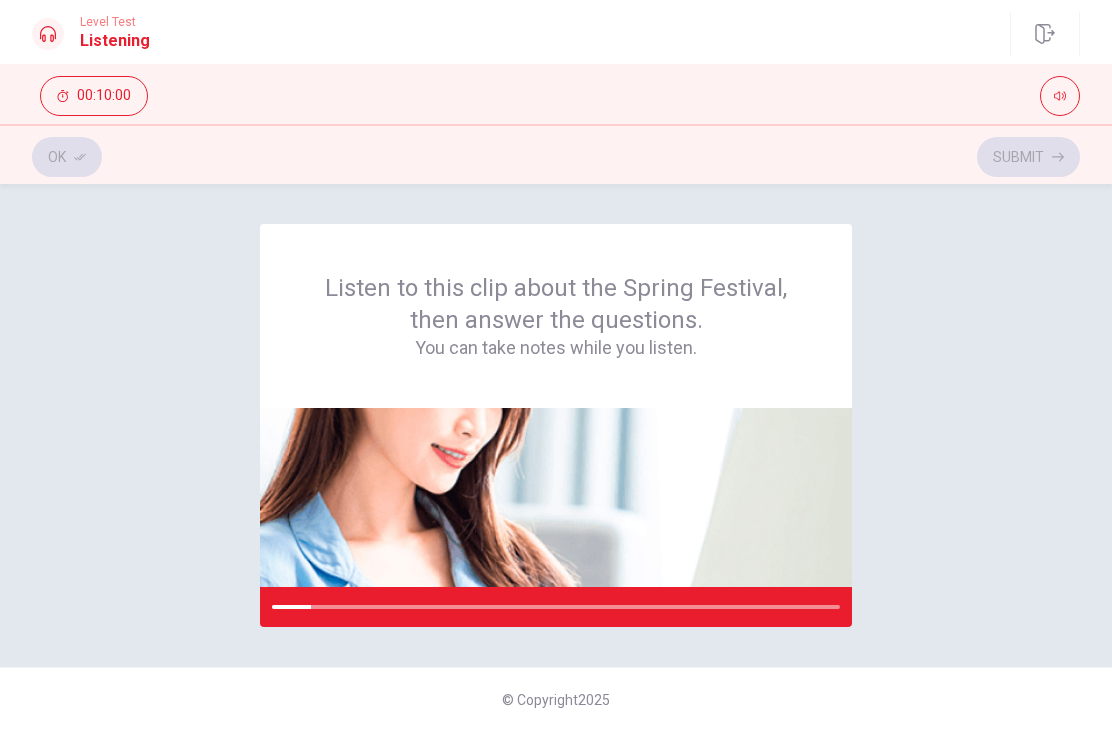 click on "Ok Submit" at bounding box center [556, 157] 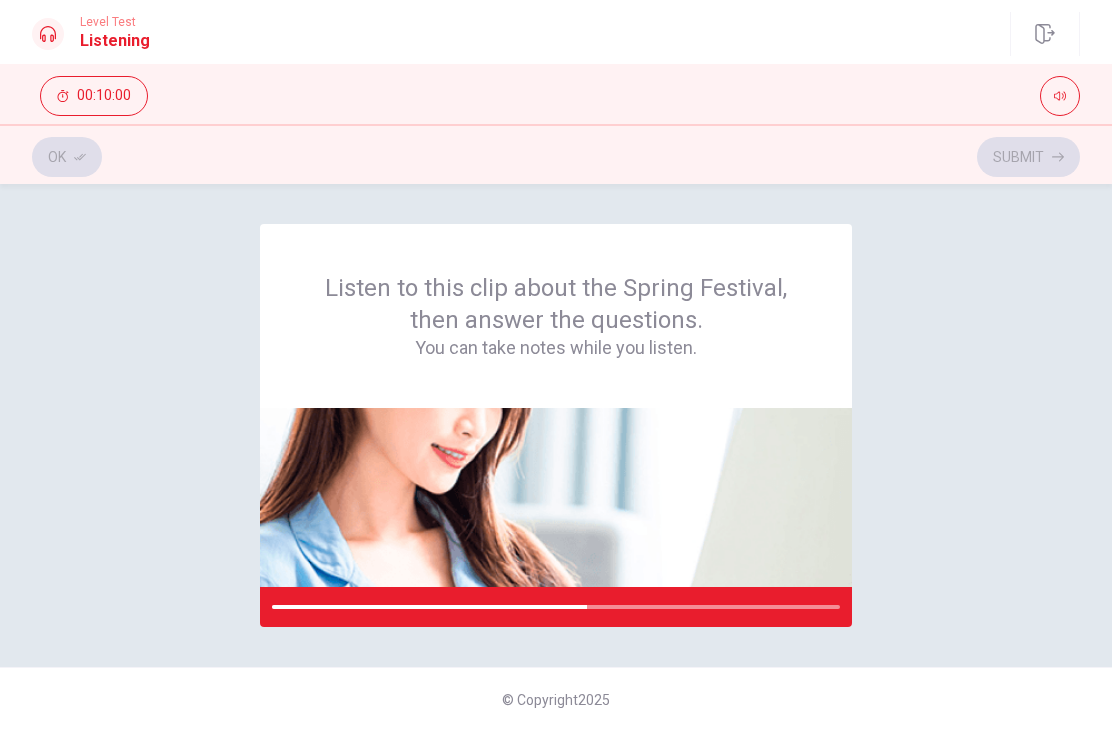 click on "Listen to this clip about the Spring Festival, then answer the questions.  You can take notes while you listen." at bounding box center [556, 425] 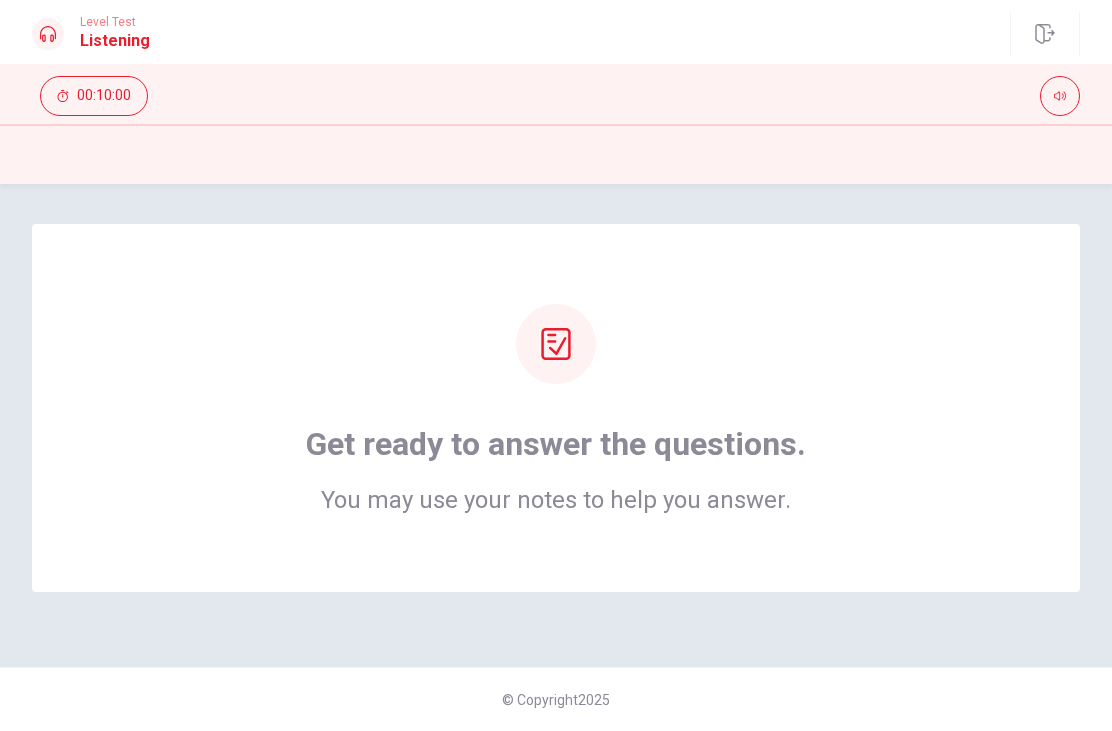 click at bounding box center (556, 344) 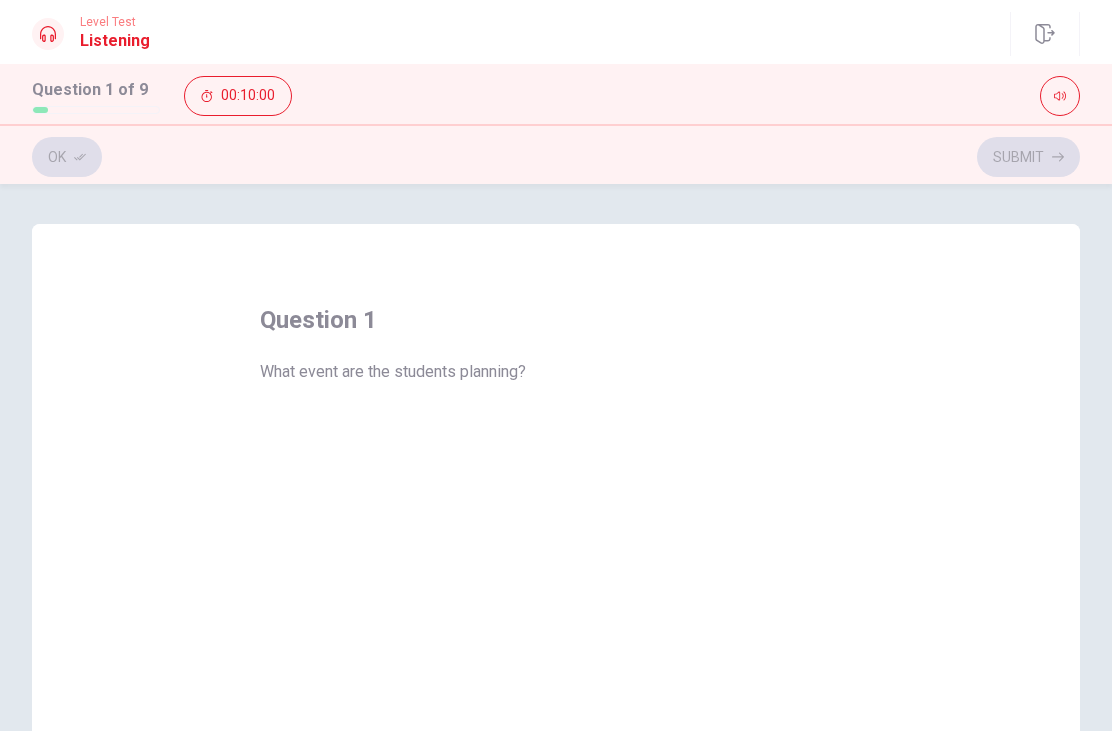 click on "question   1 What event are the students planning? A talent show.
B A sports day.
C A spring festival.
D A science fair." at bounding box center [556, 571] 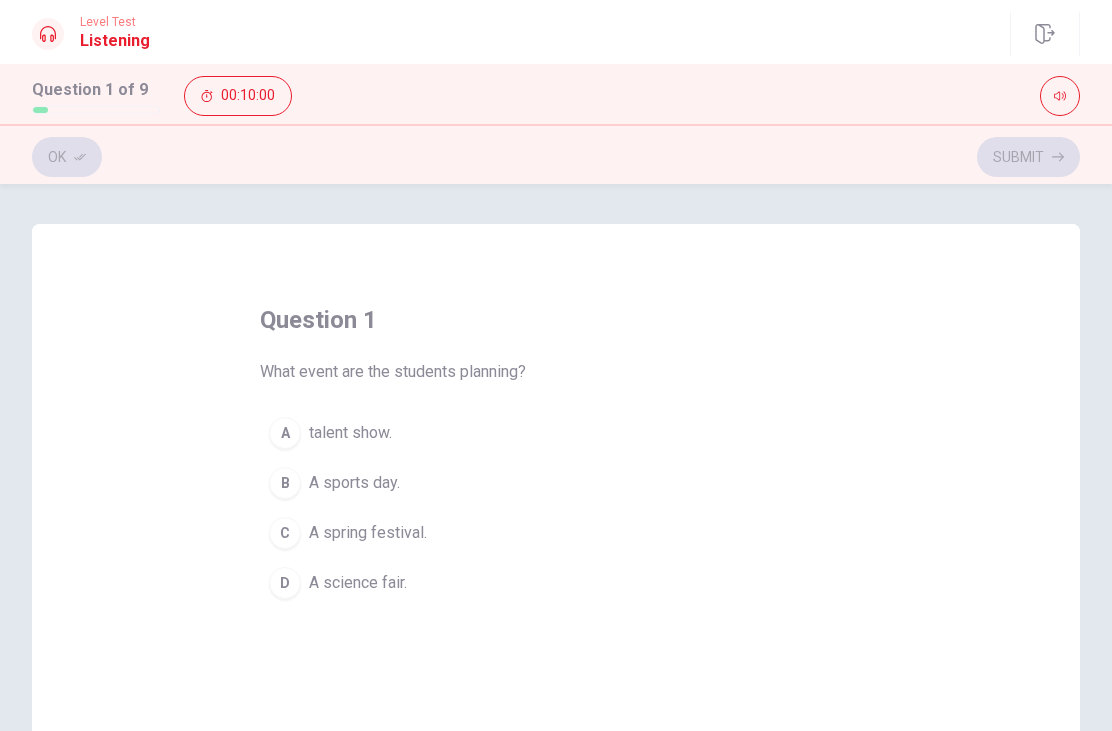 click on "question   1 What event are the students planning? A talent show.
B A sports day.
C A spring festival.
D A science fair." at bounding box center (556, 571) 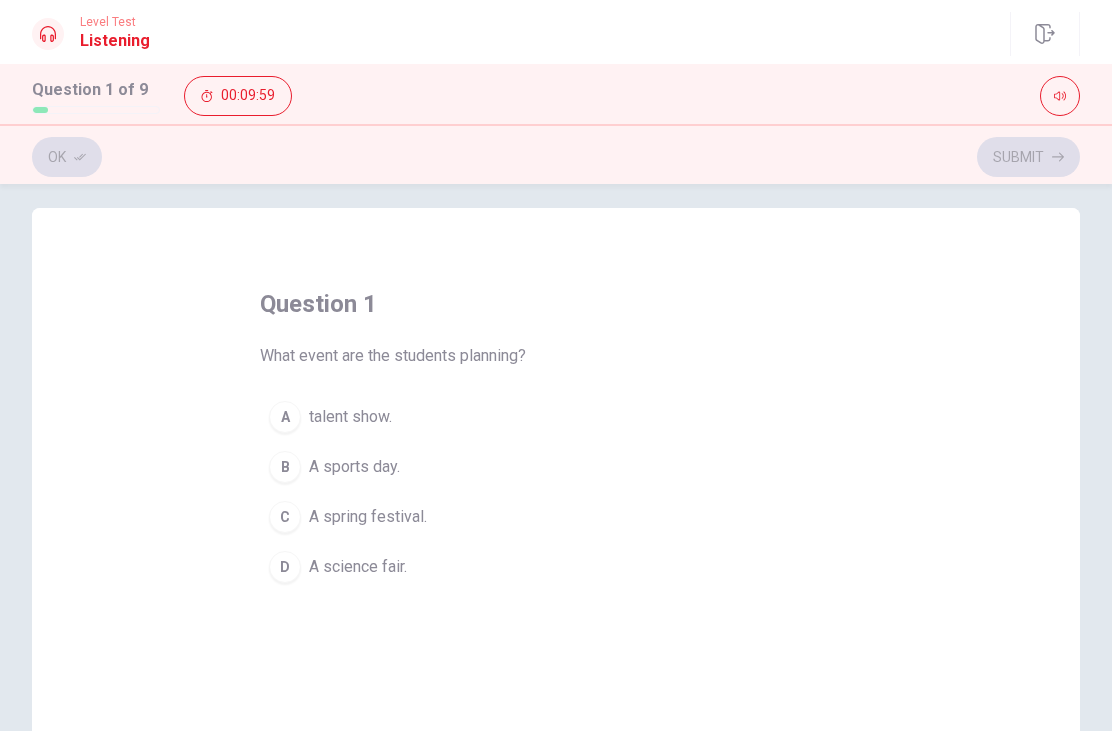 scroll, scrollTop: 14, scrollLeft: 0, axis: vertical 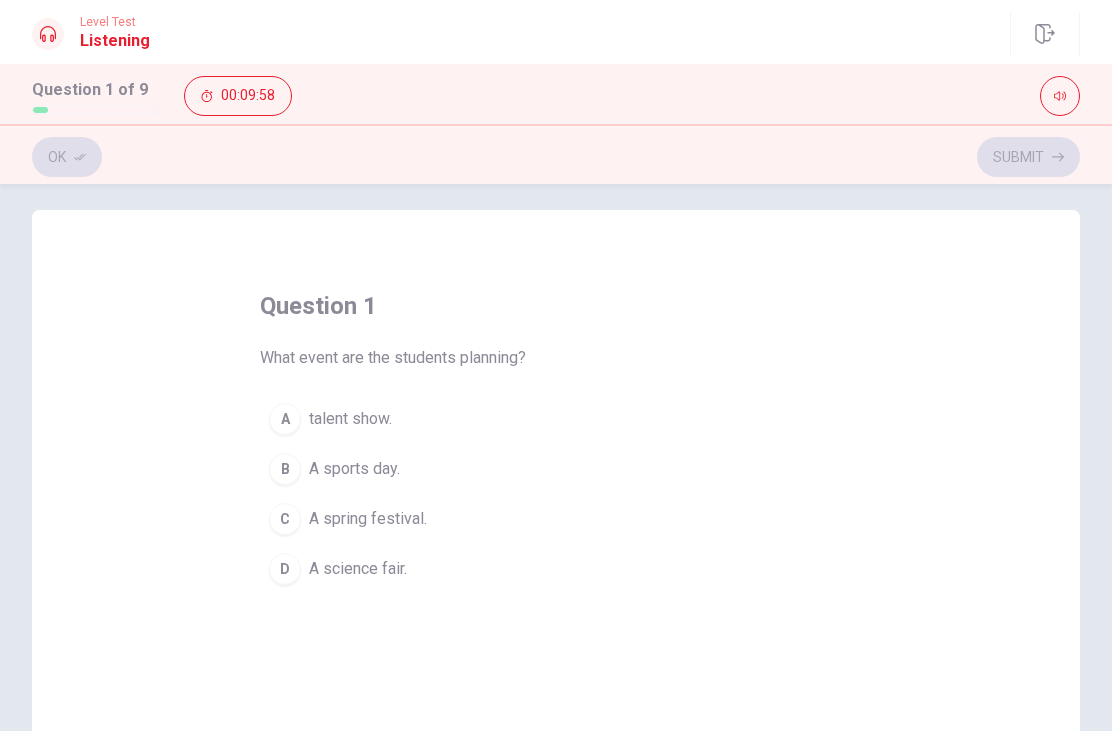 click on "C" at bounding box center [285, 519] 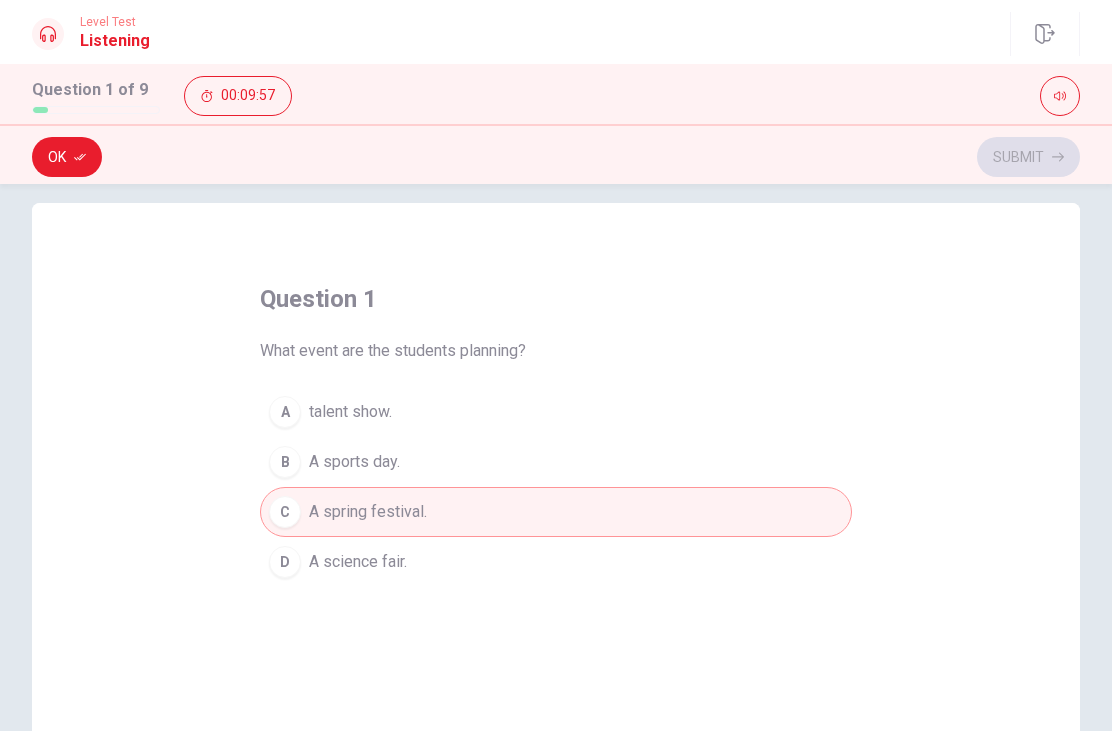 scroll, scrollTop: 20, scrollLeft: 0, axis: vertical 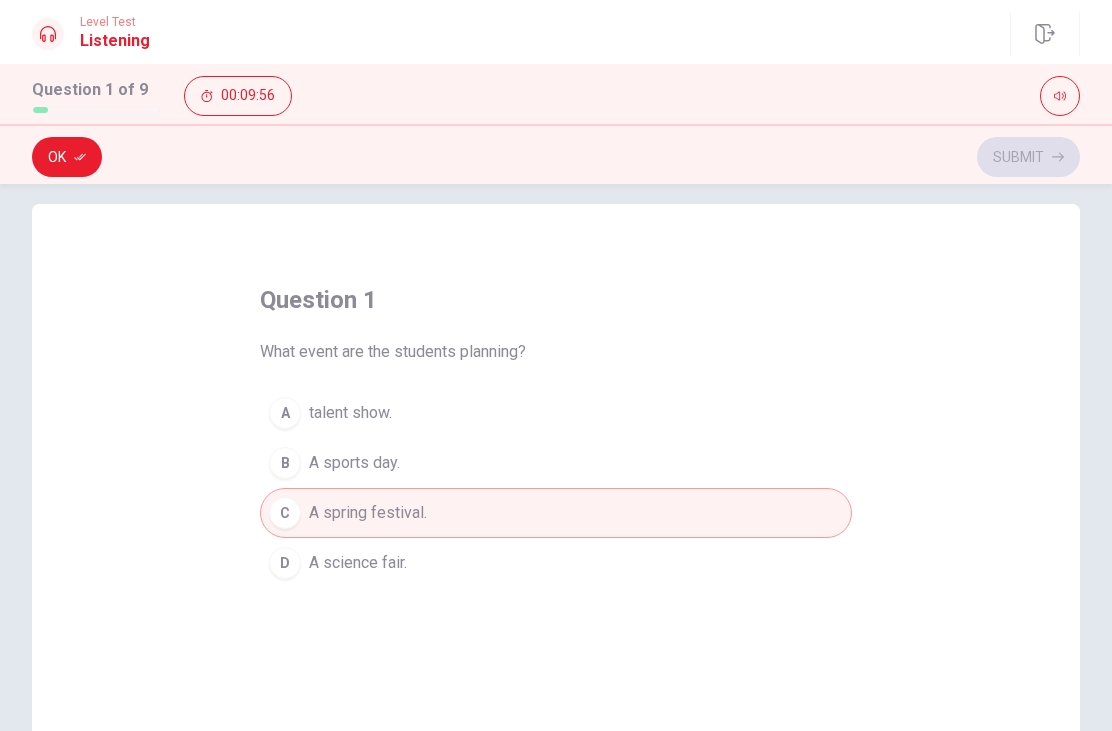 click on "Ok Submit" at bounding box center (556, 157) 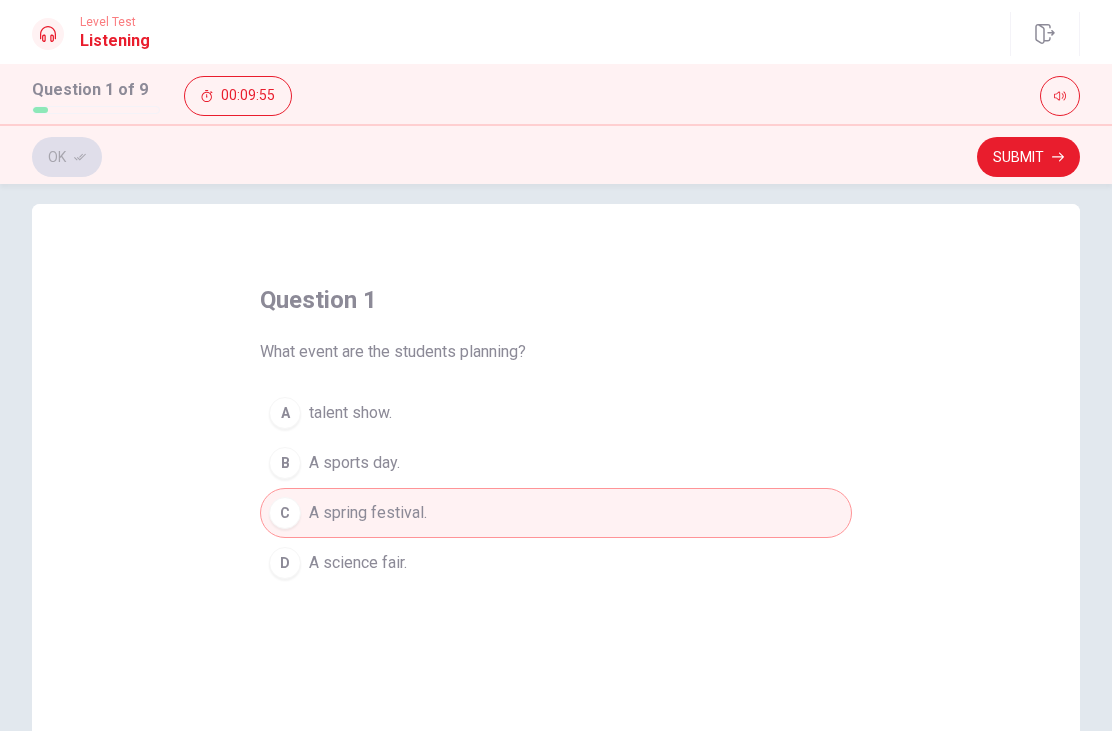 click on "Submit" at bounding box center (1028, 157) 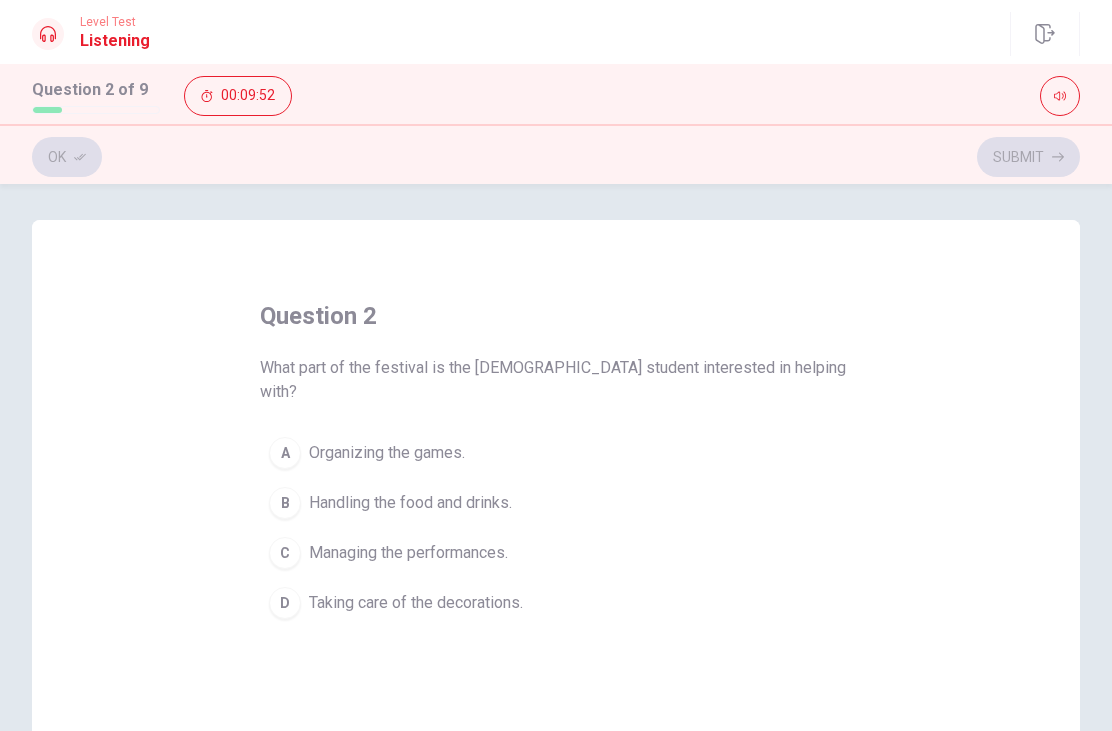 scroll, scrollTop: 6, scrollLeft: 0, axis: vertical 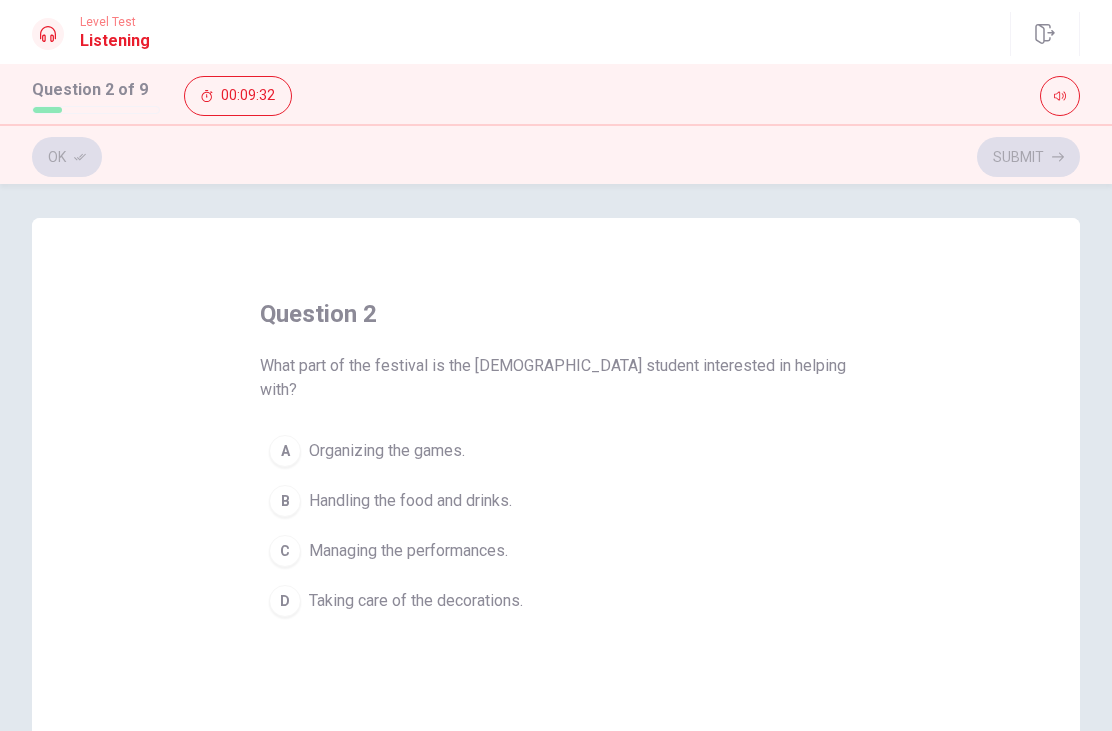 click on "D" at bounding box center (285, 601) 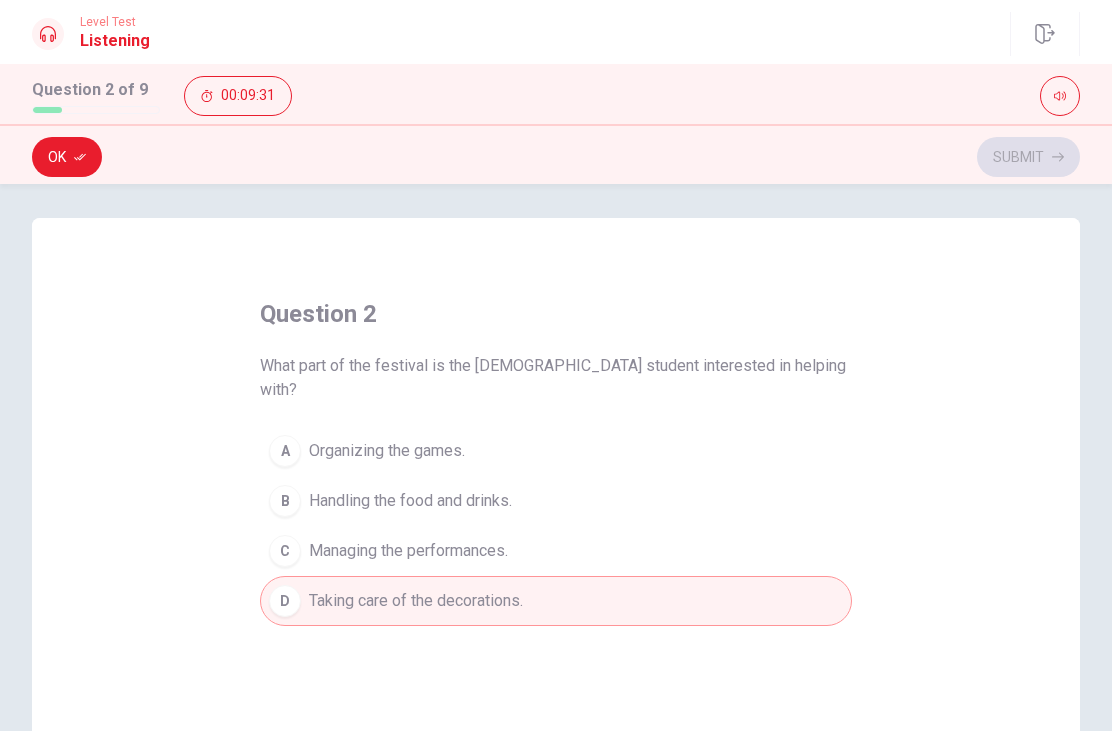 click on "Ok" at bounding box center (67, 157) 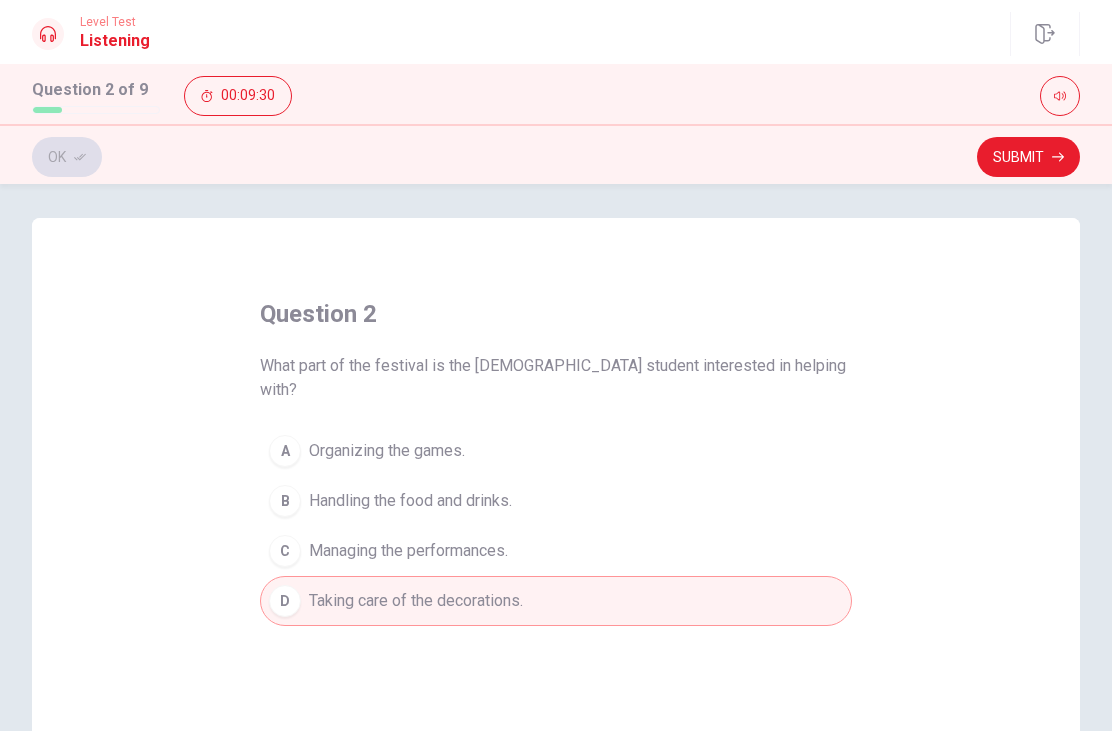 click on "Submit" at bounding box center (1028, 157) 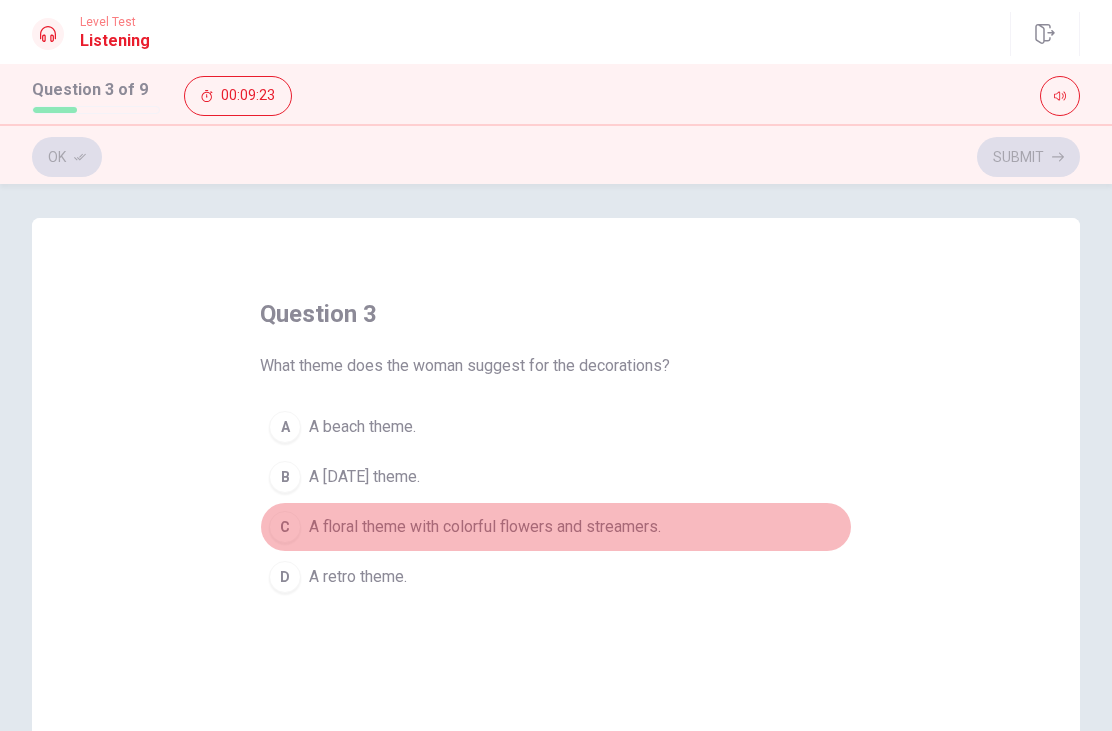 click on "C" at bounding box center [285, 527] 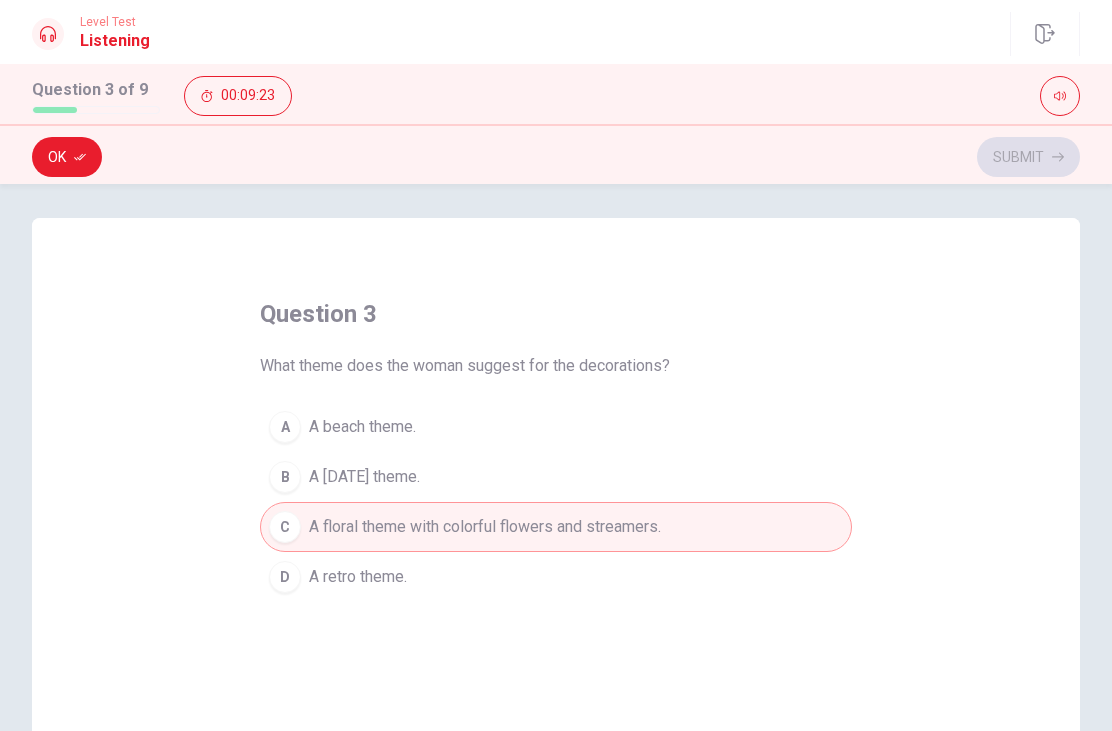 click on "Ok" at bounding box center (67, 157) 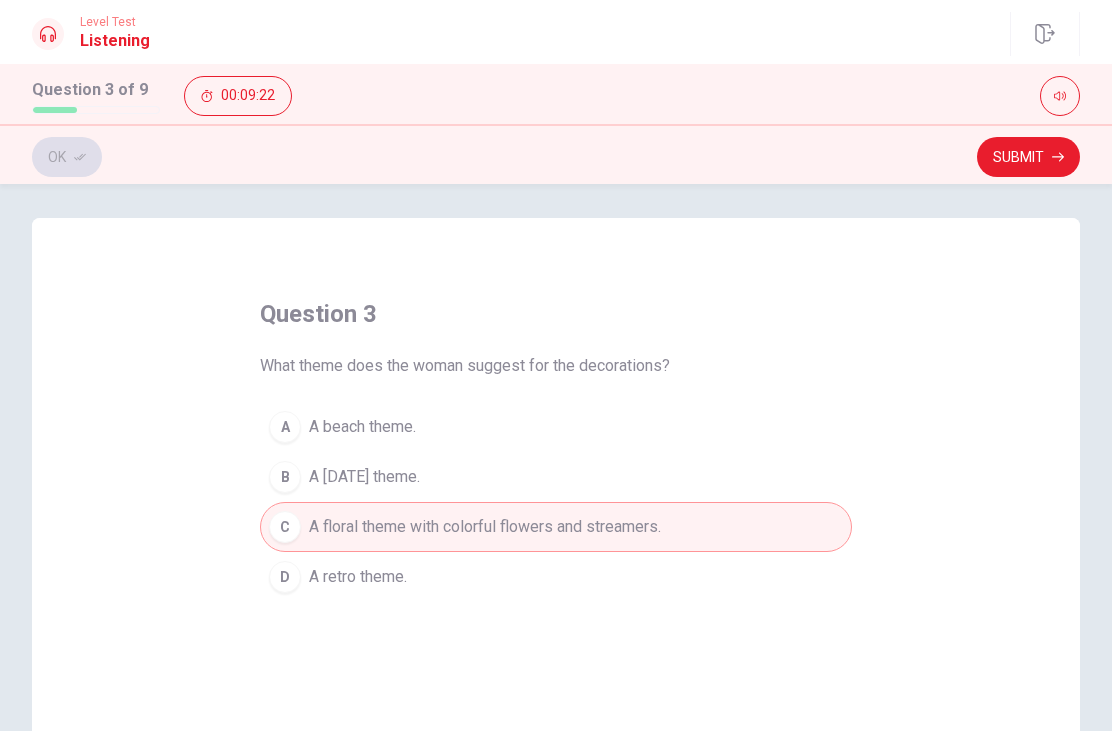 click on "Submit" at bounding box center [1028, 157] 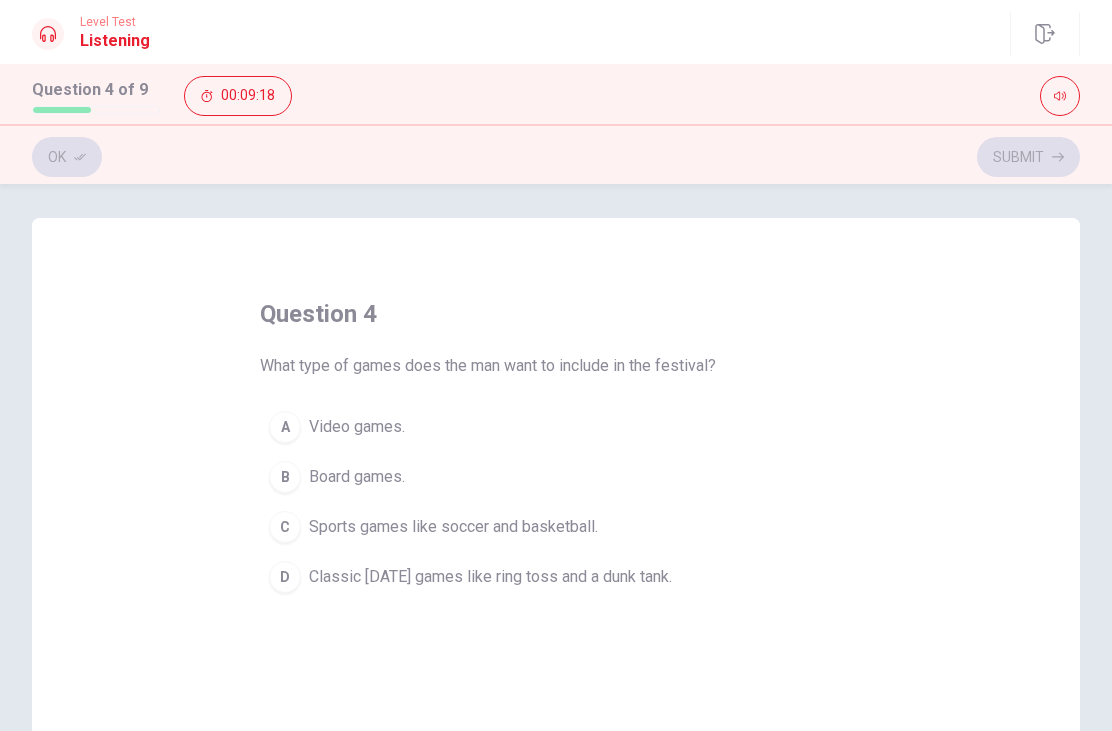 click on "C" at bounding box center [285, 527] 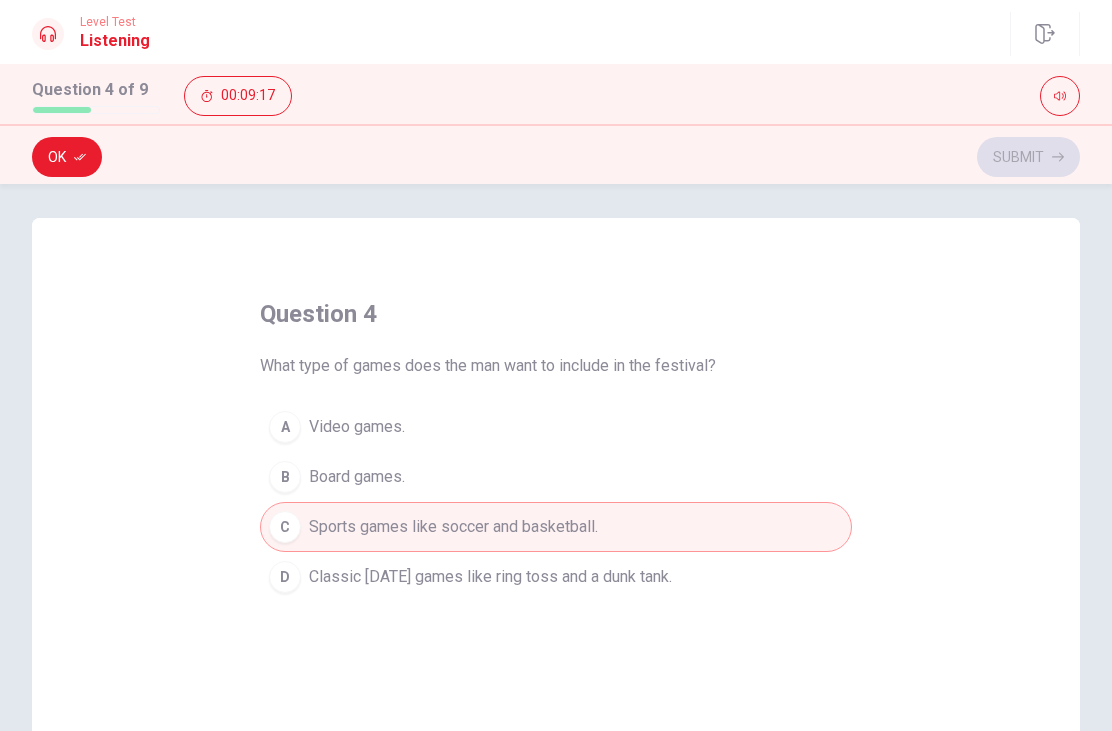 click on "C" at bounding box center (285, 527) 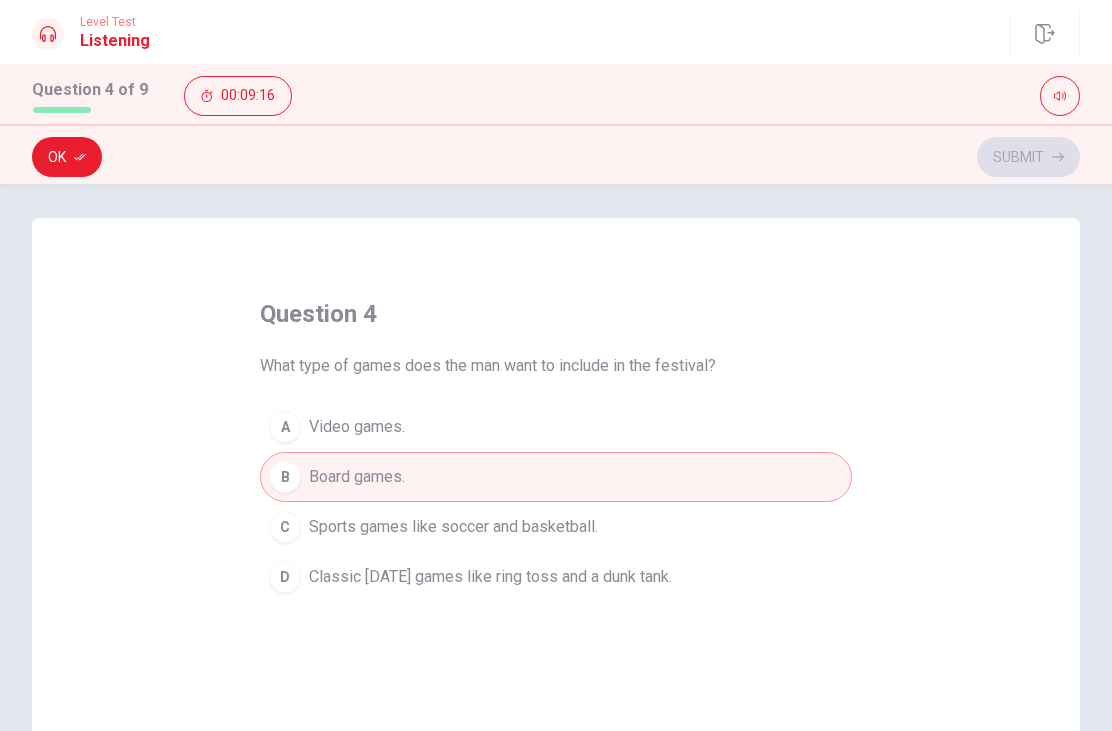 click 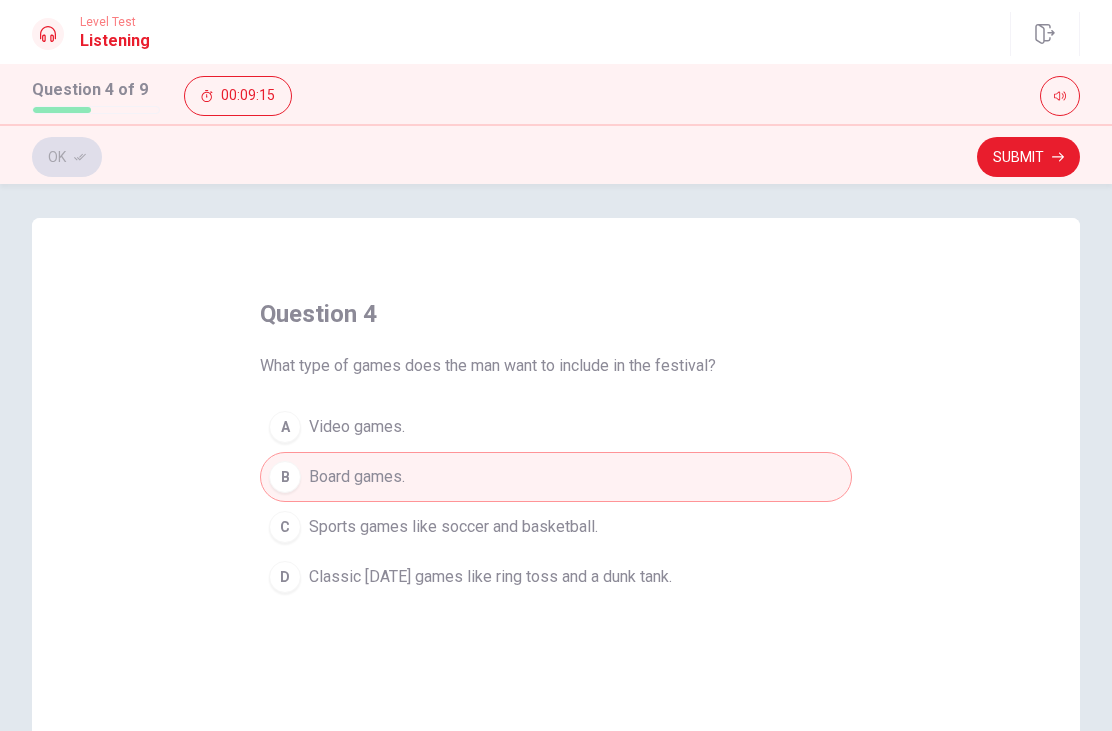 click on "Submit" at bounding box center (1028, 157) 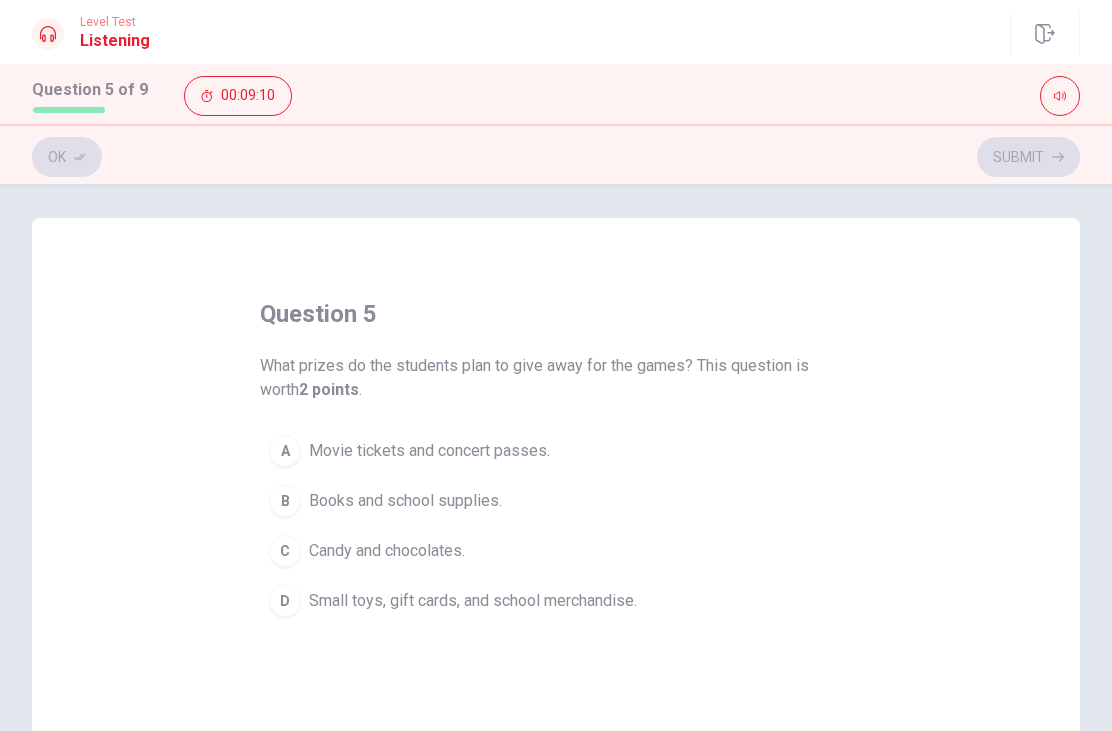 click on "D" at bounding box center [285, 601] 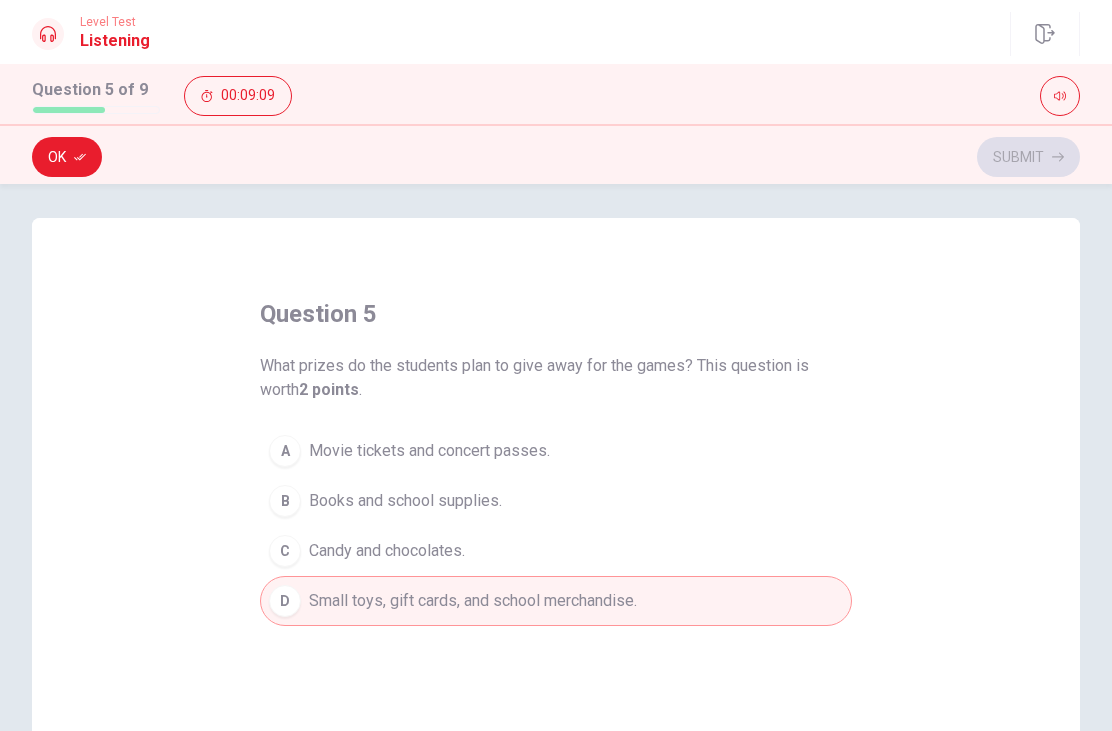 click 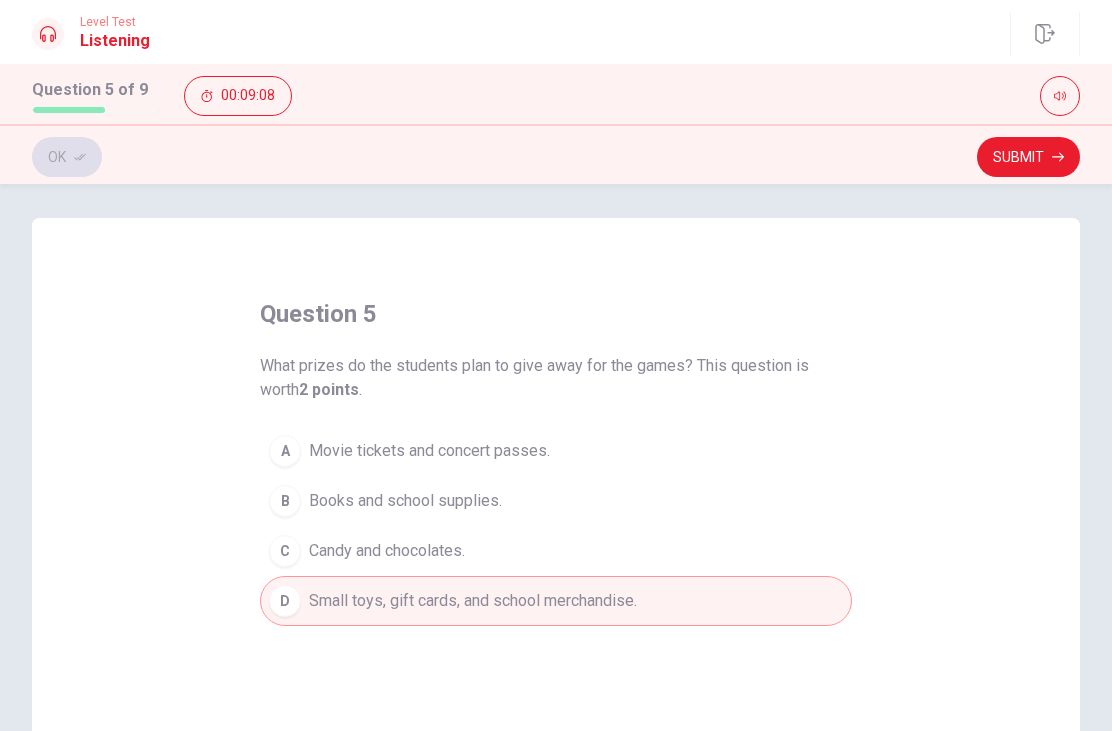 click on "Submit" at bounding box center [1028, 157] 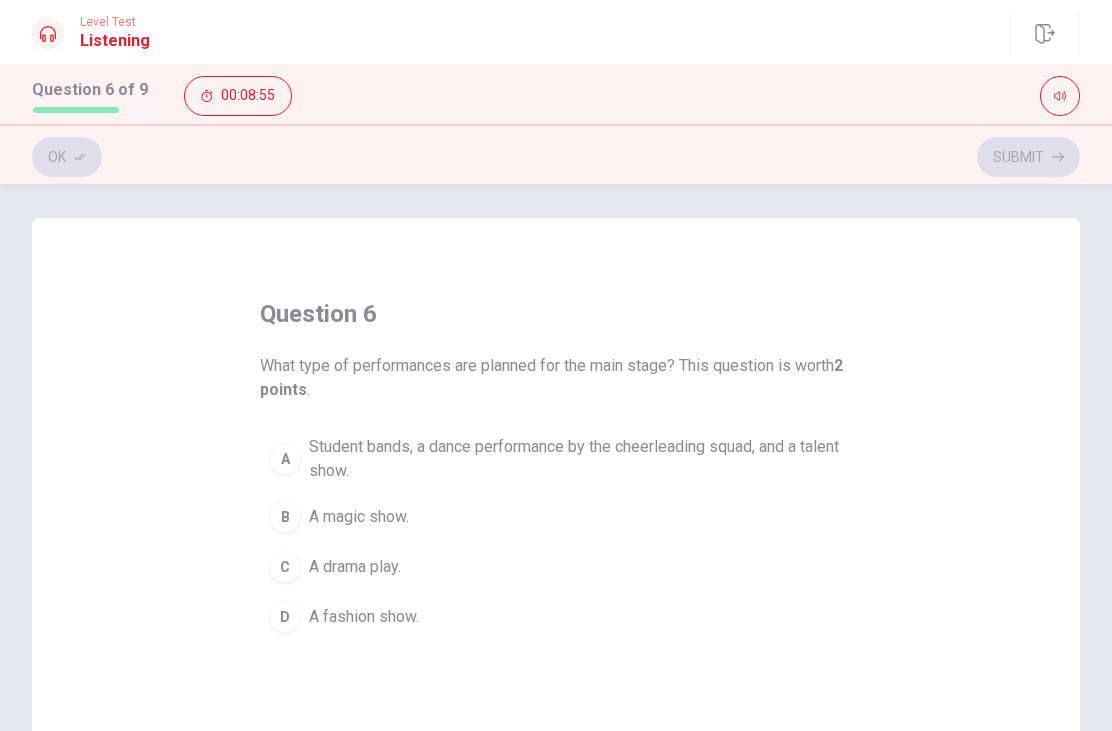 click on "A Student bands, a dance performance by the cheerleading squad, and a talent show." at bounding box center (556, 459) 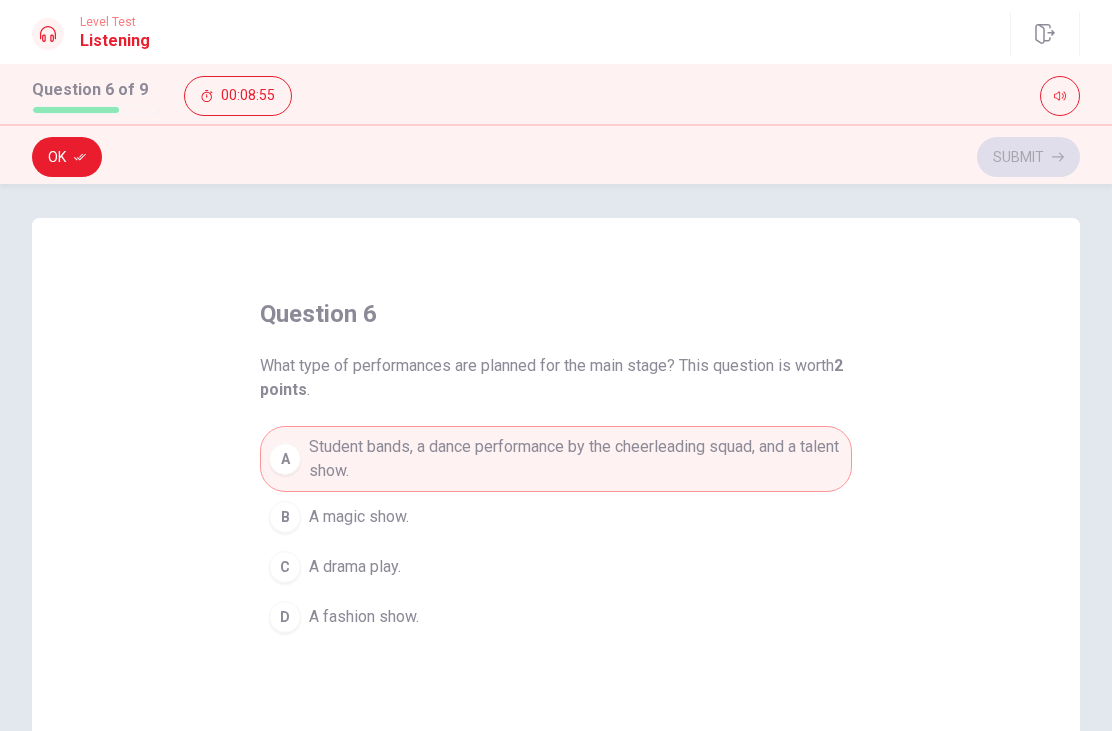 click 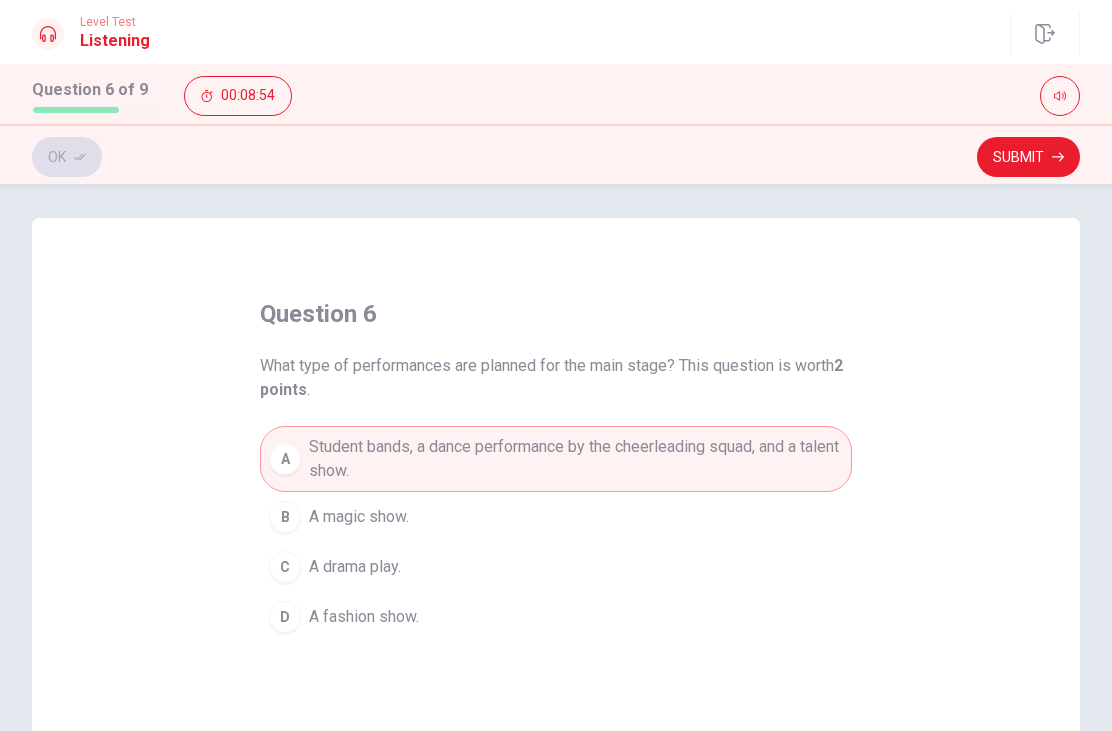 click on "Submit" at bounding box center [1028, 157] 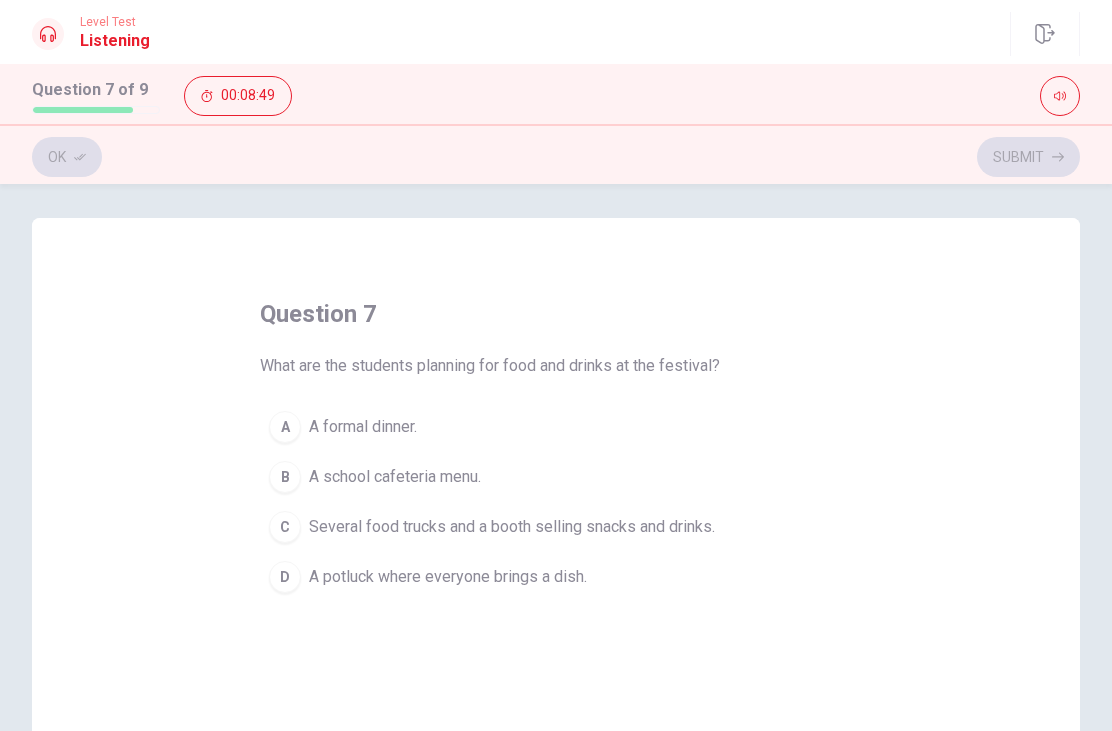 click on "C" at bounding box center (285, 527) 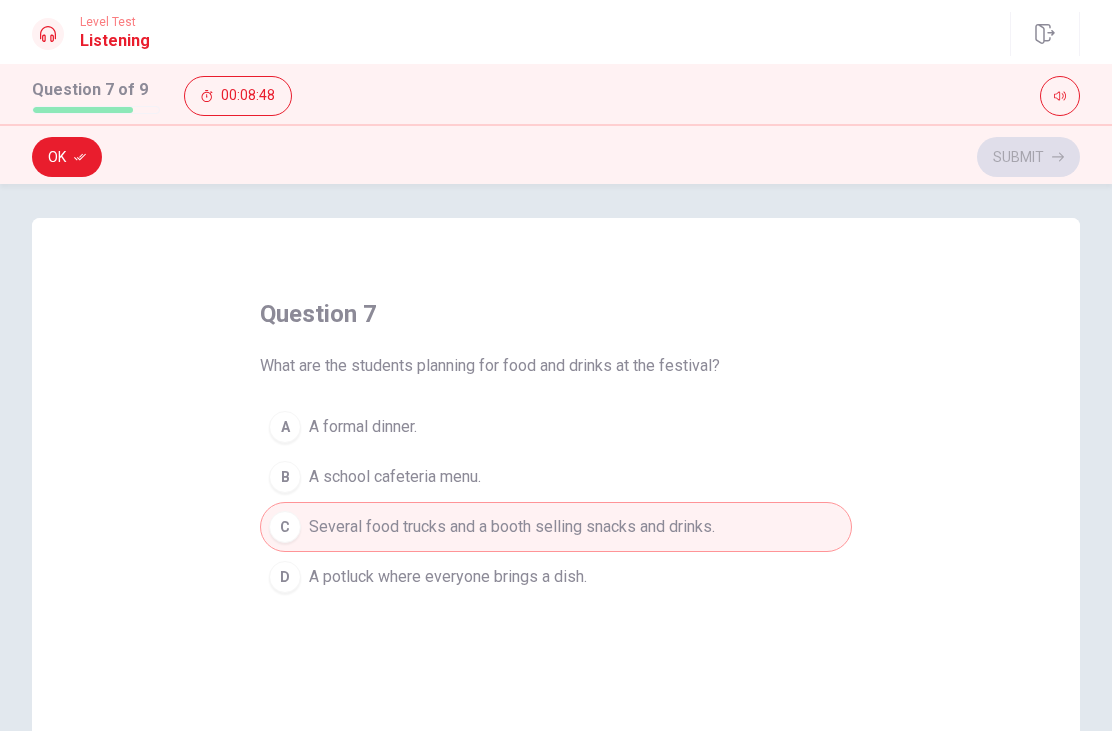 click 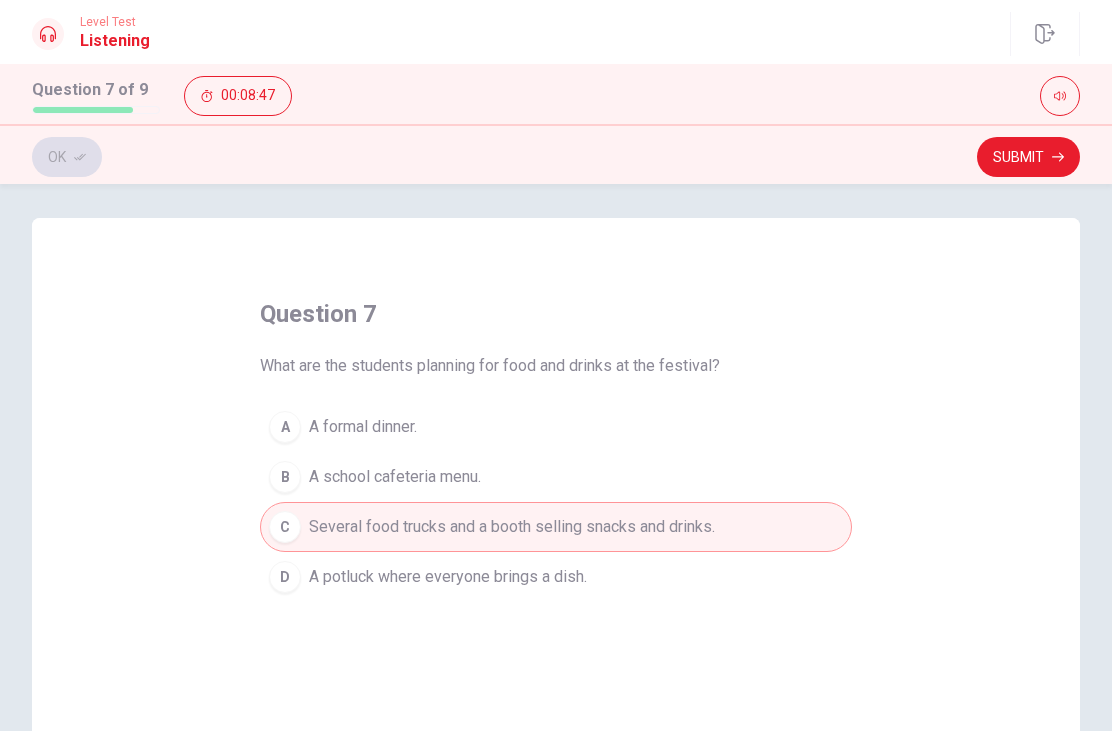 click on "Submit" at bounding box center (1028, 157) 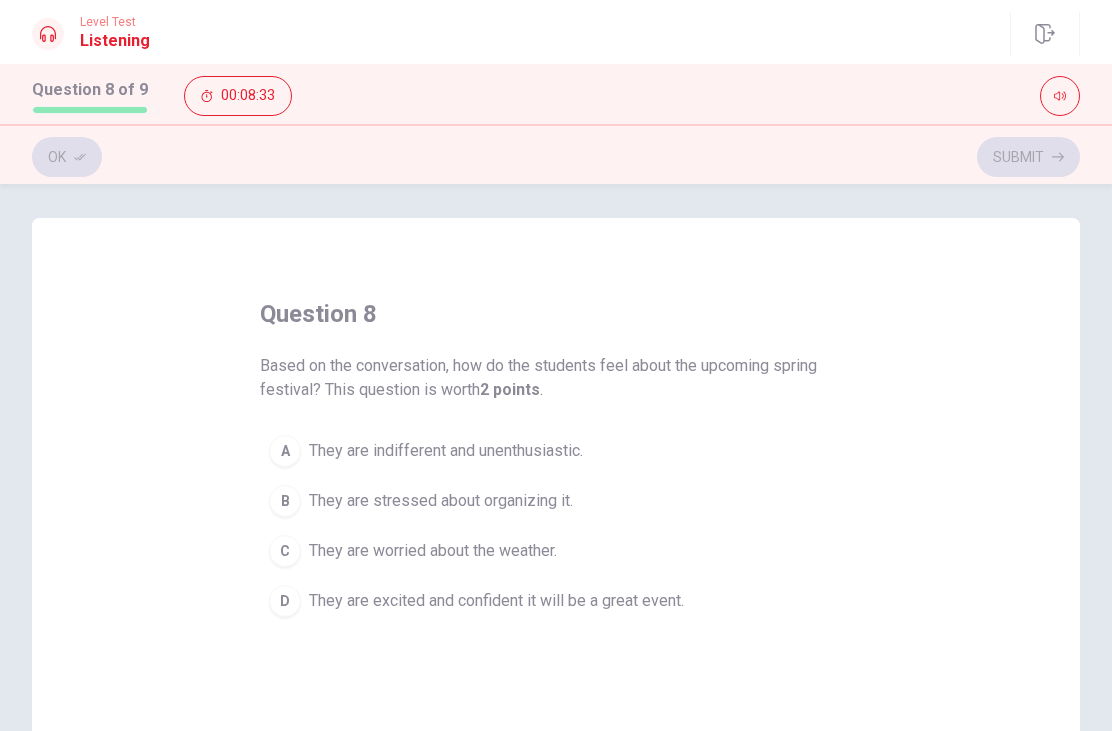 click on "D They are excited and confident it will be a great event." at bounding box center (556, 601) 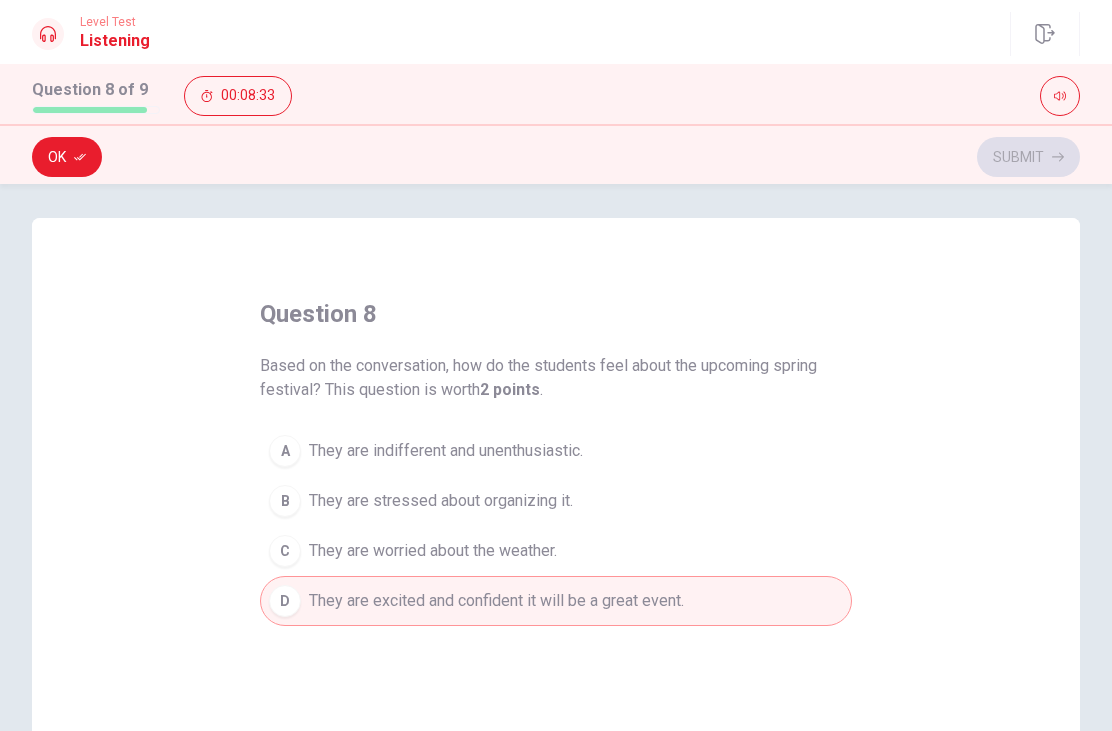 click on "Ok" at bounding box center (67, 157) 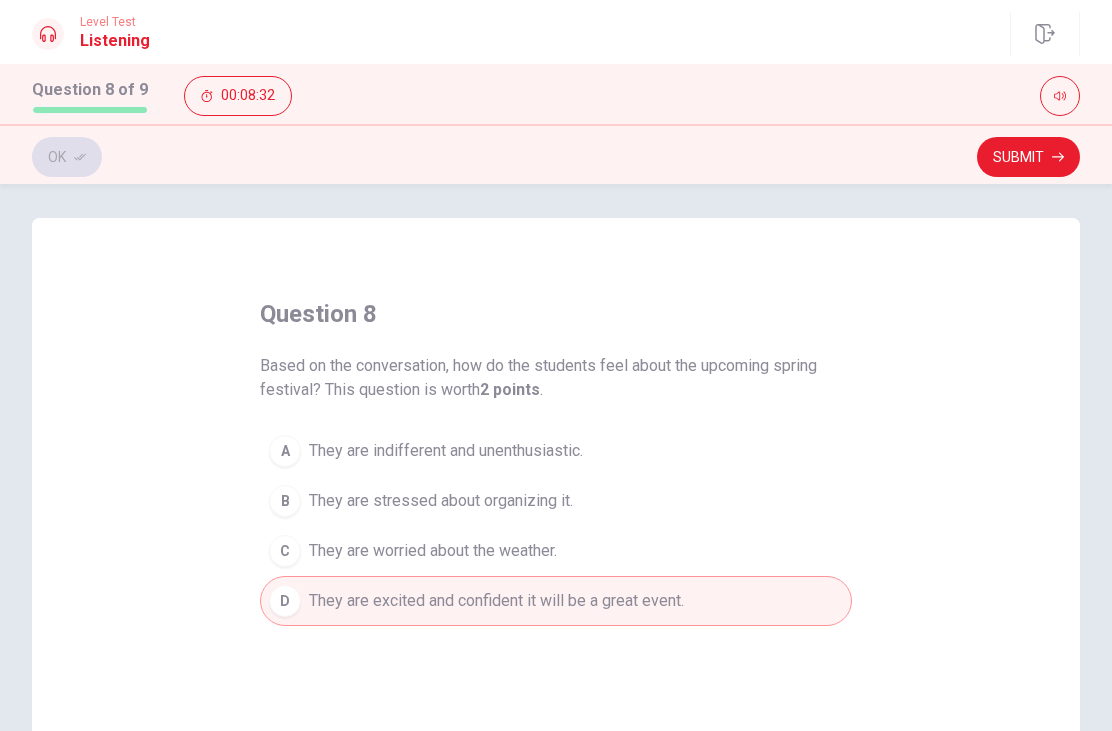 click on "Submit" at bounding box center (1028, 157) 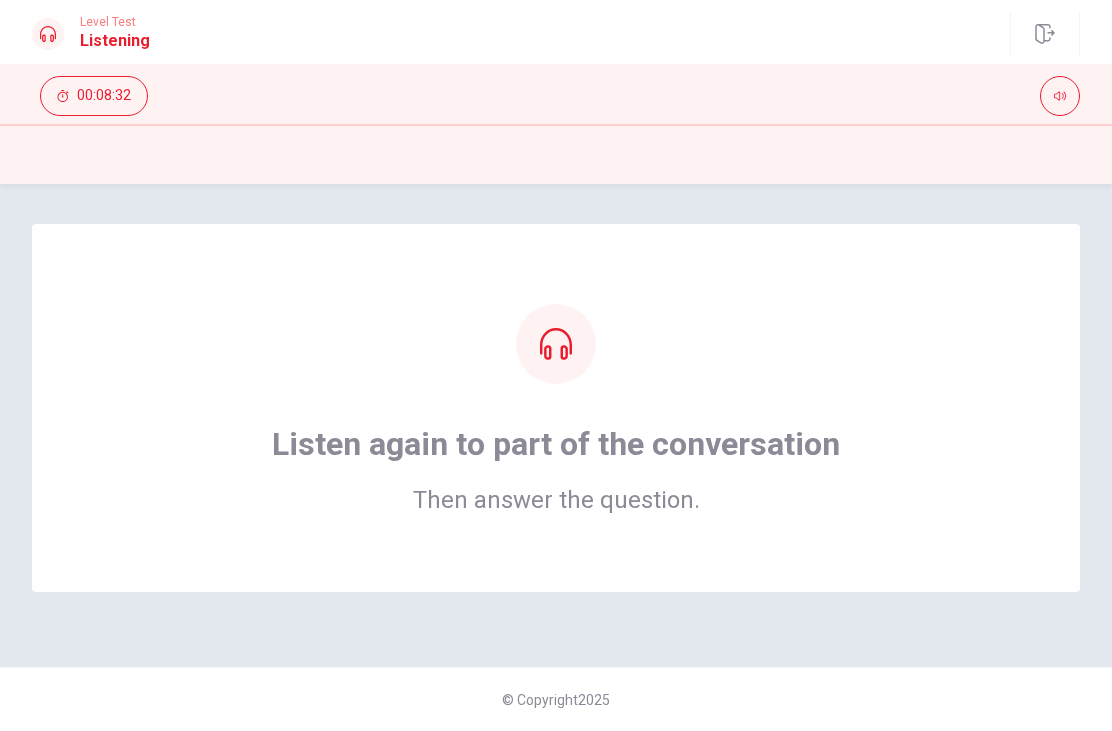 scroll, scrollTop: 0, scrollLeft: 0, axis: both 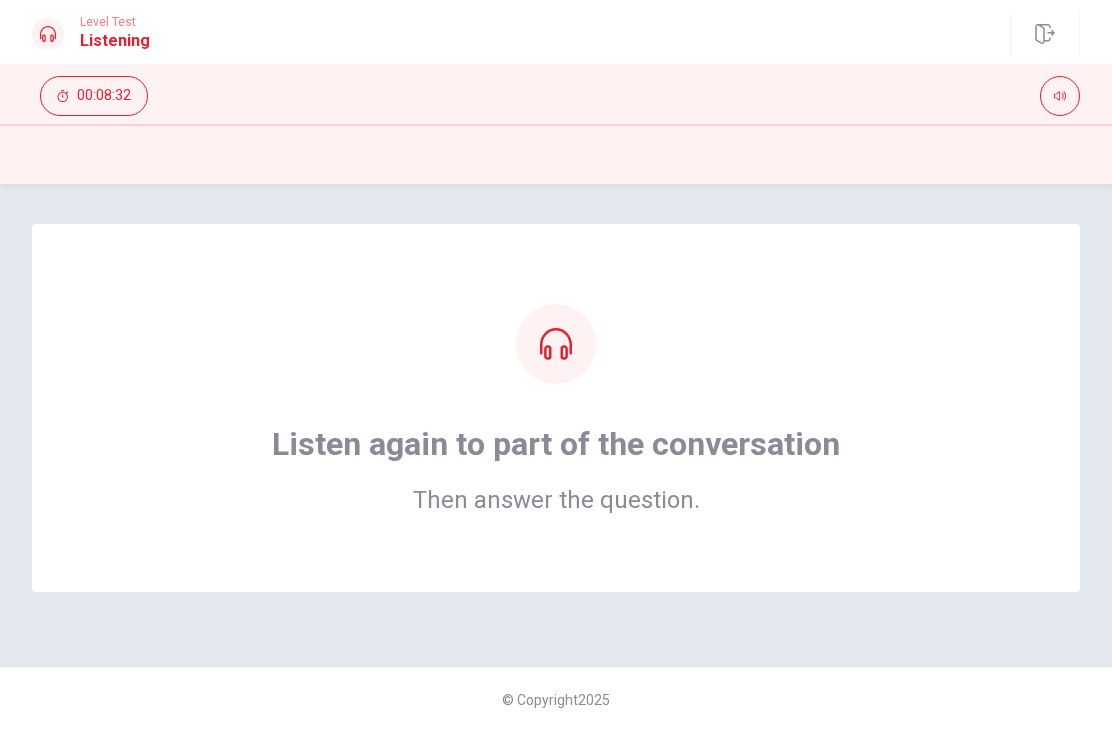 click on "Listen again to part of the conversation Then answer the question. © Copyright  2025" at bounding box center [556, 457] 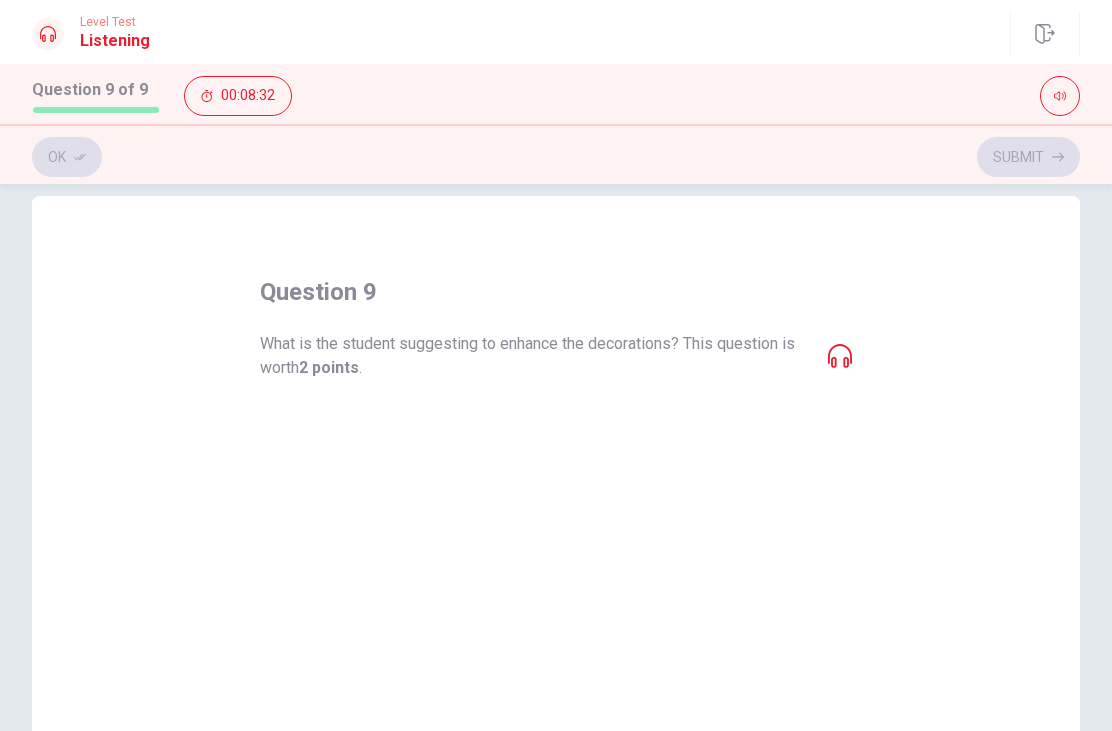 scroll, scrollTop: 14, scrollLeft: 0, axis: vertical 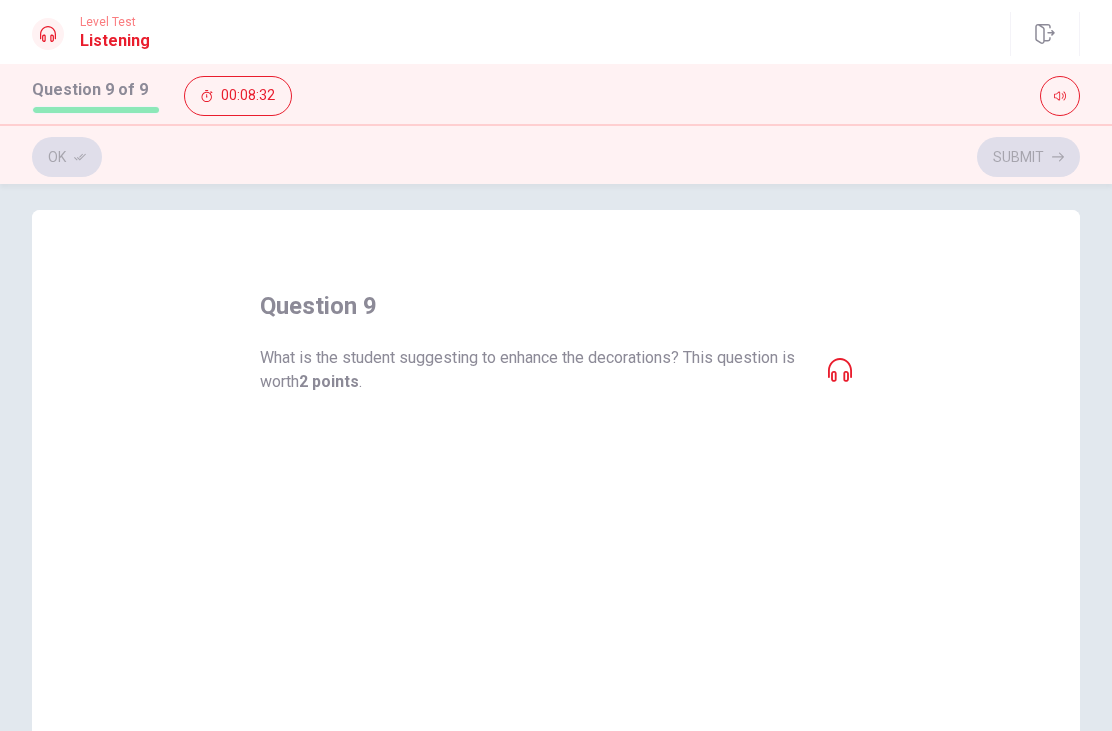 click on "question   9 What is the student suggesting to enhance the decorations? This question is worth  2 points . A Setting up fairy lights around the main stage area. B Putting up posters of famous artists. C Waiting until evening to turn on the lights. D Using neon lights." at bounding box center [556, 557] 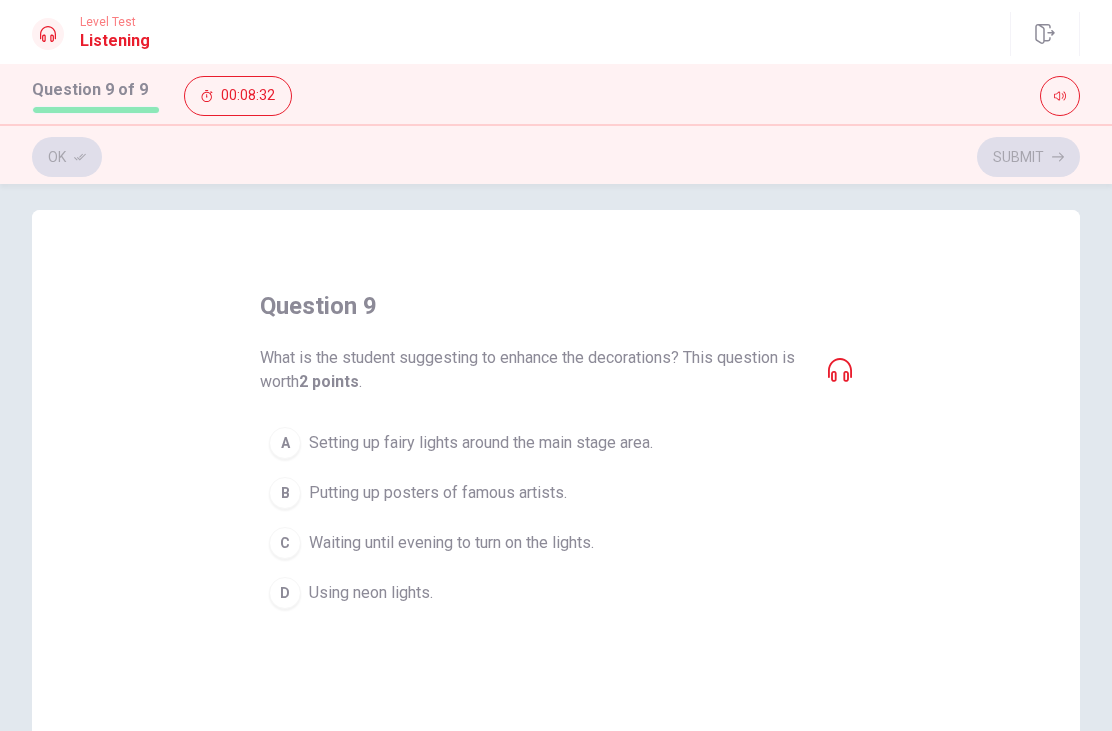 click on "What is the student suggesting to enhance the decorations? This question is worth  2 points ." at bounding box center [556, 370] 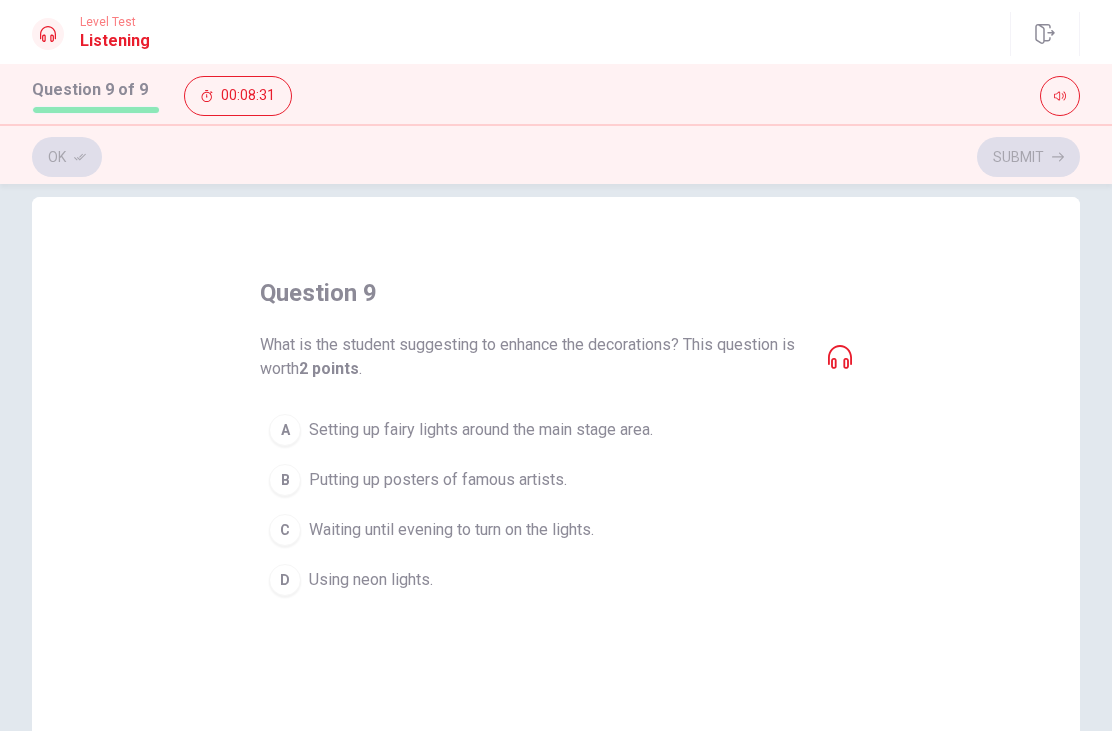scroll, scrollTop: 19, scrollLeft: 0, axis: vertical 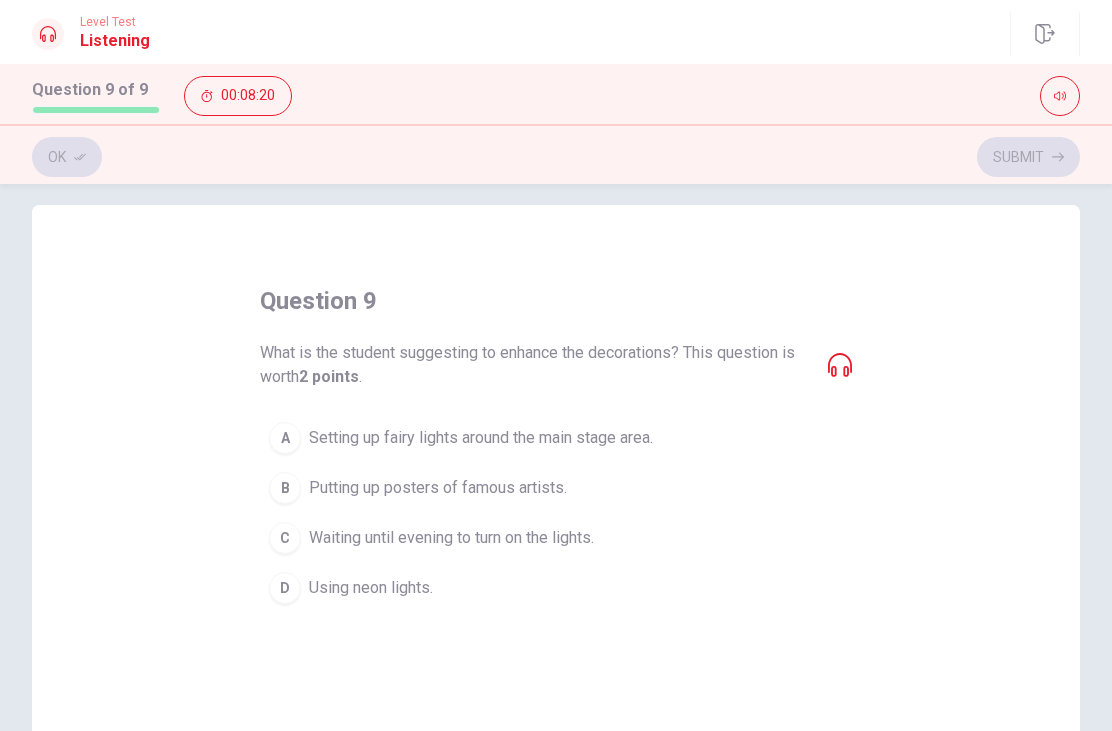 click on "C" at bounding box center [285, 538] 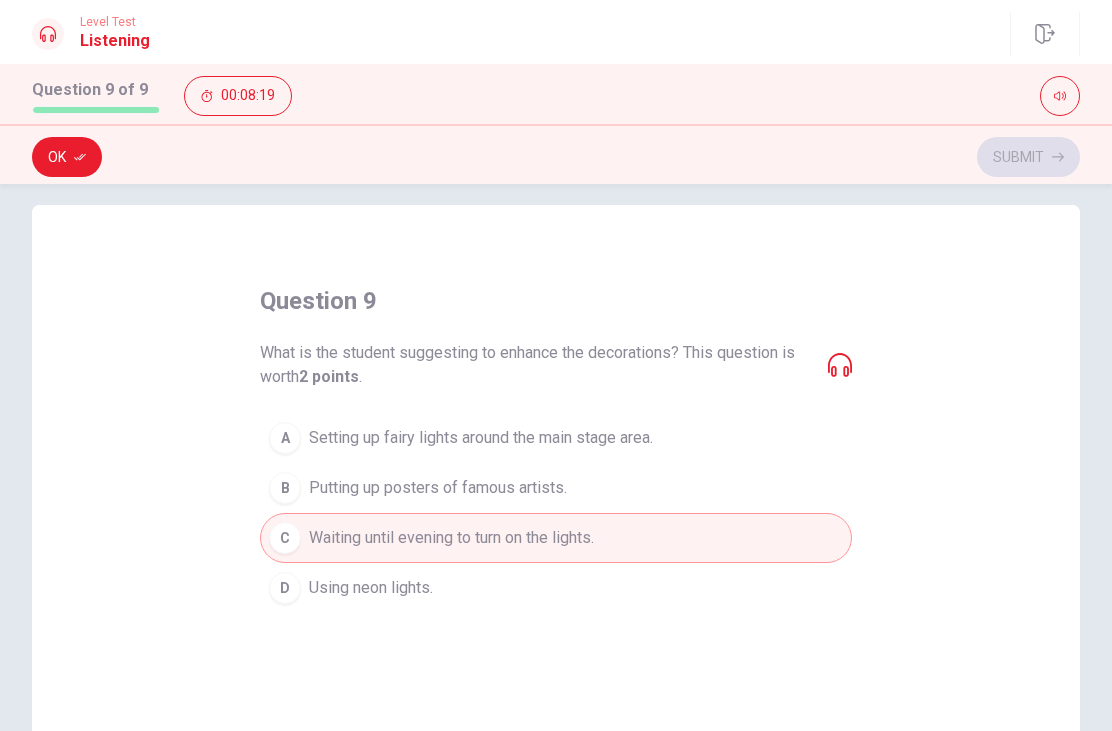 click on "Ok" at bounding box center [67, 157] 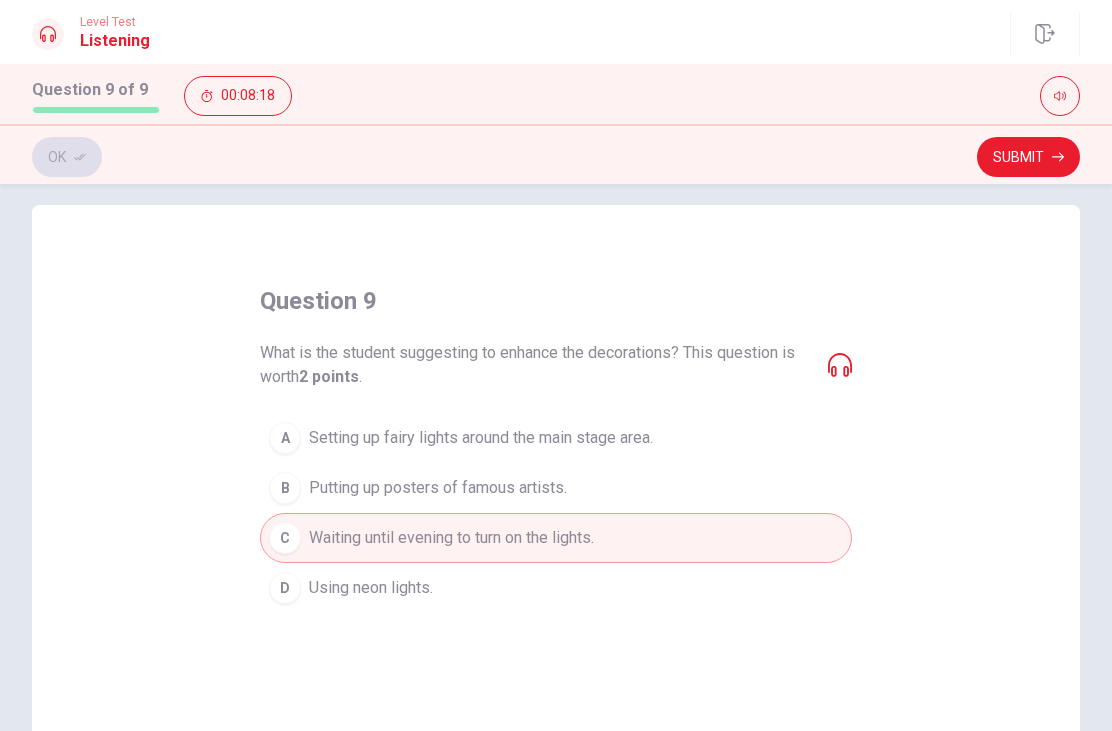 click on "Submit" at bounding box center [1028, 157] 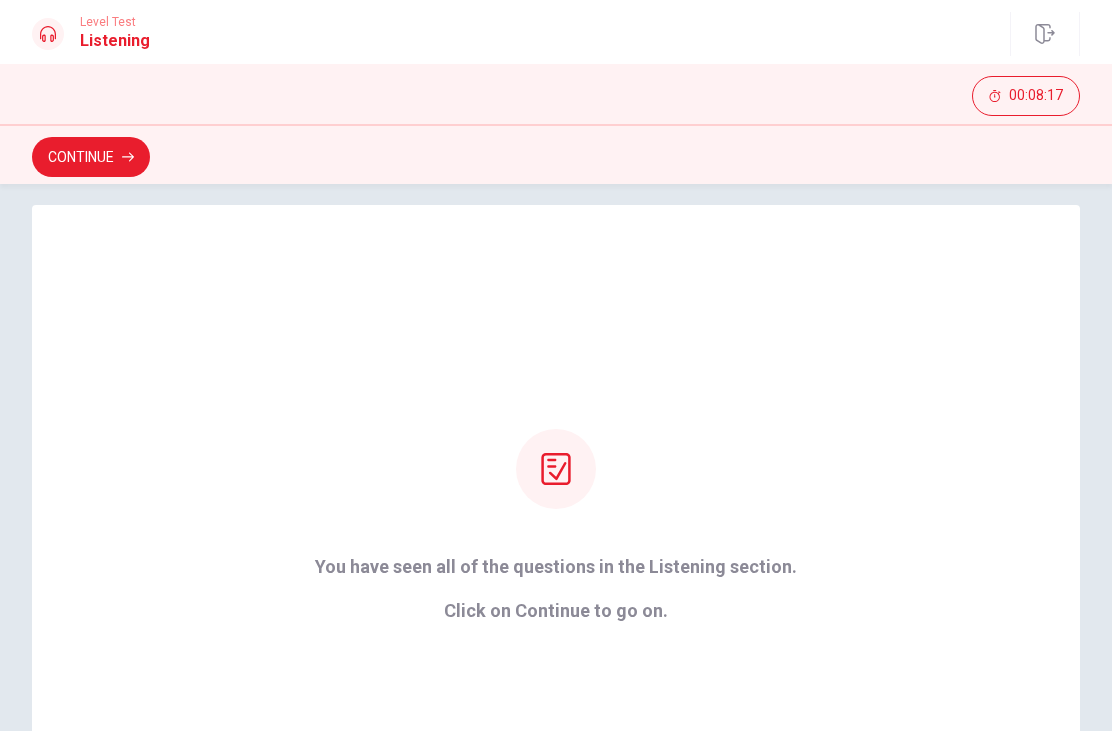 click on "Continue" at bounding box center [556, 157] 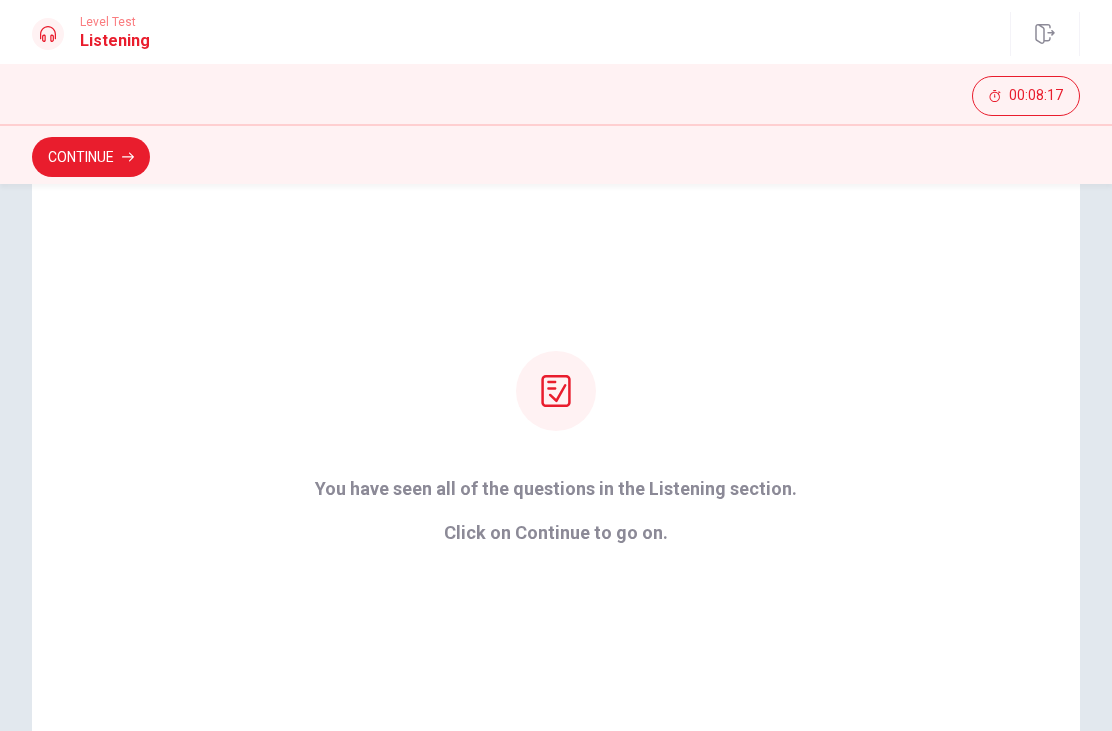 scroll, scrollTop: 136, scrollLeft: 0, axis: vertical 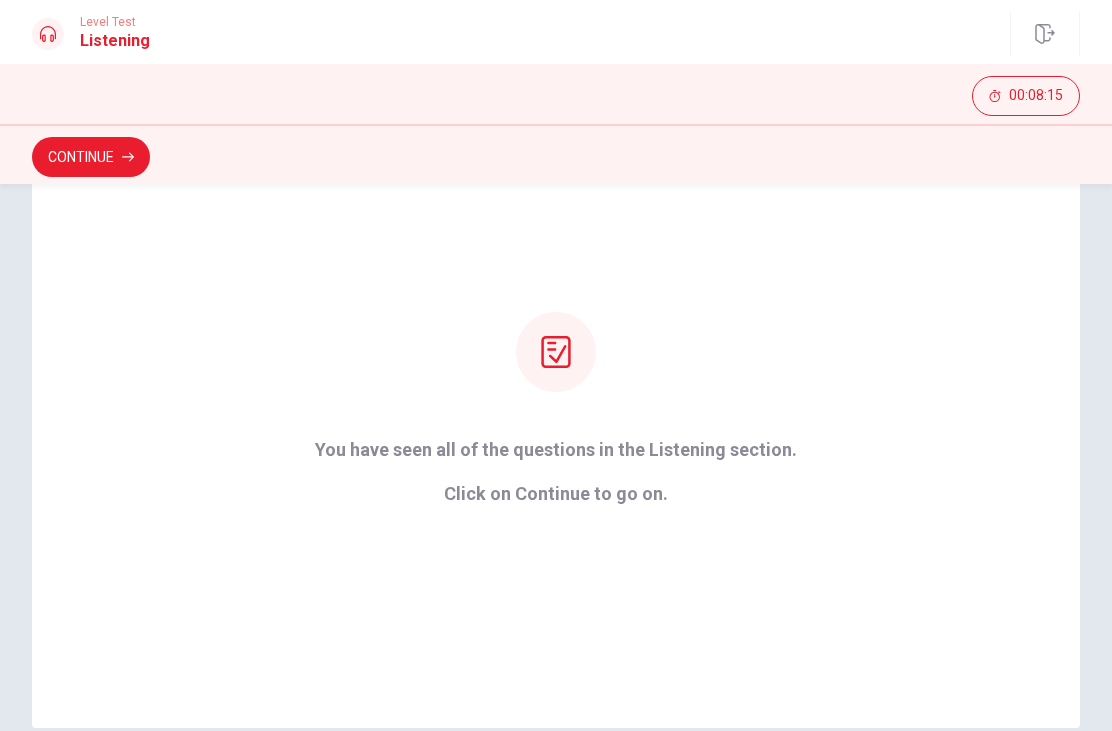 click at bounding box center (556, 352) 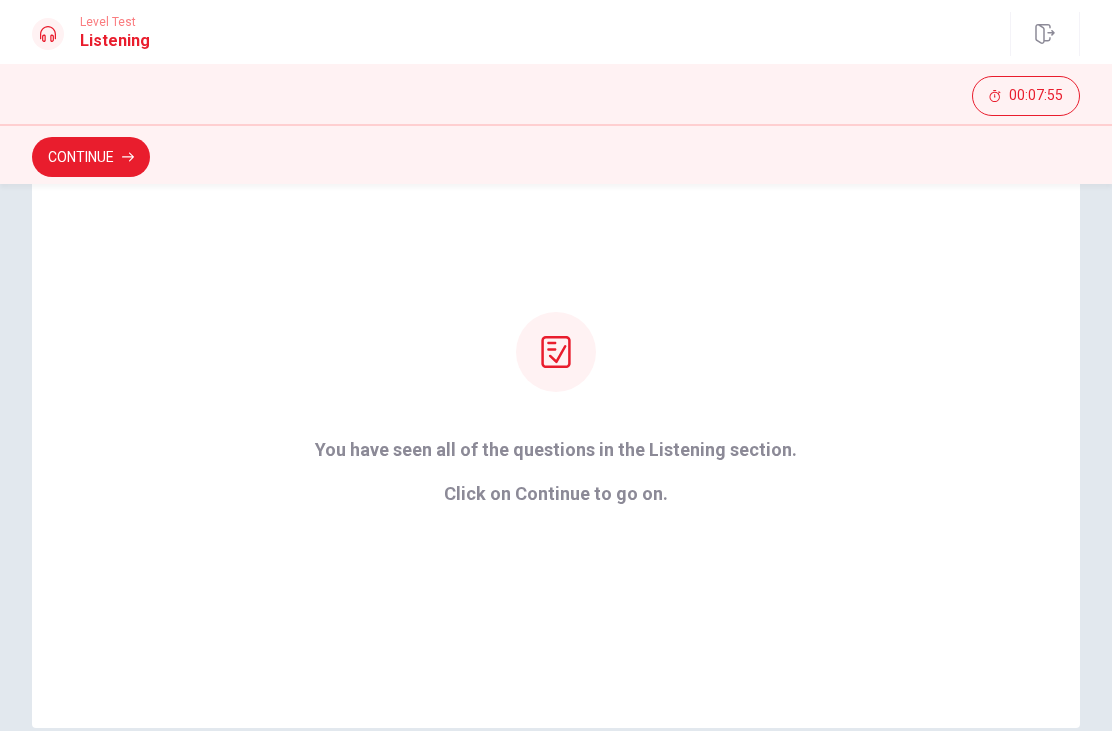 click 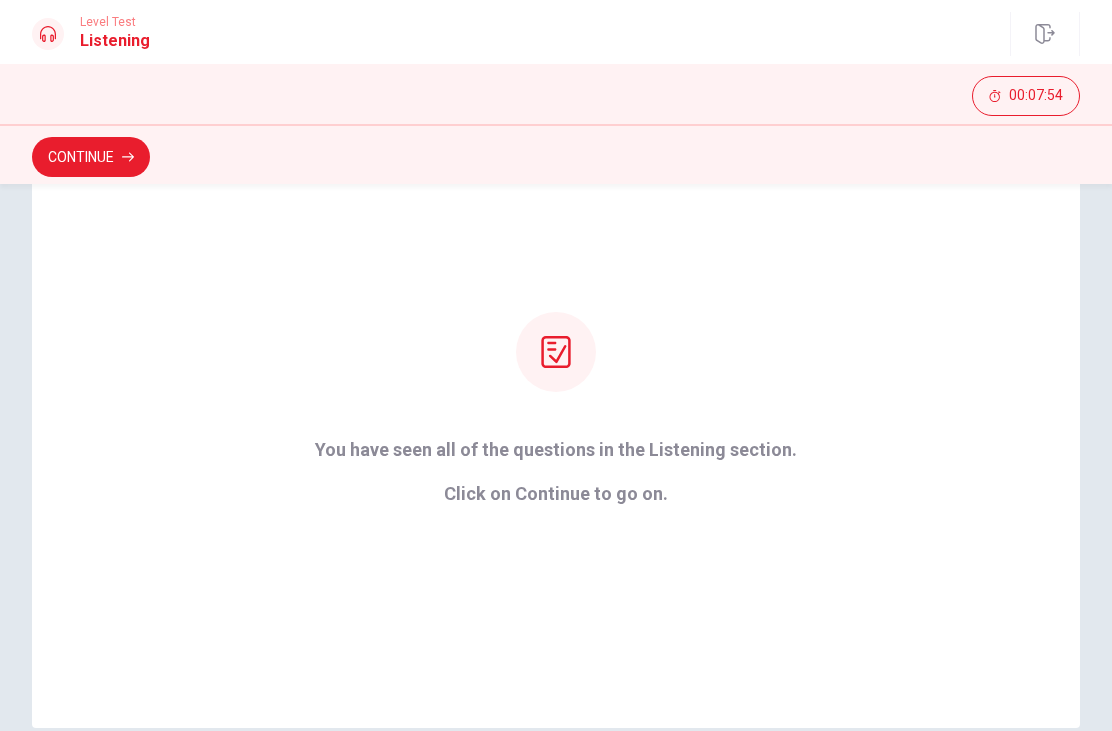 click on "Continue" at bounding box center [91, 157] 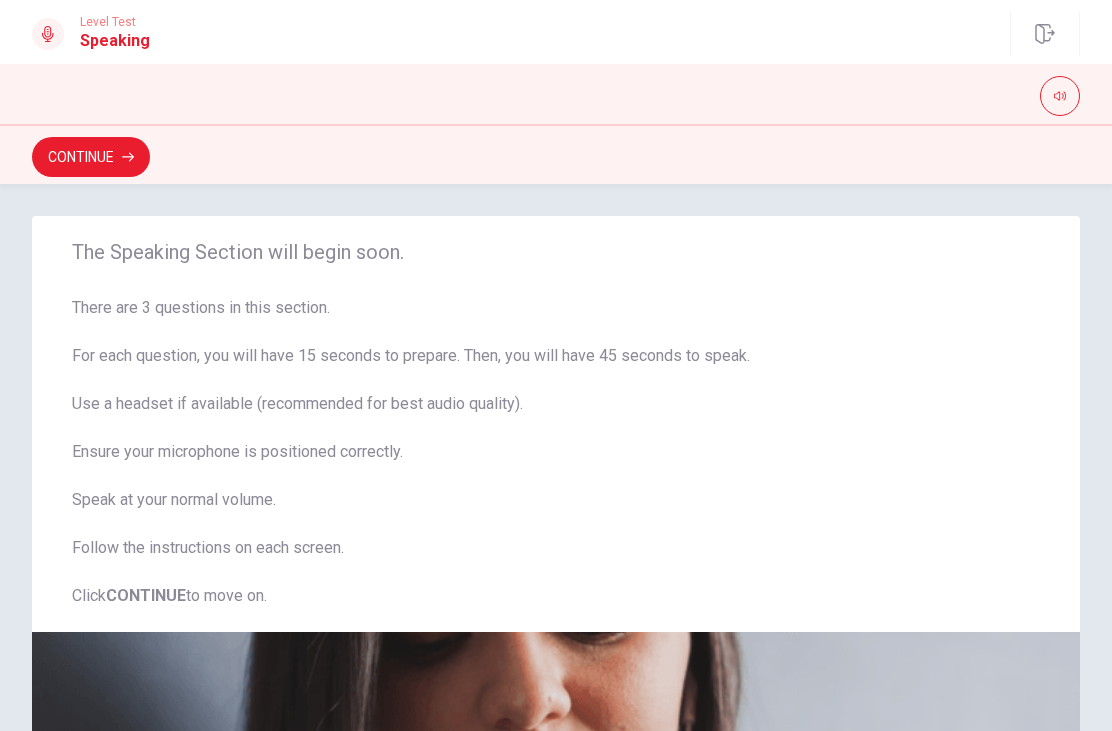 scroll, scrollTop: 13, scrollLeft: 0, axis: vertical 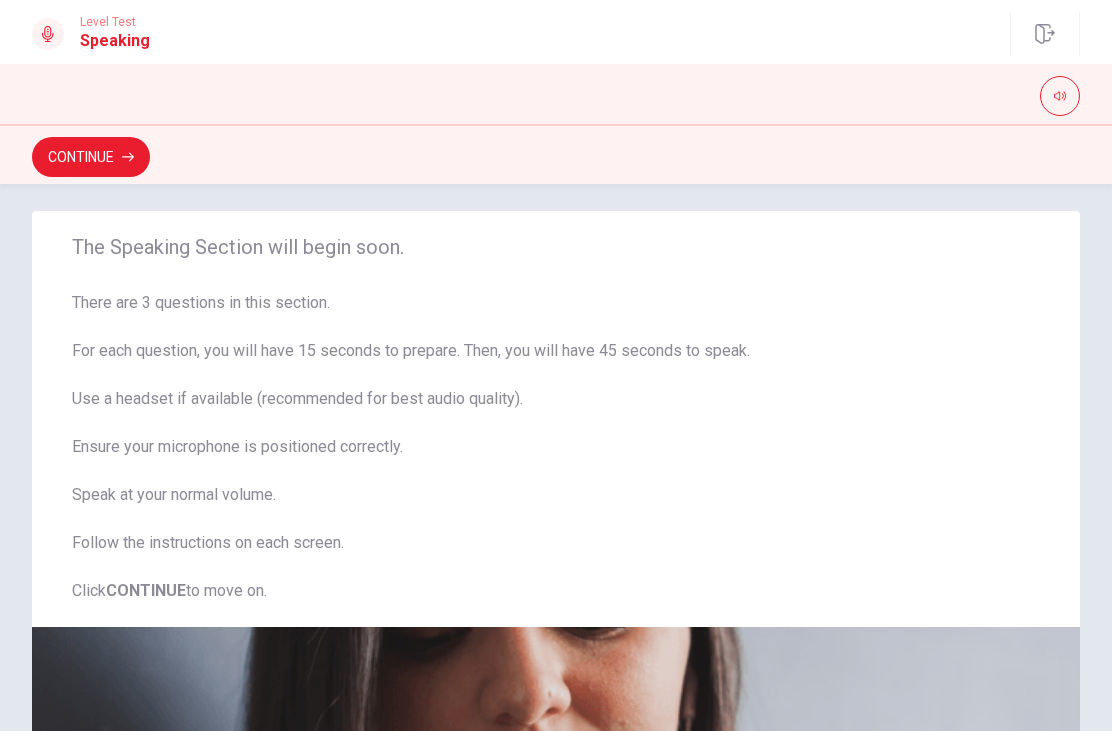 click on "Continue" at bounding box center [91, 157] 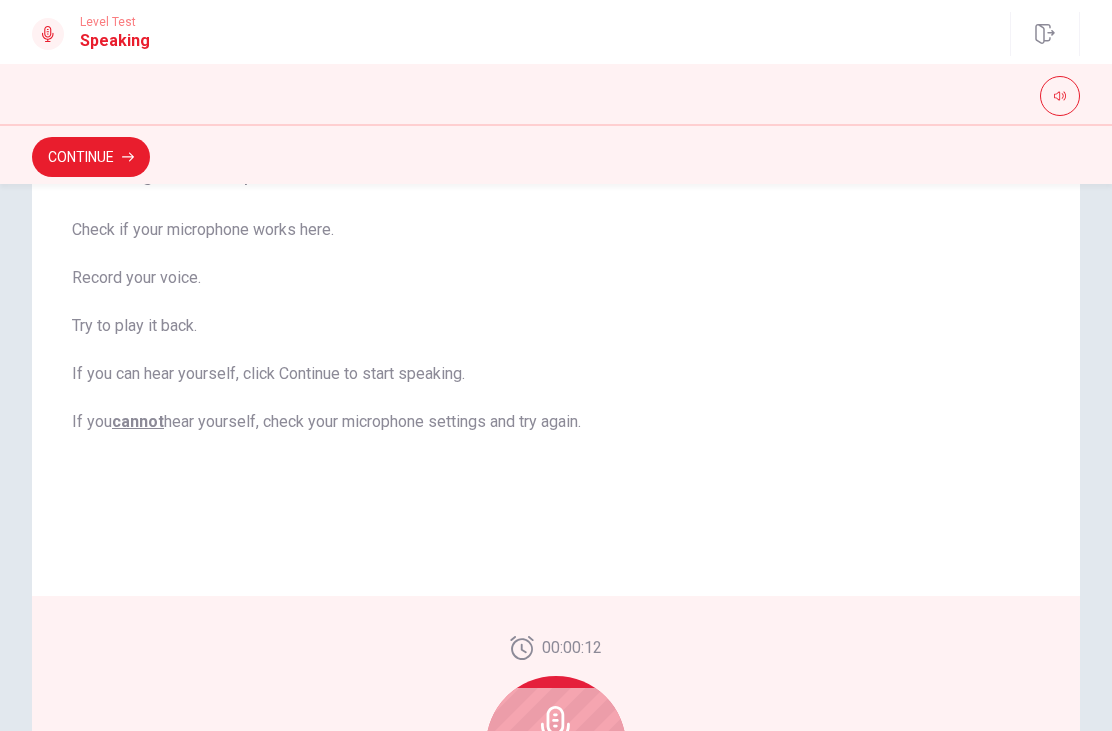 scroll, scrollTop: 222, scrollLeft: 0, axis: vertical 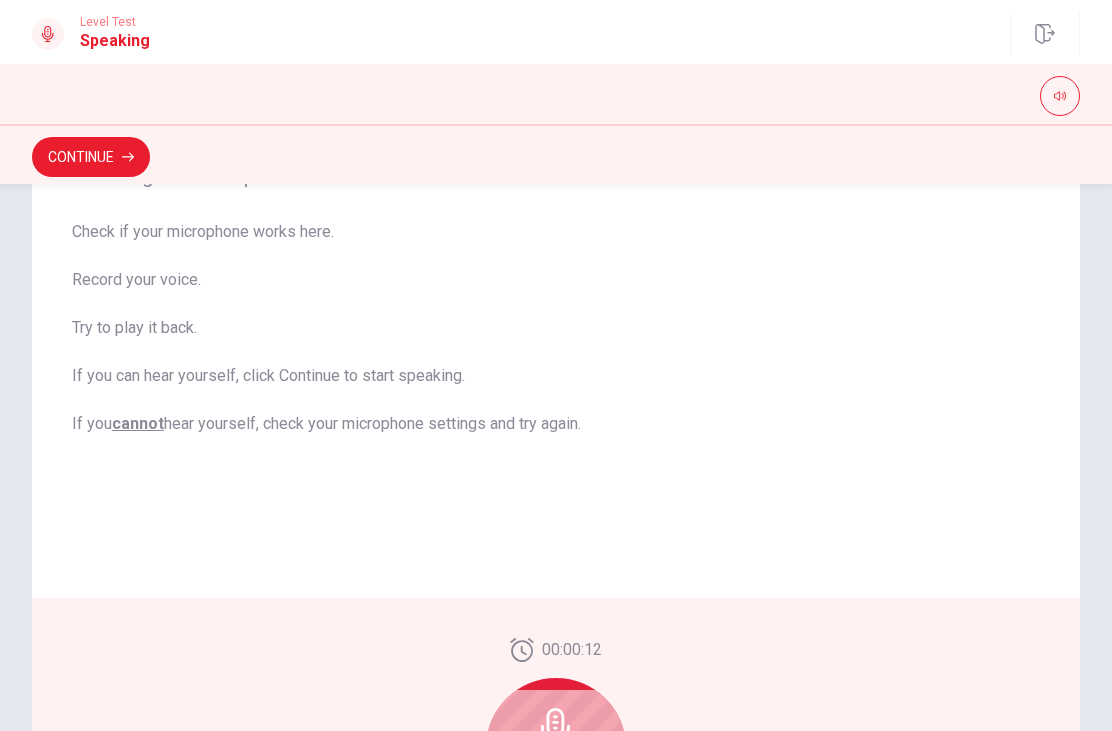 click on "Continue" at bounding box center [91, 157] 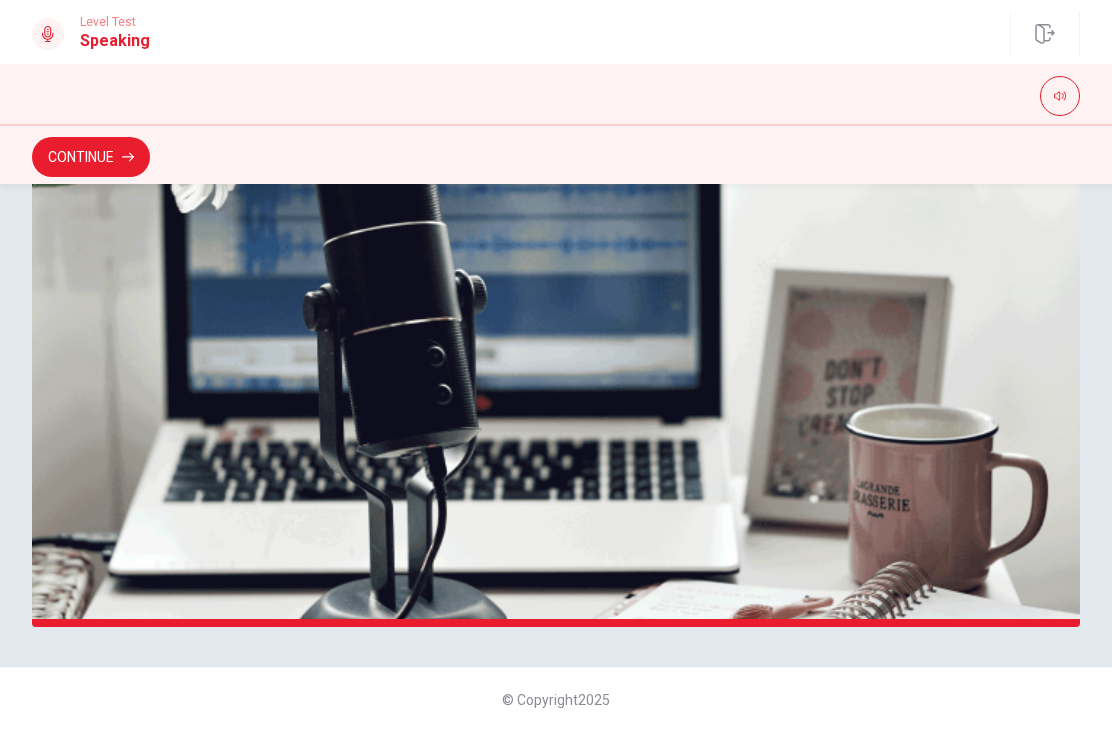 click on "Continue" at bounding box center (91, 157) 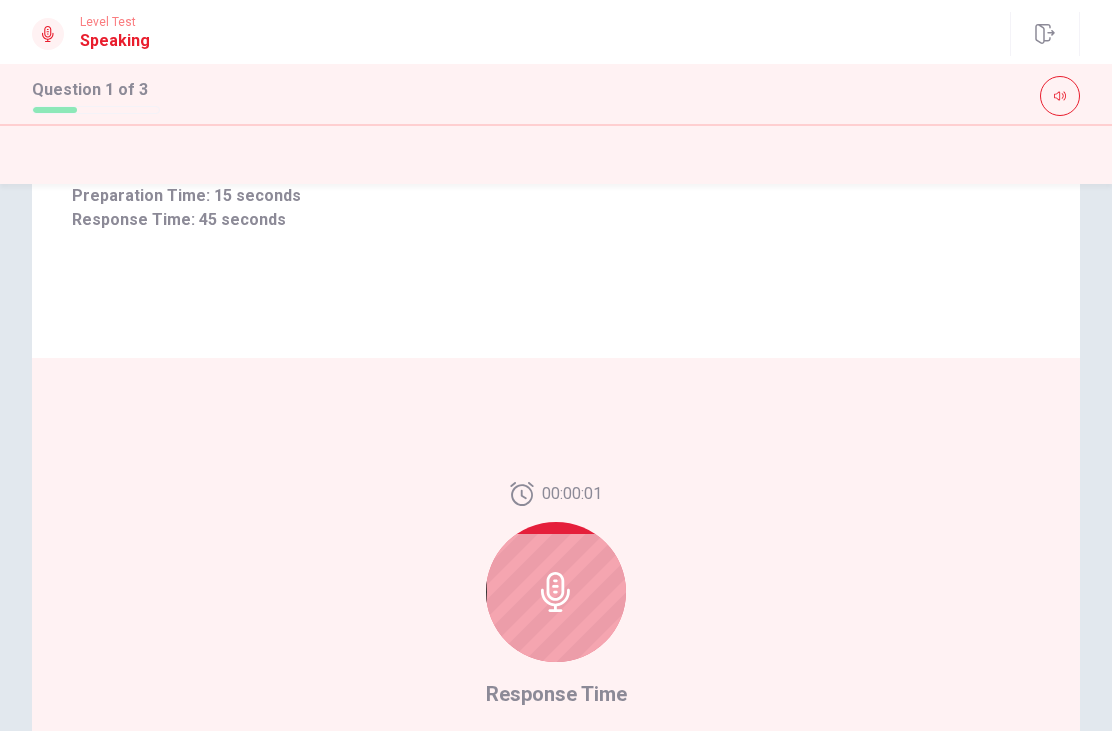 scroll, scrollTop: 258, scrollLeft: 0, axis: vertical 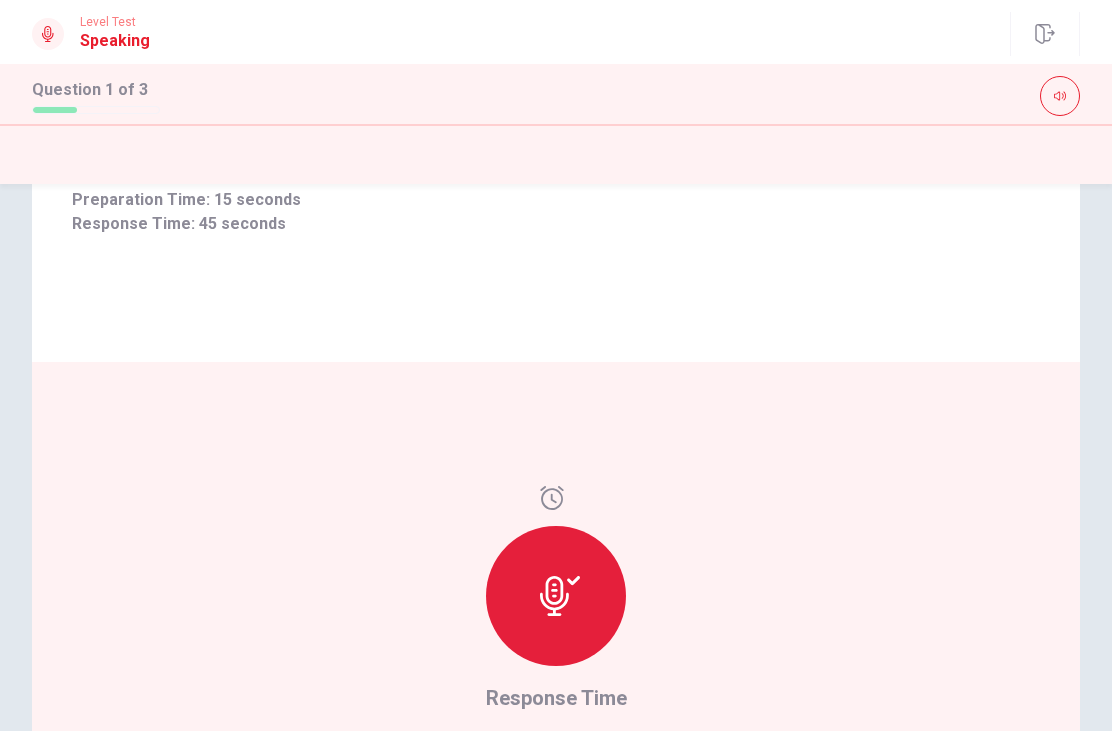 click at bounding box center (556, 596) 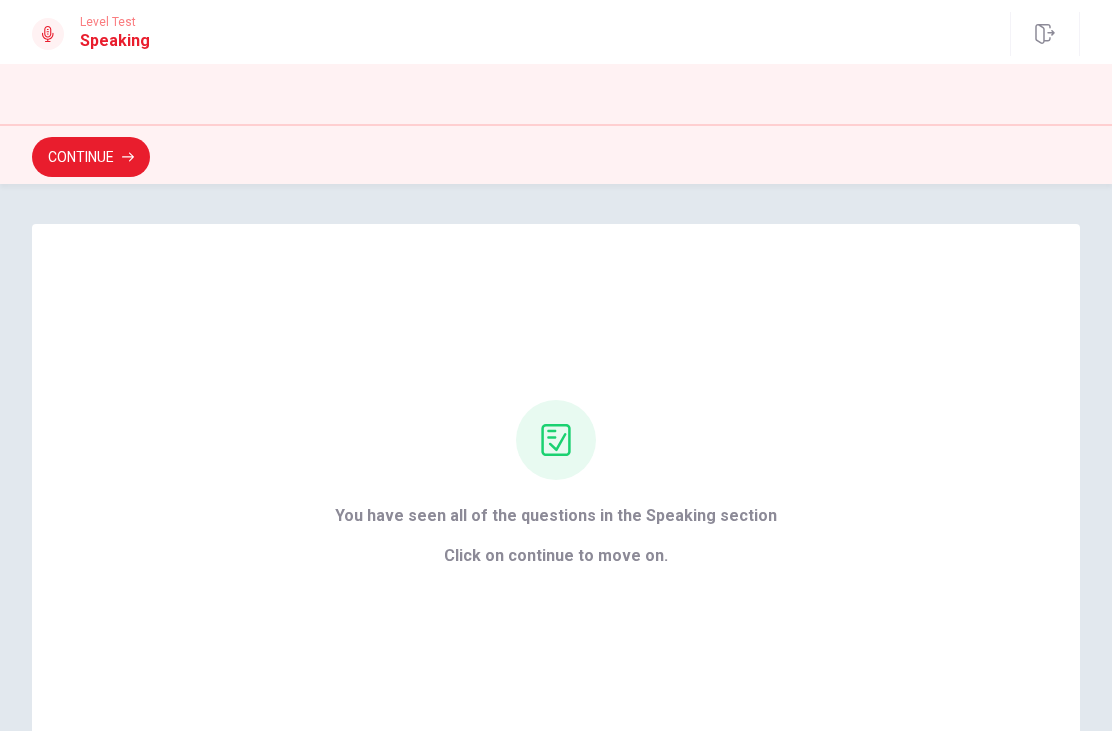 scroll, scrollTop: 0, scrollLeft: 0, axis: both 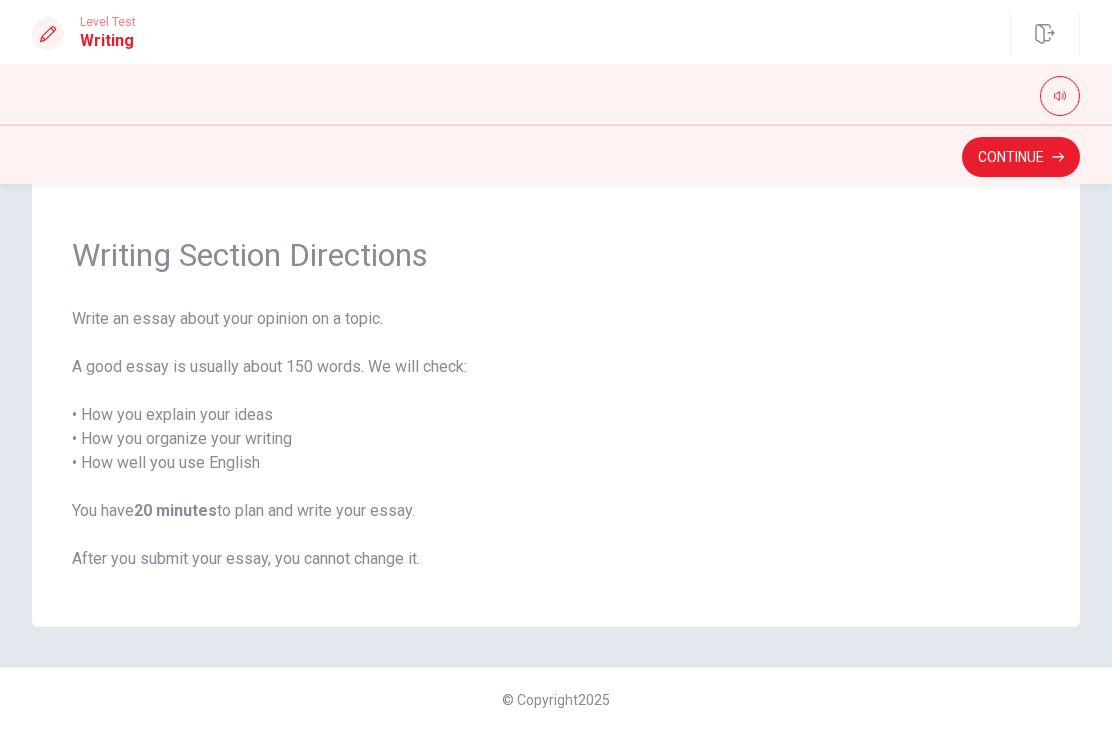 click on "Continue" at bounding box center [1021, 157] 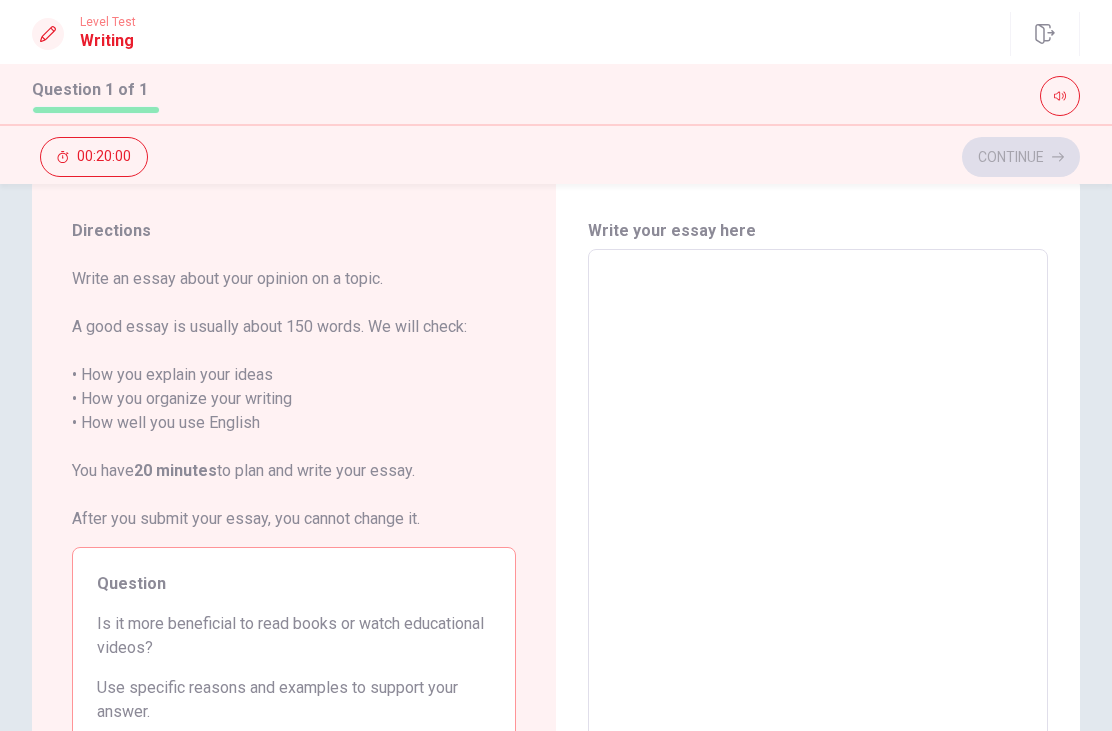 click on "Continue 00:20:00" at bounding box center (556, 157) 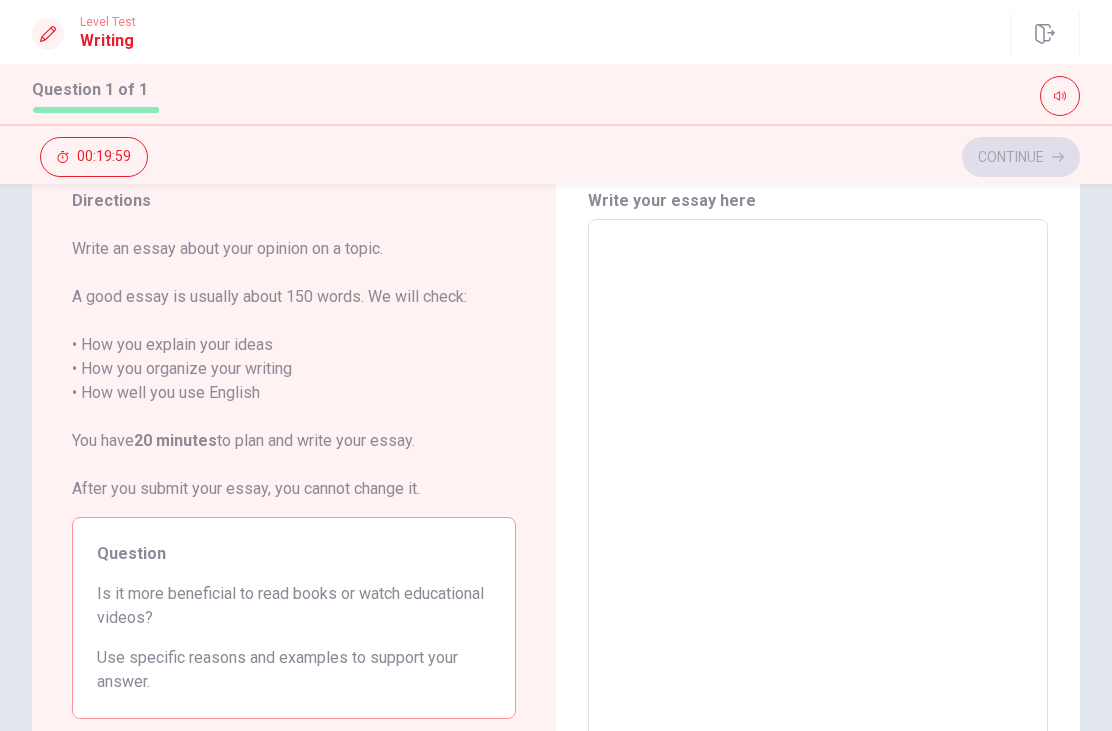 click at bounding box center (818, 496) 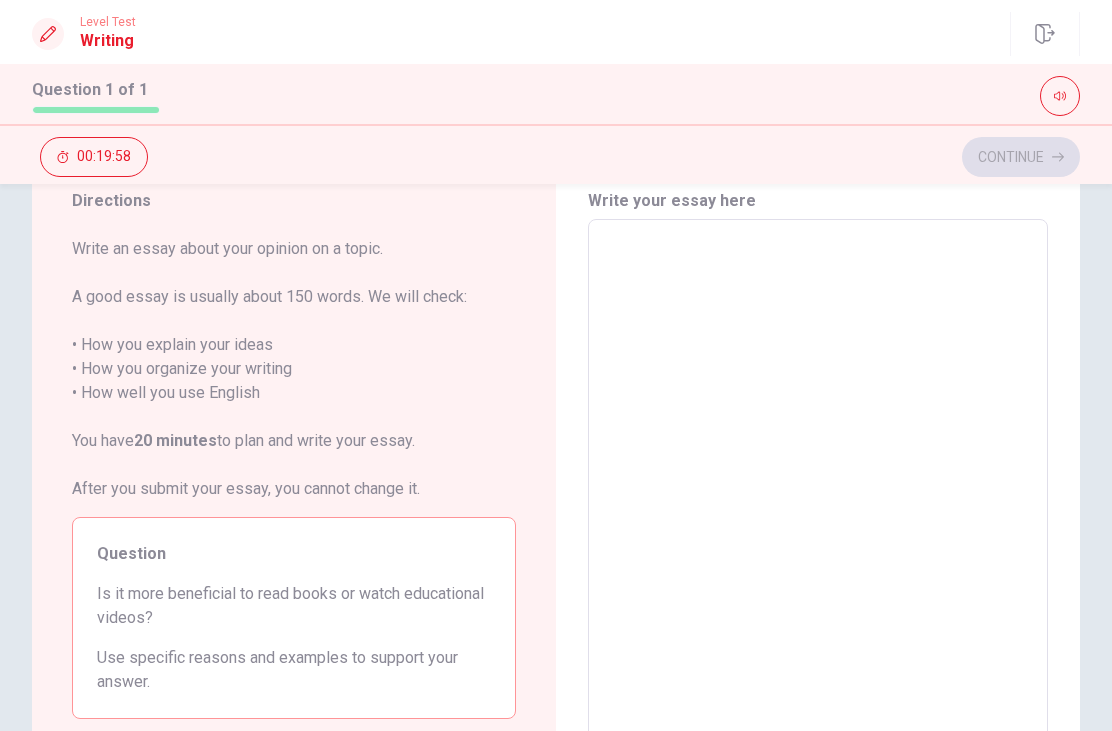 scroll, scrollTop: 115, scrollLeft: 0, axis: vertical 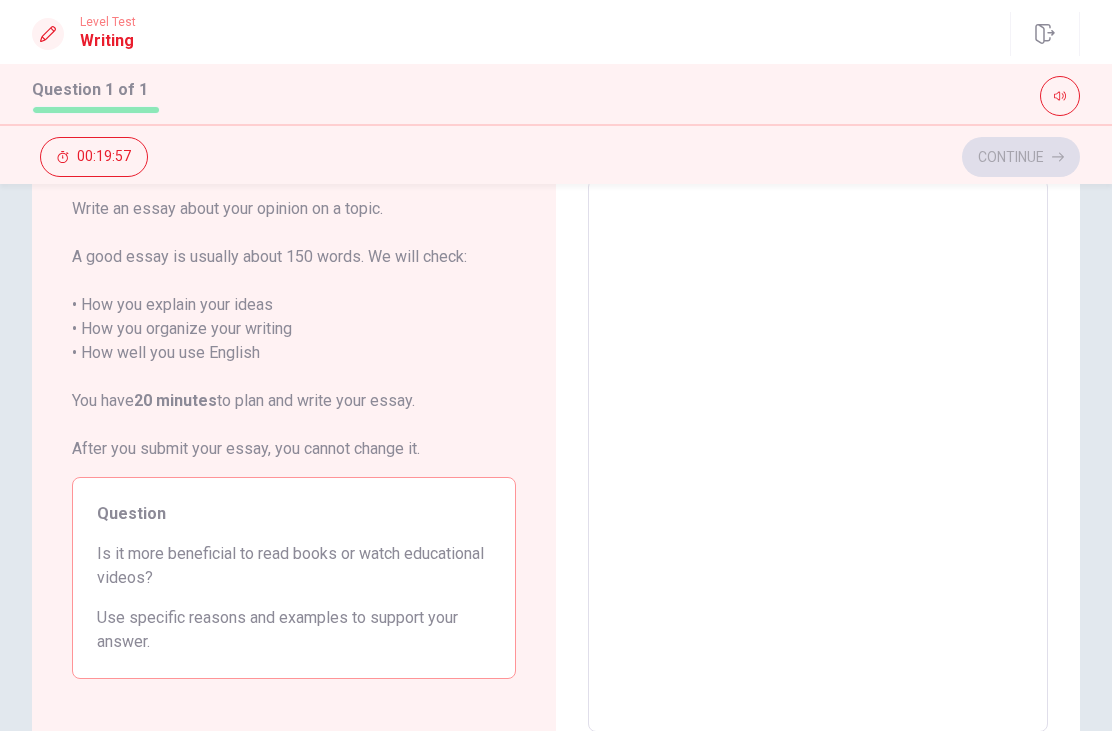 click on "Write an essay about your opinion on a topic.
A good essay is usually about 150 words. We will check:
• How you explain your ideas
• How you organize your writing
• How well you use English
You have  20 minutes  to plan and write your essay.
After you submit your essay, you cannot change it." at bounding box center [294, 329] 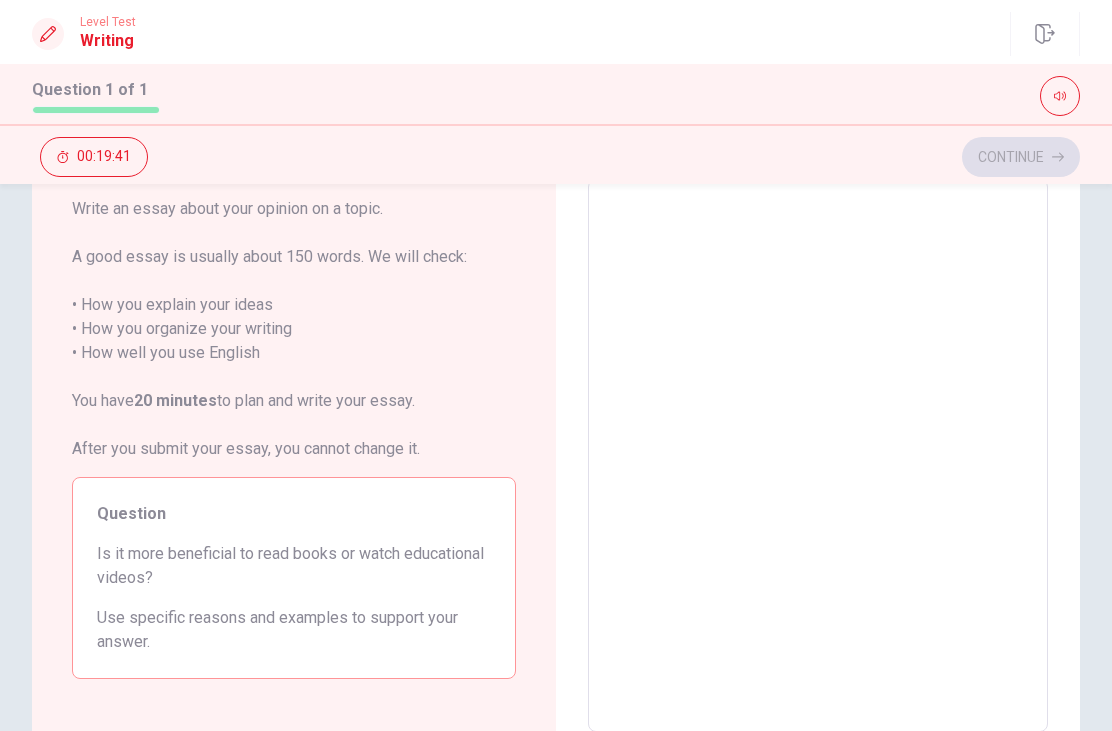 click at bounding box center (818, 456) 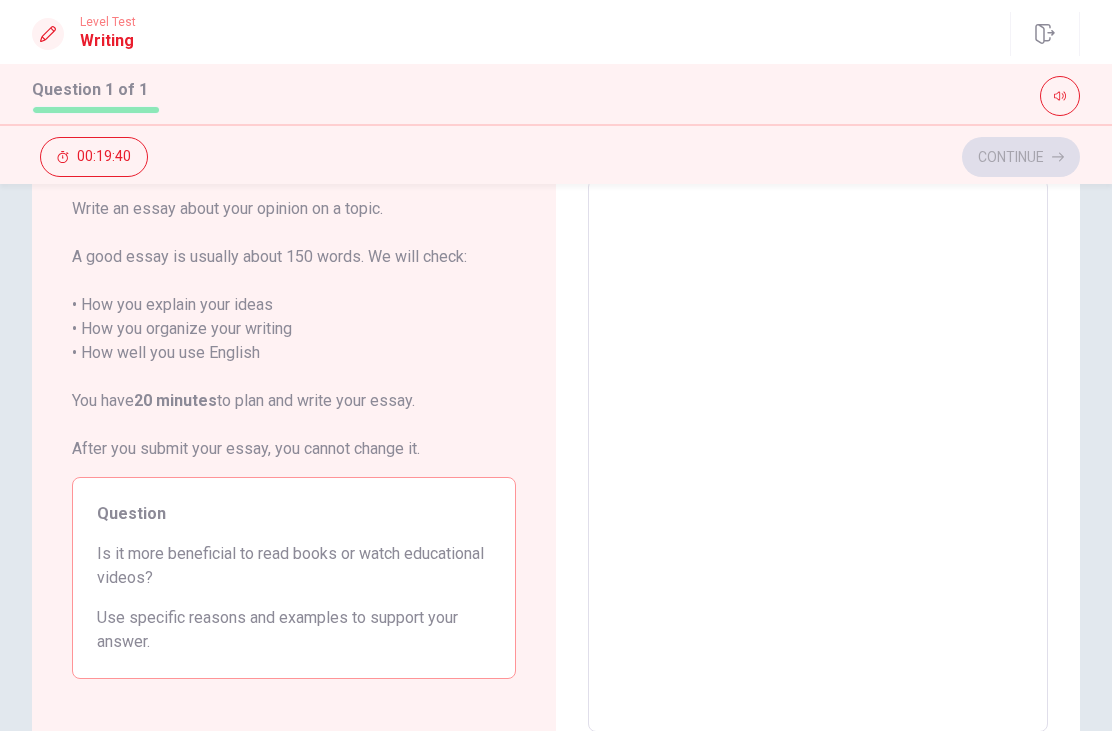 type on "H" 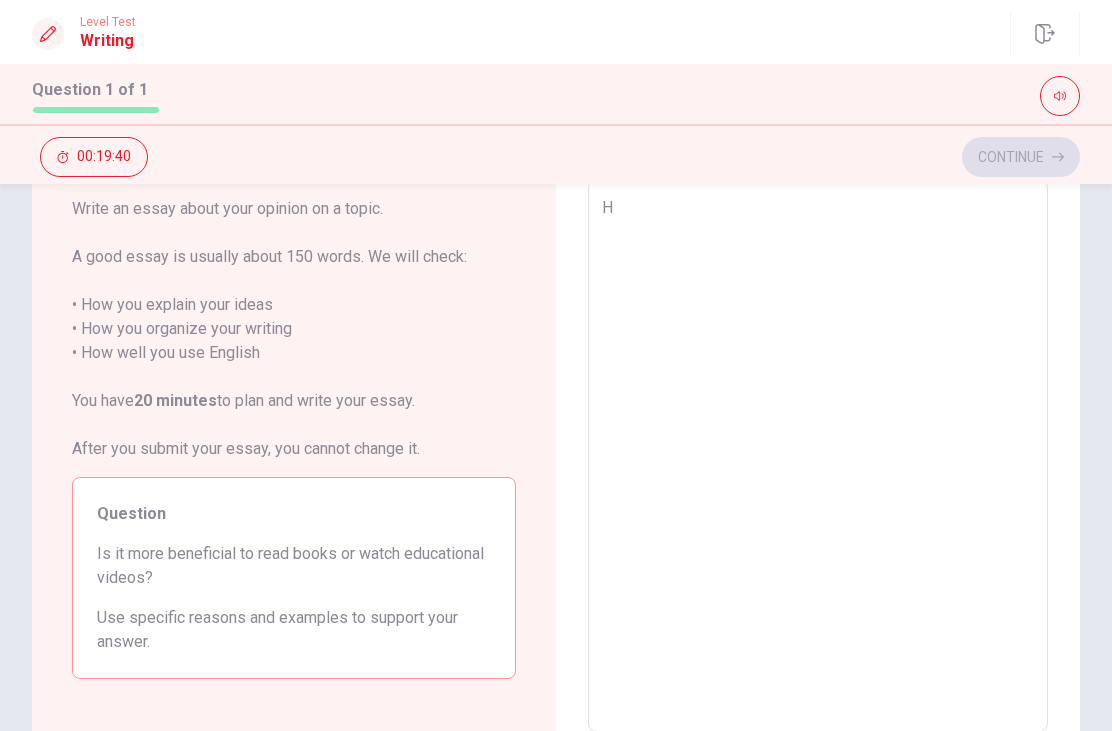 type on "x" 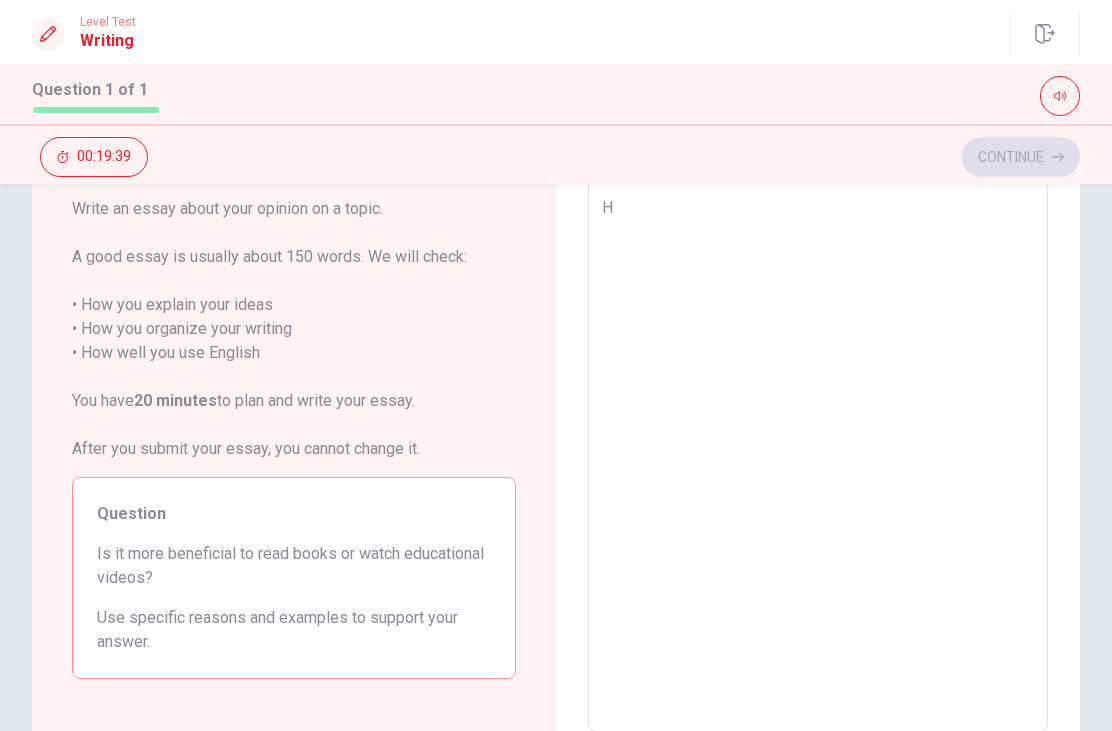 type on "He" 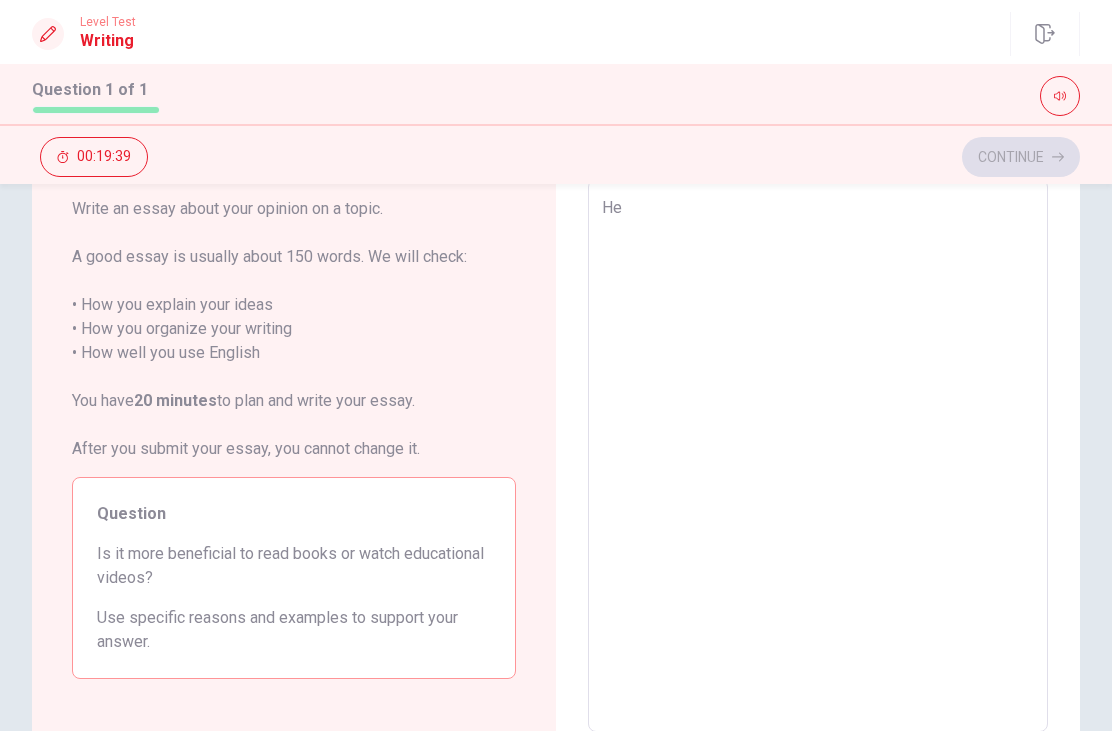 type on "x" 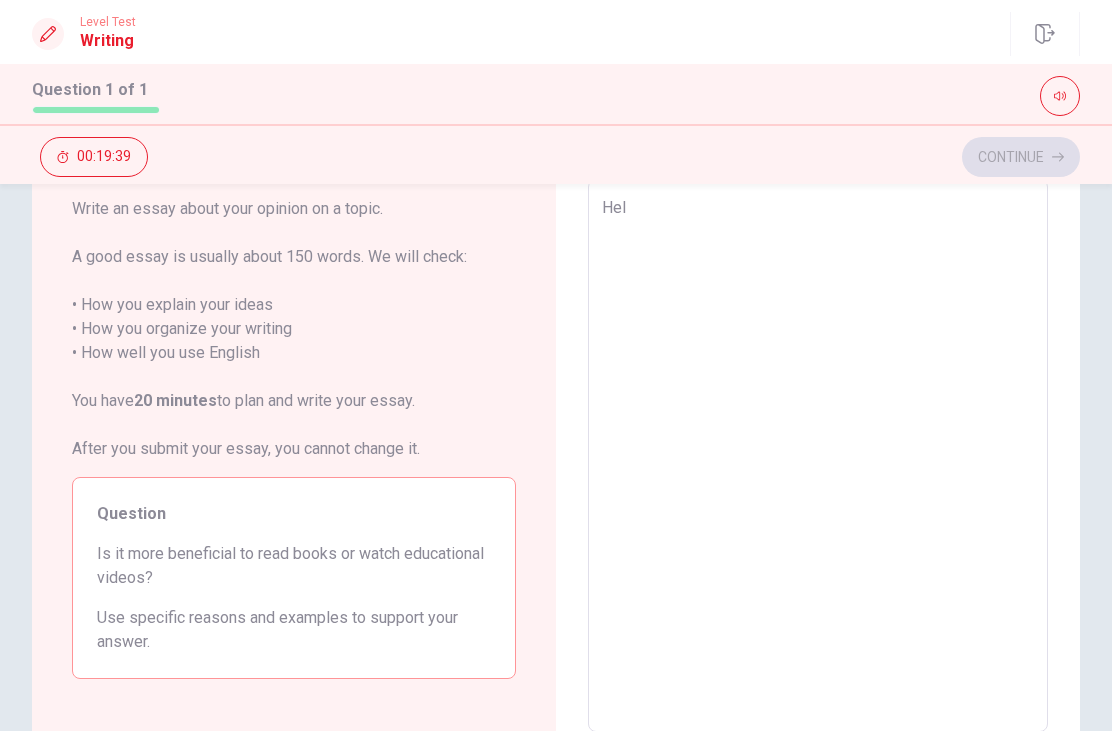 type on "x" 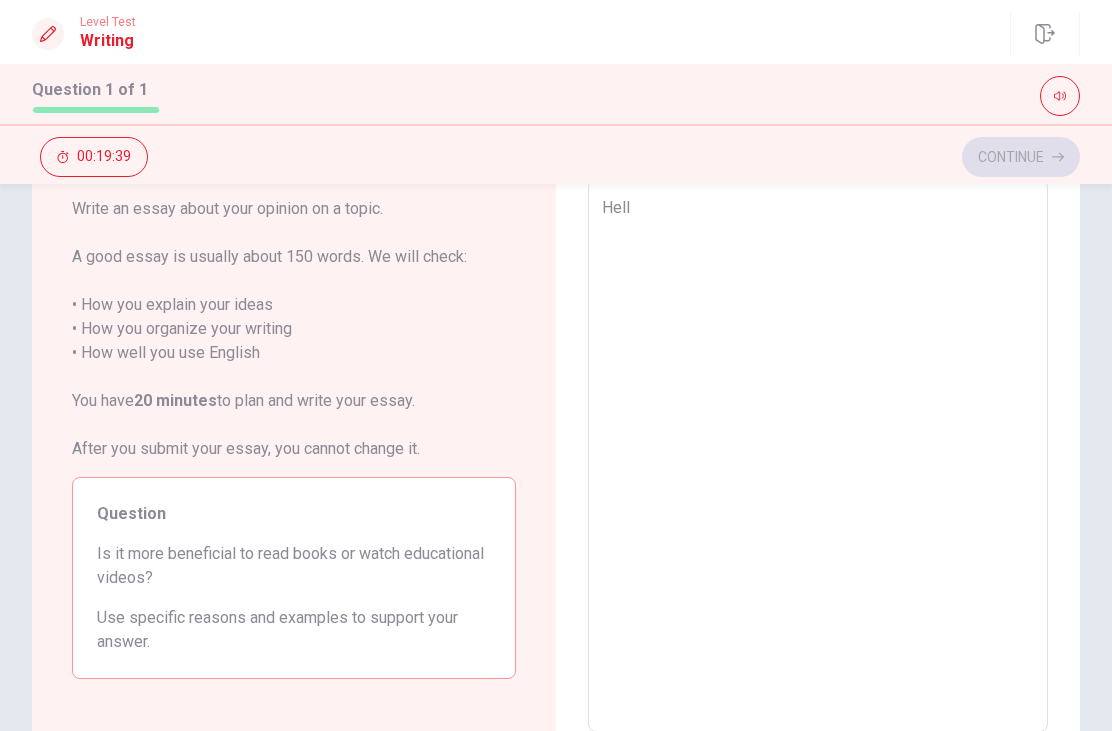 type on "x" 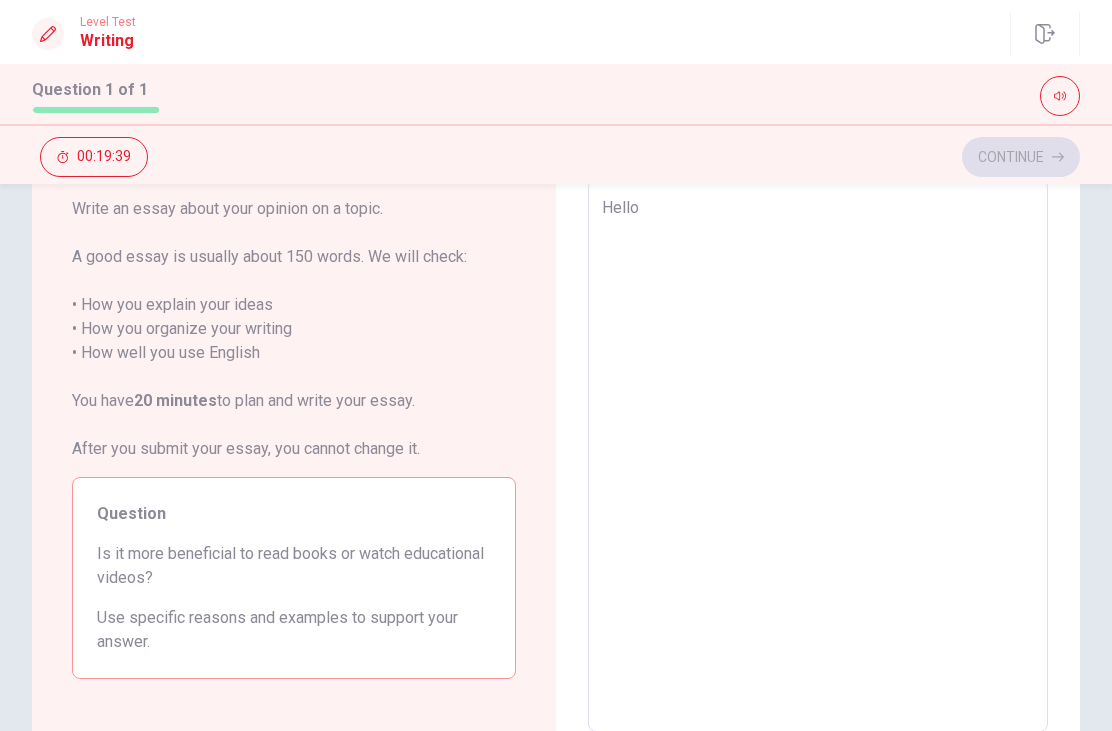 type on "x" 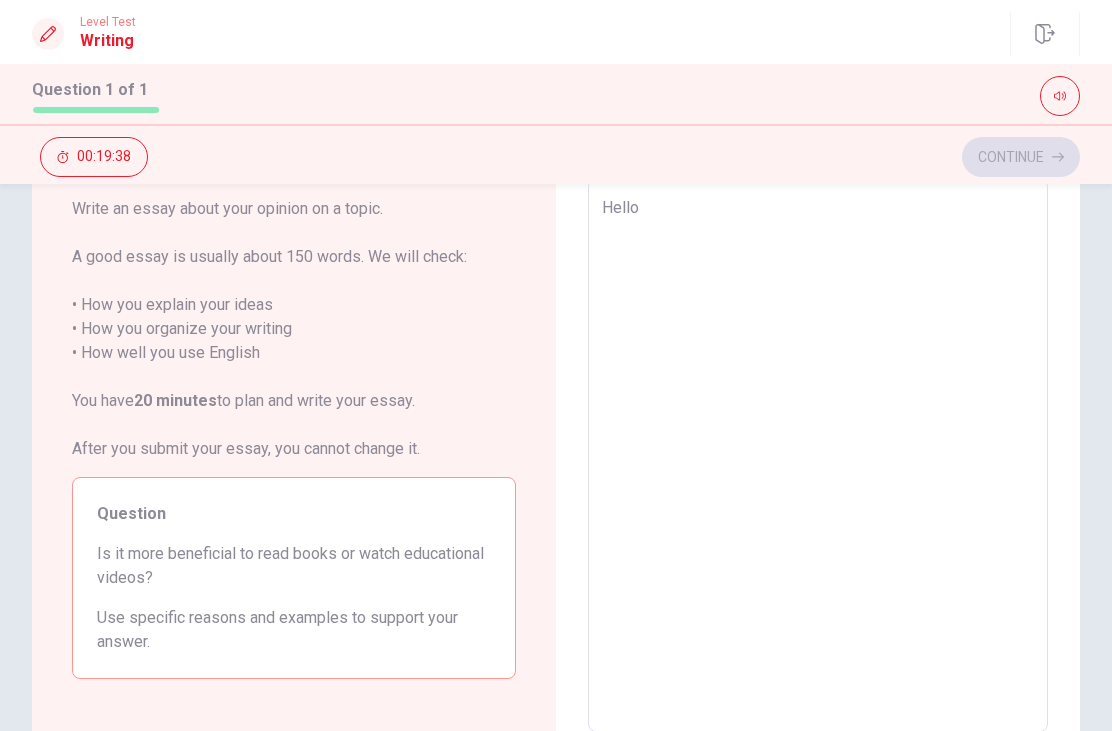 type on "Hello" 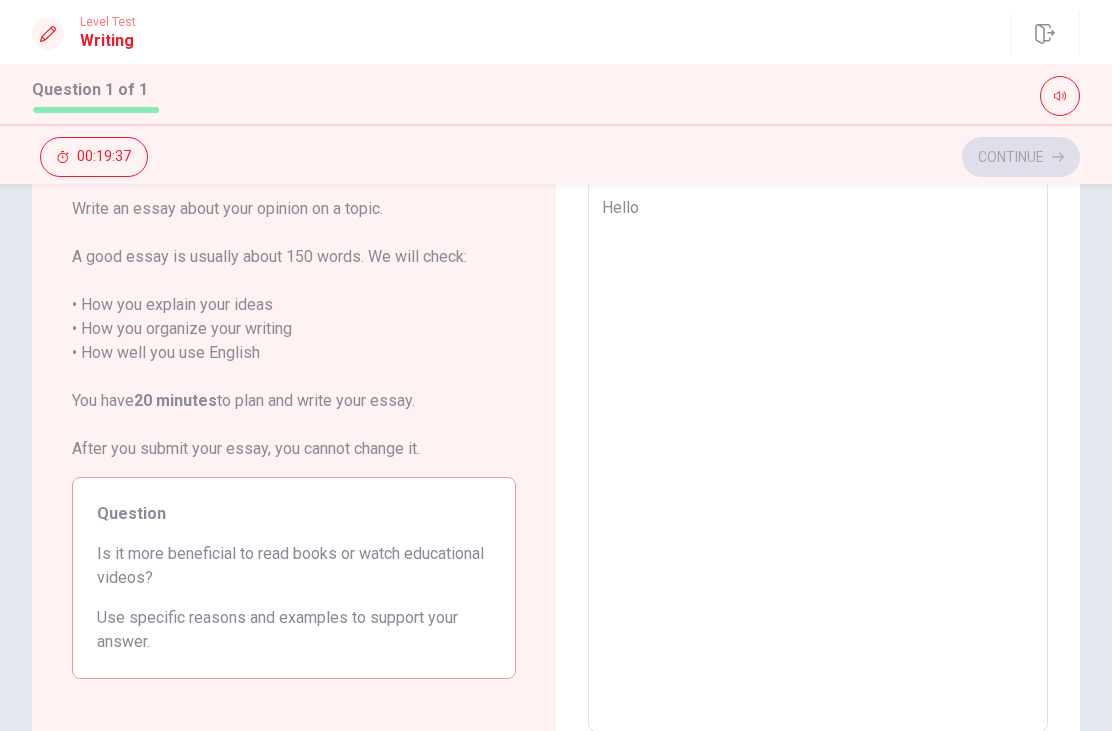 type on "Hello" 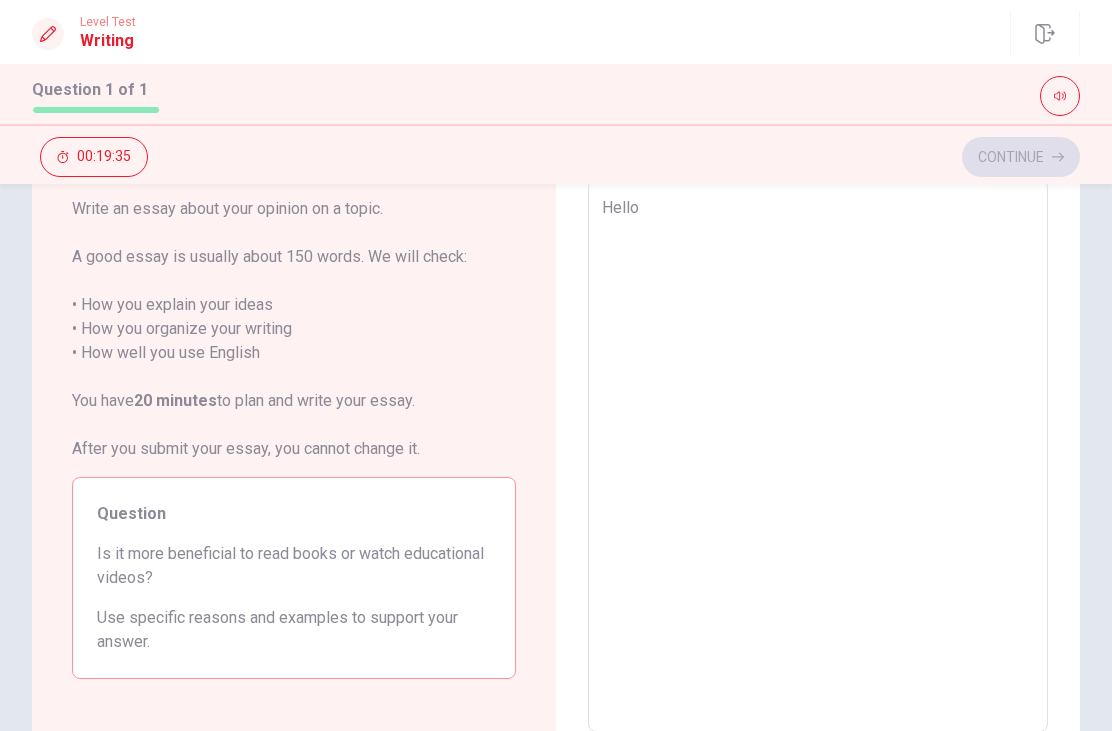 type on "x" 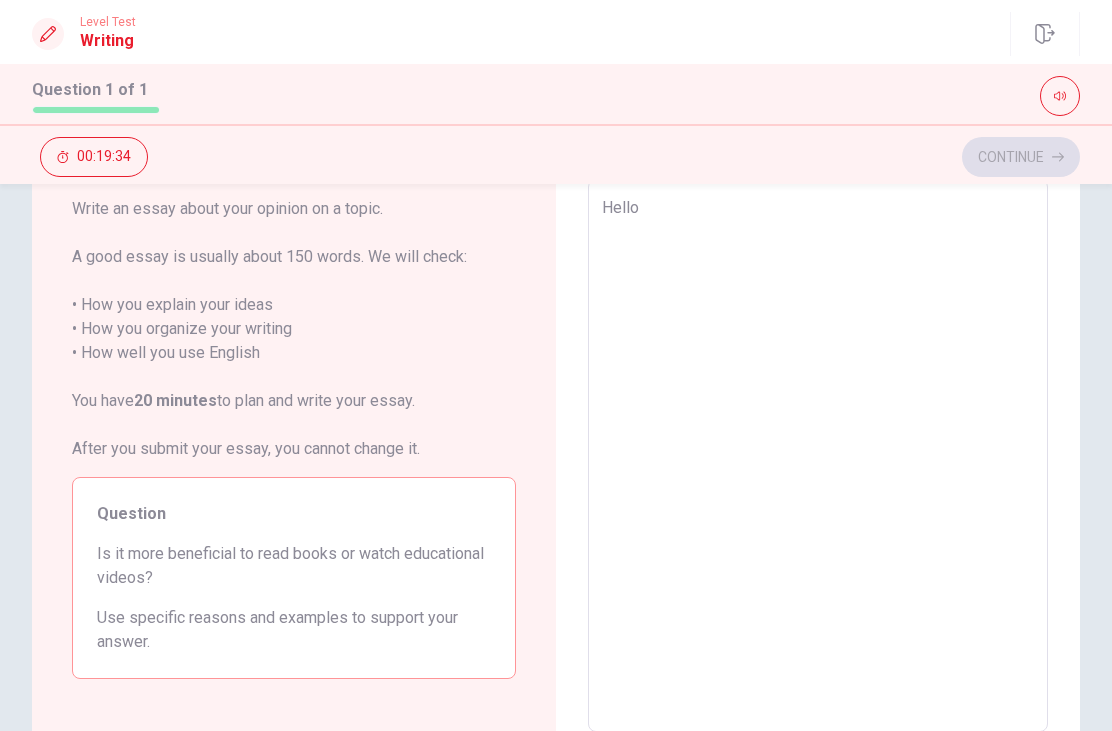 type on "Hello'" 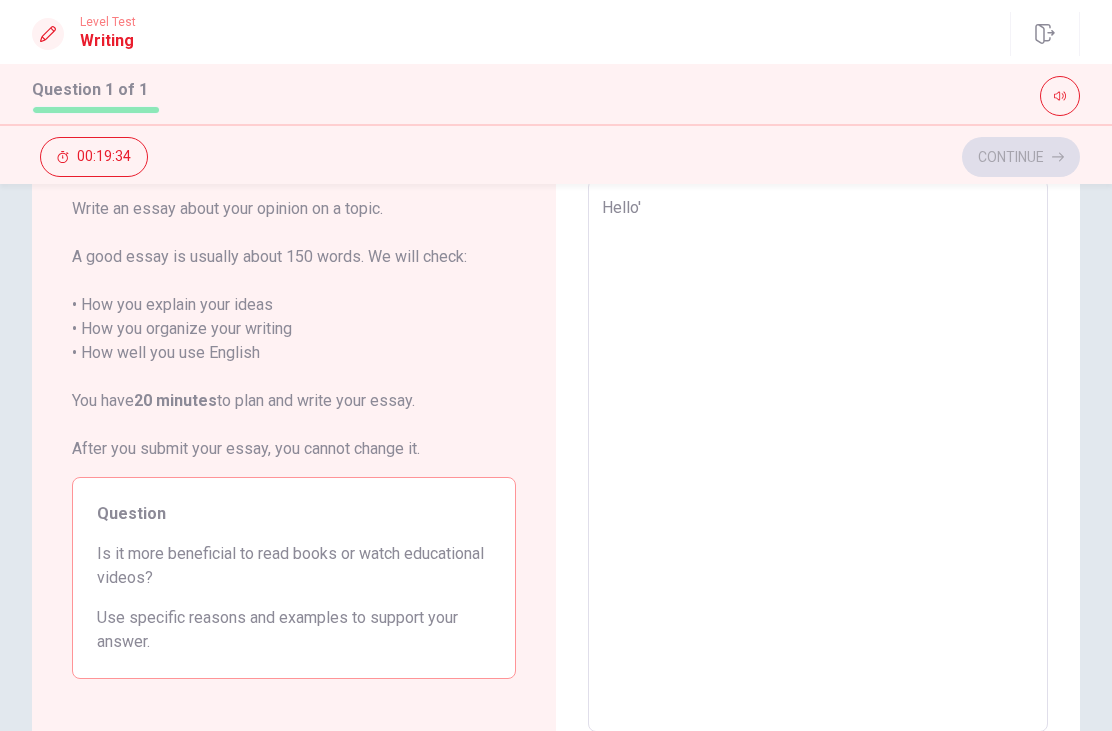 type on "x" 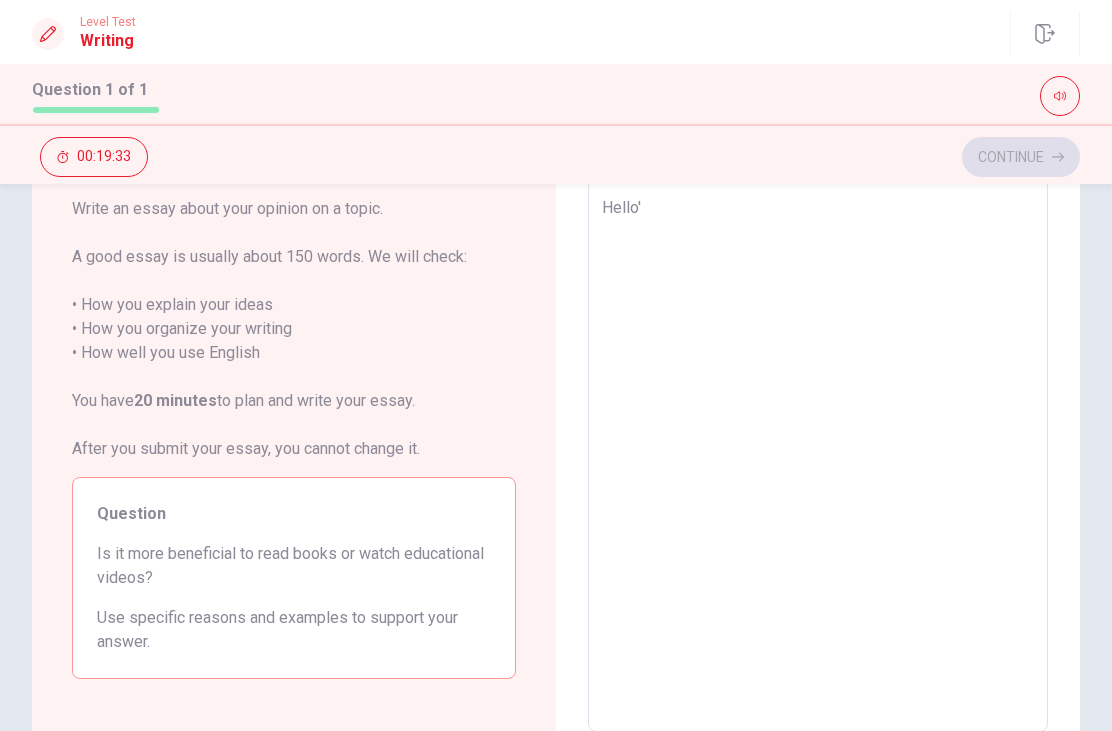 type on "Hello" 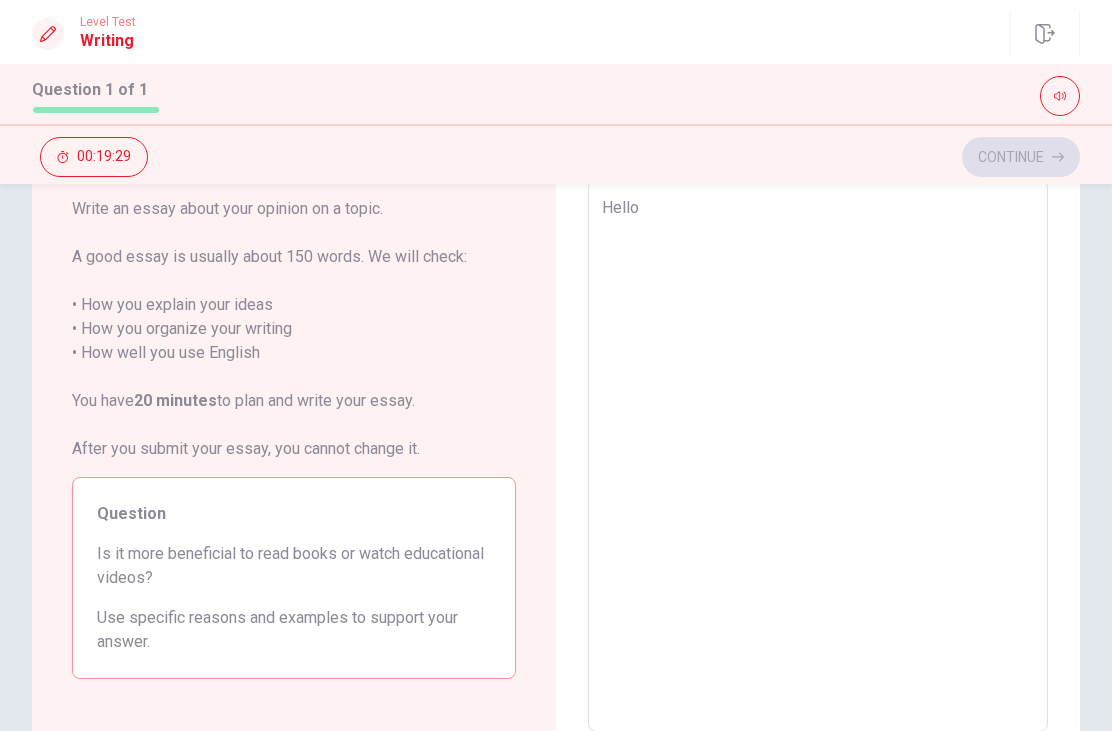 type on "x" 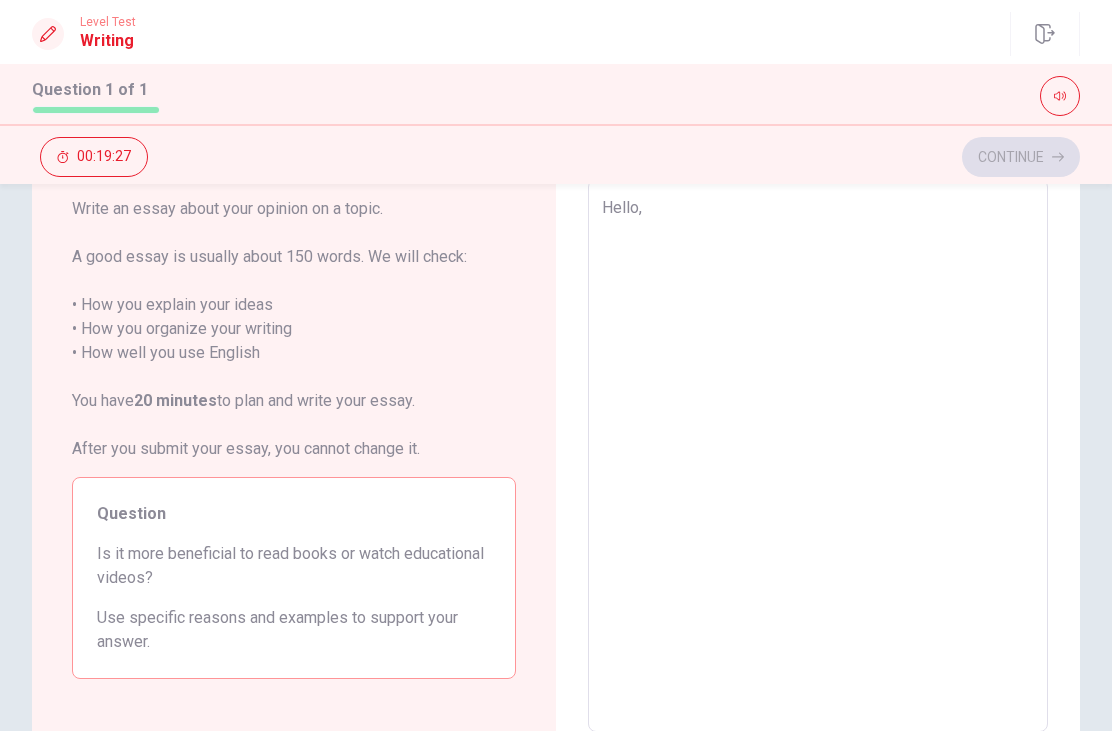 type on "x" 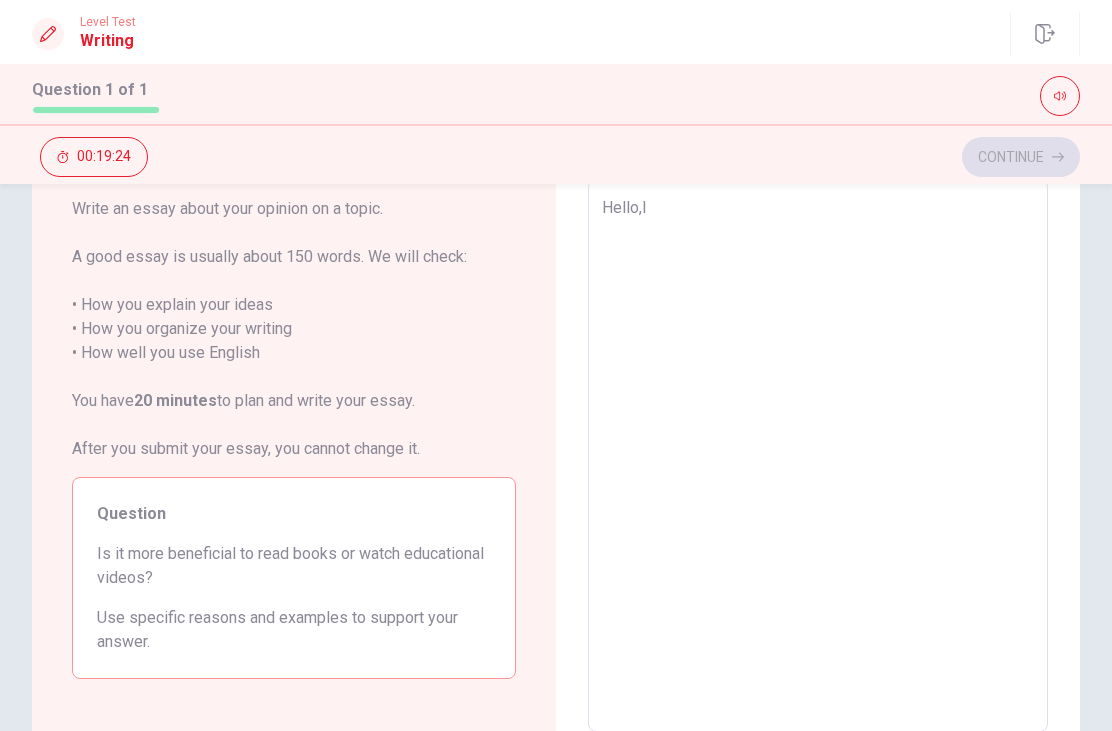 type on "x" 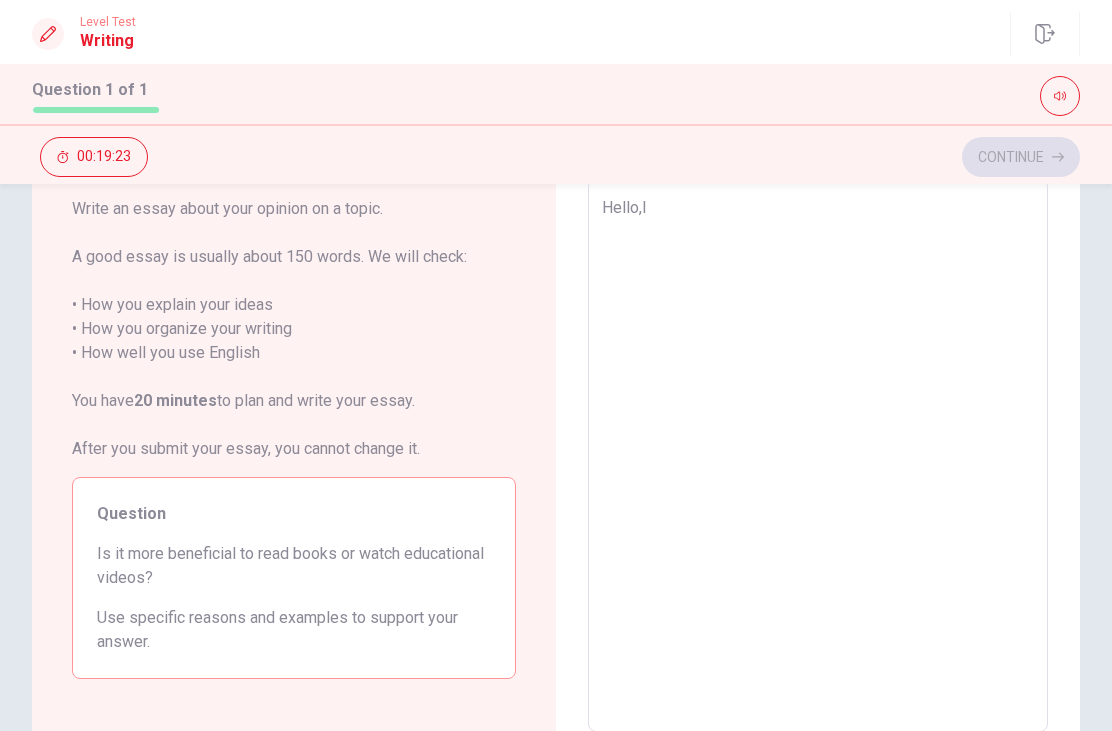 type on "Hello,I'" 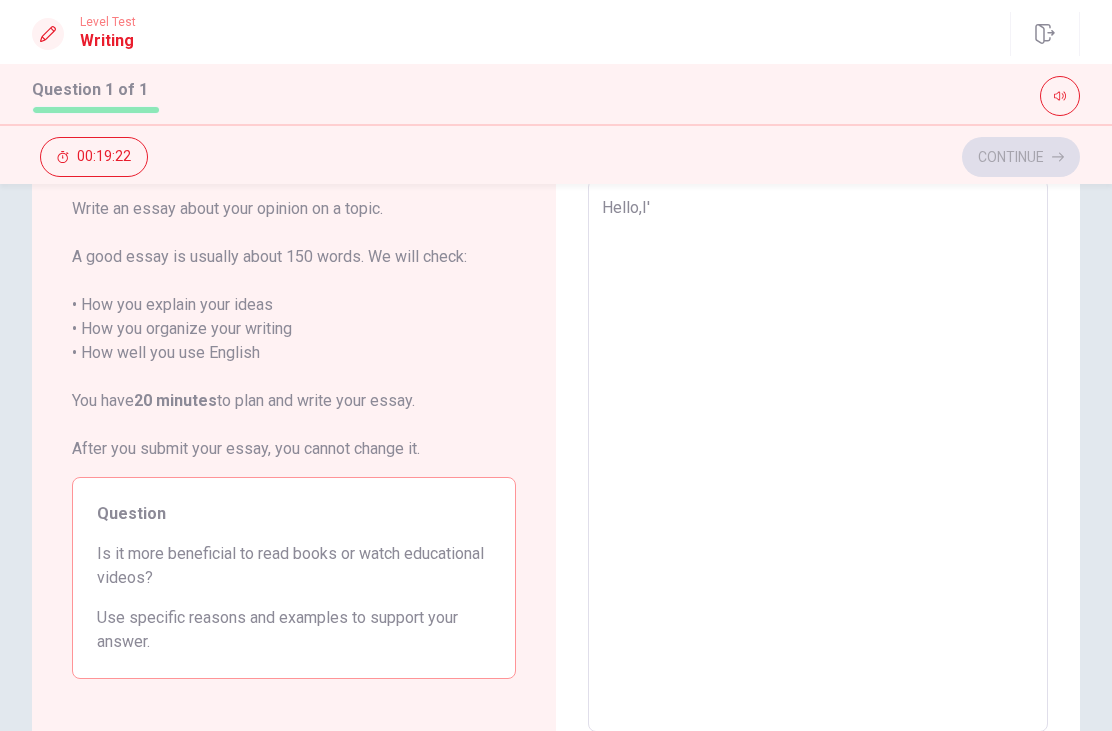 type on "x" 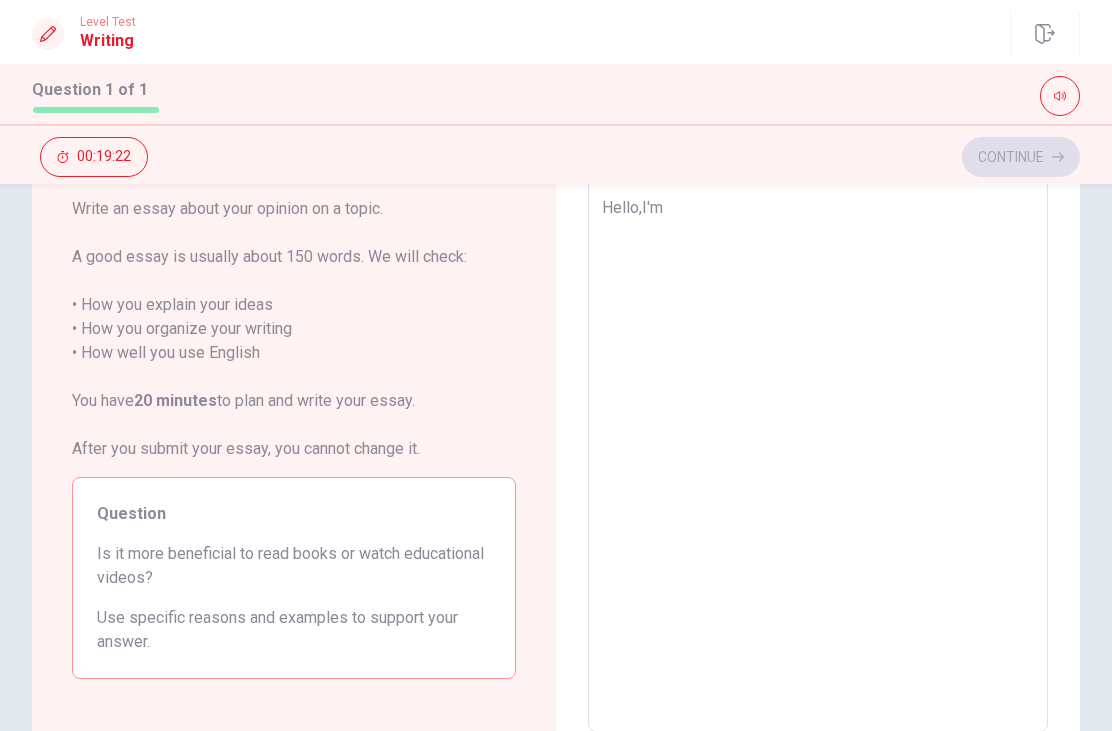 type on "x" 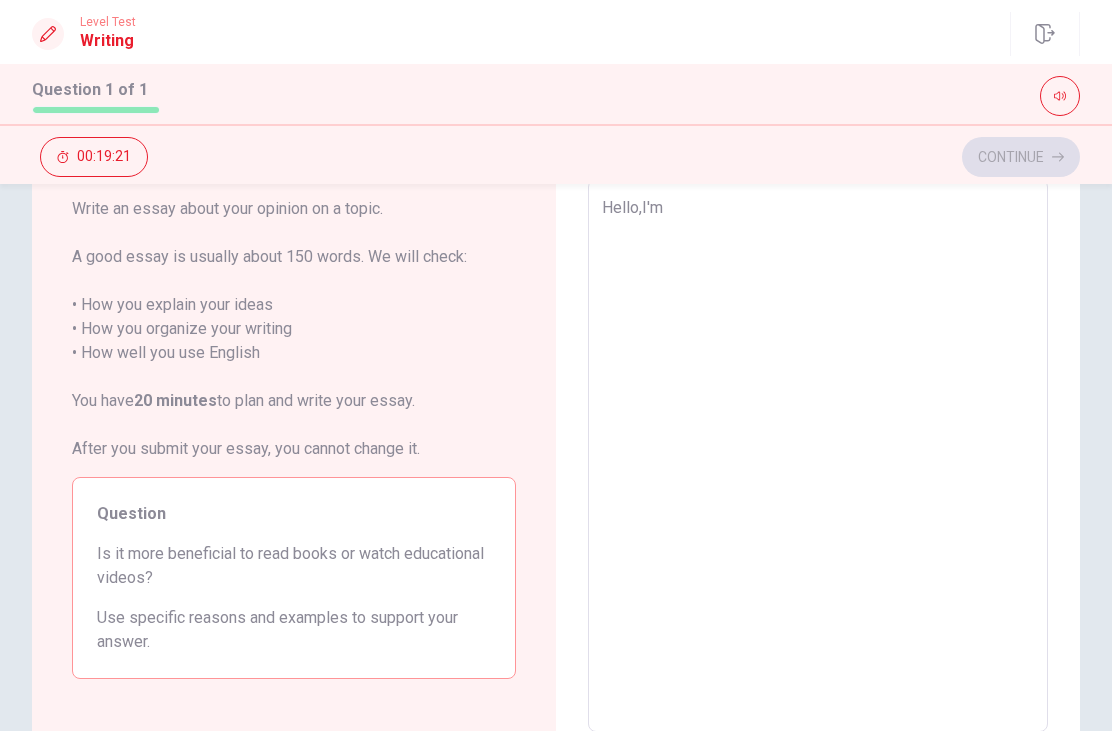 type on "Hello,I'm" 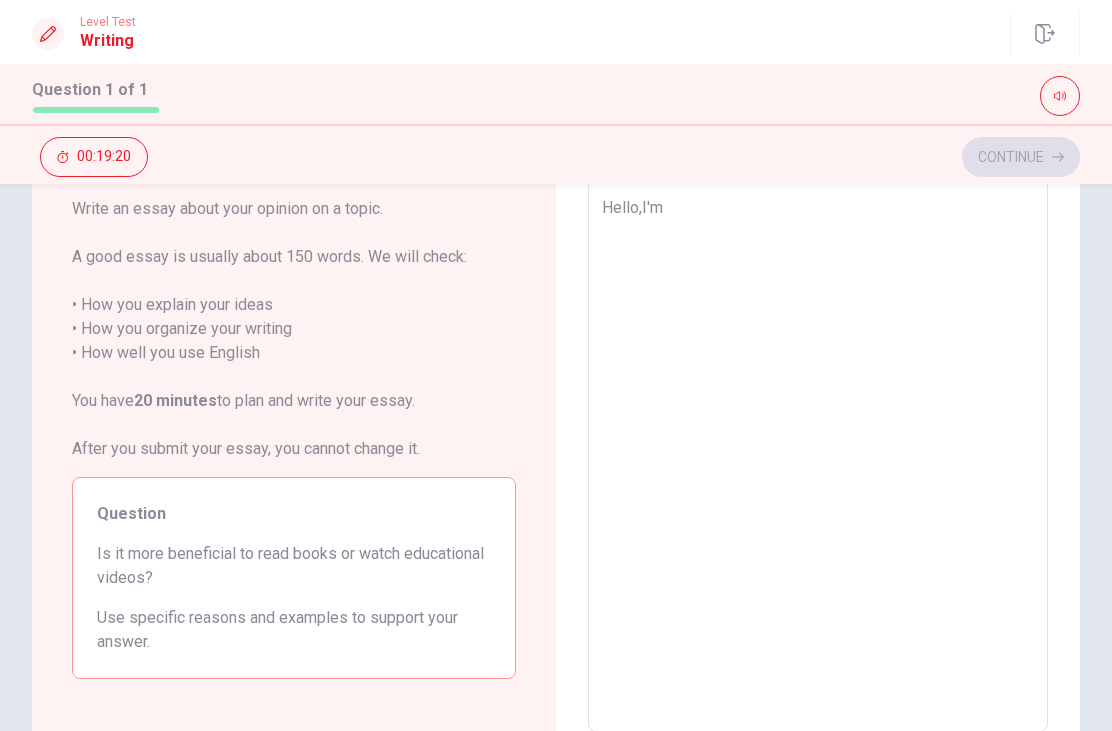 type on "Hello,I'm j" 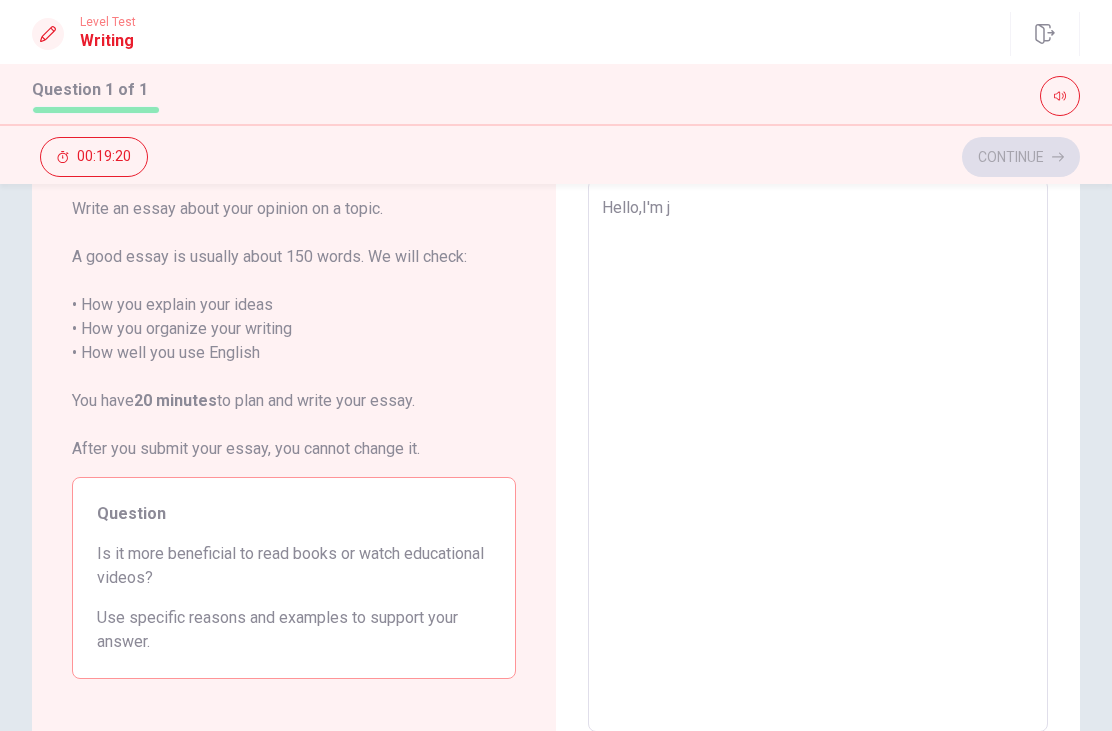 type on "x" 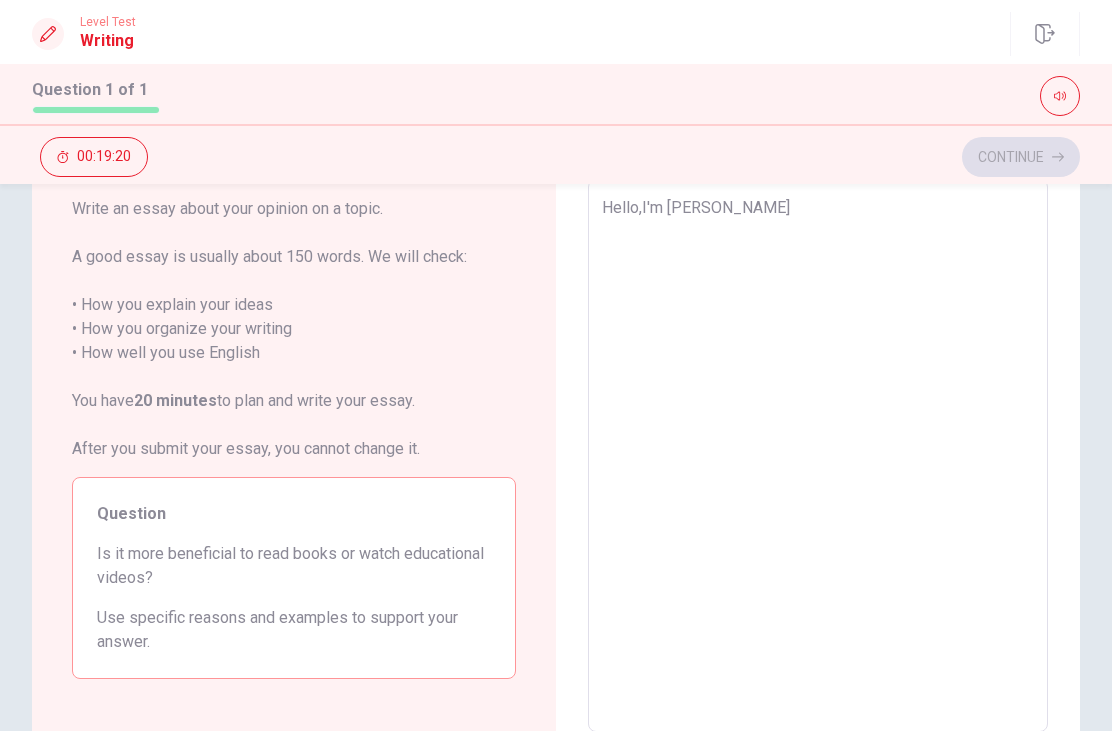 type on "x" 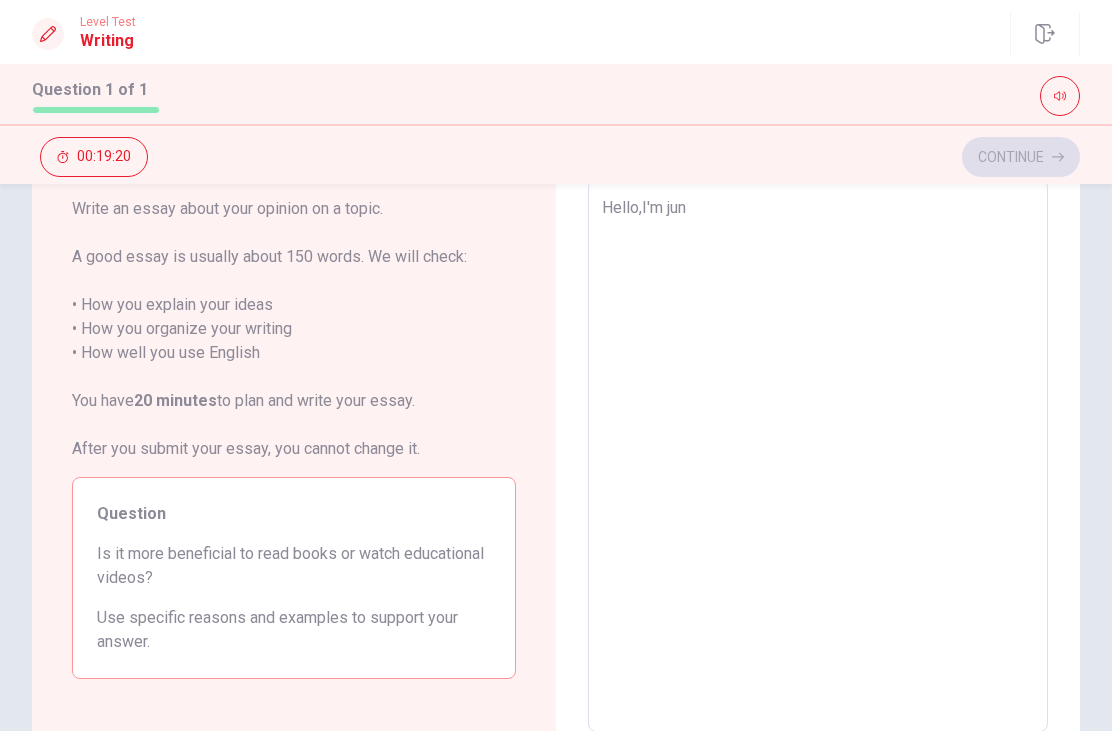 type on "x" 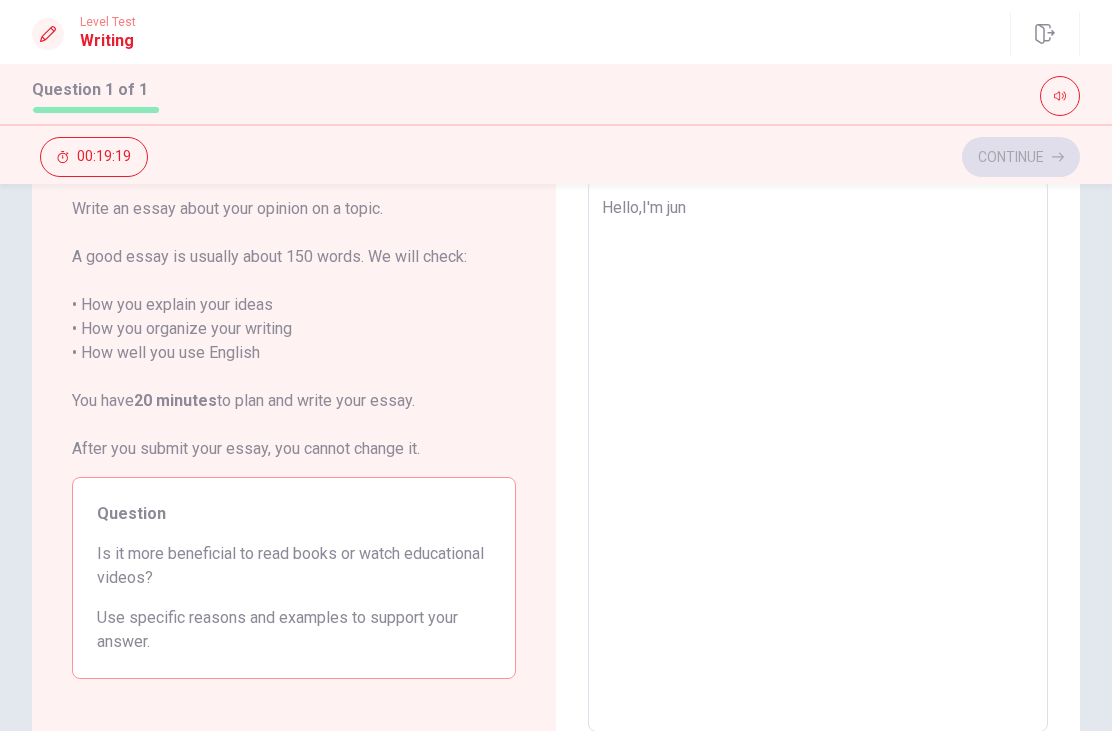 type on "Hello,I'm [PERSON_NAME]" 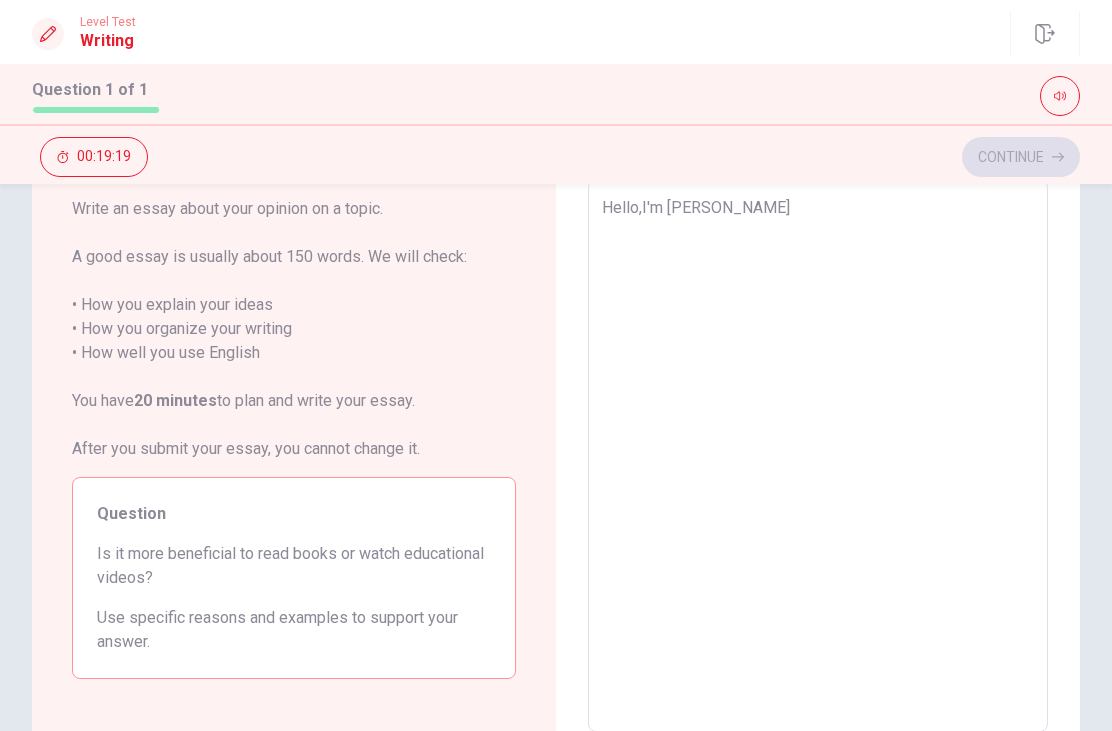 type on "x" 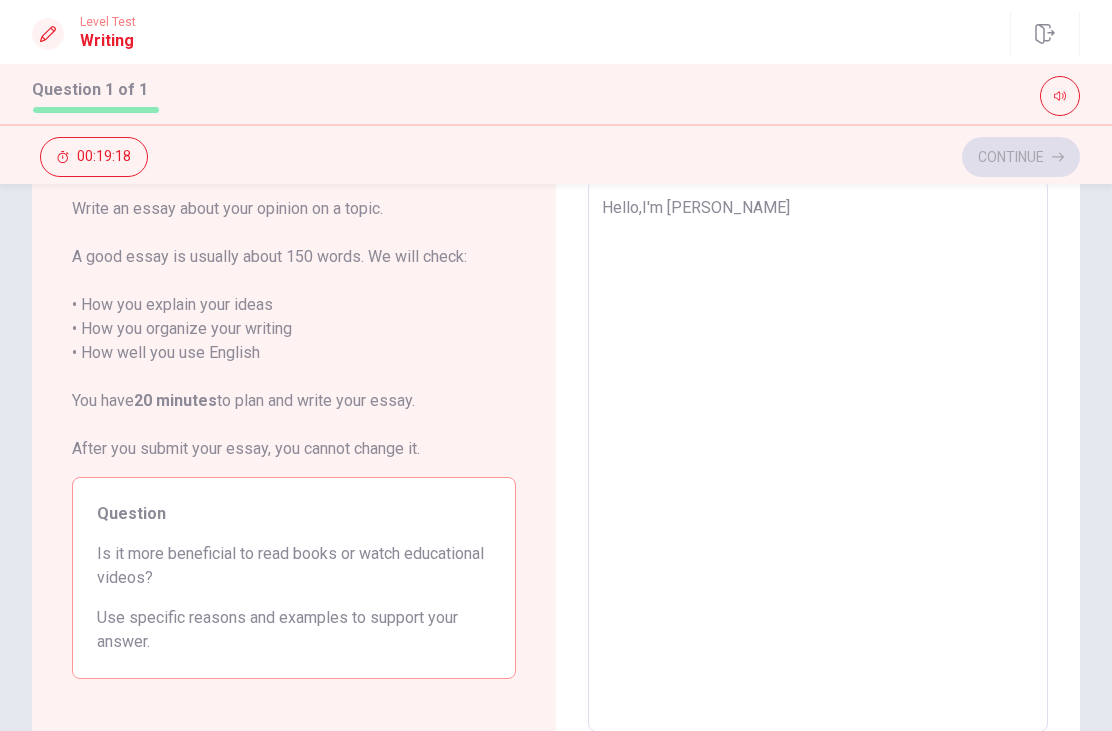 type on "x" 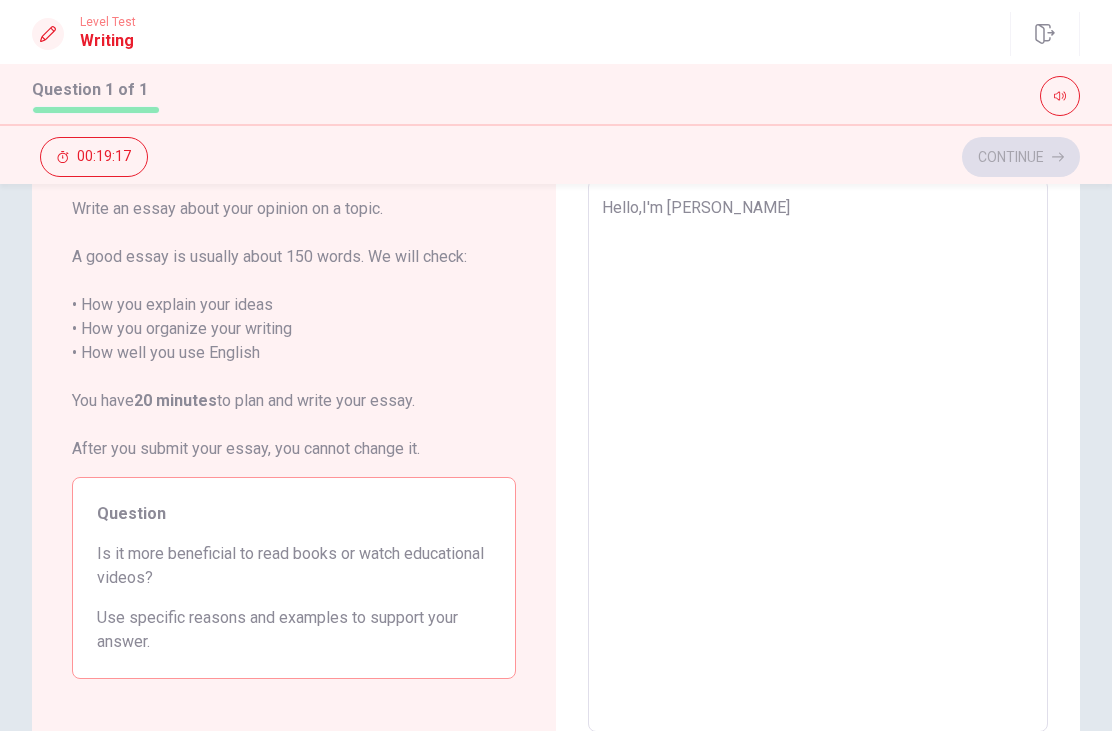 type on "Hello,I'm [PERSON_NAME]
I" 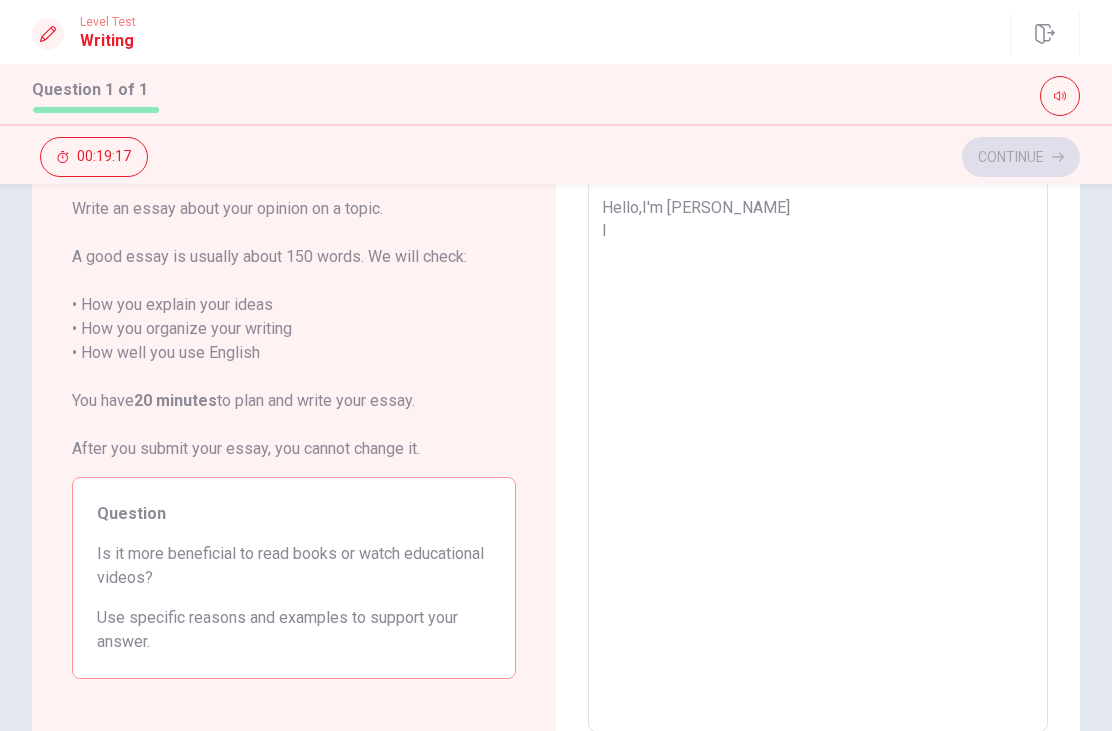 type on "x" 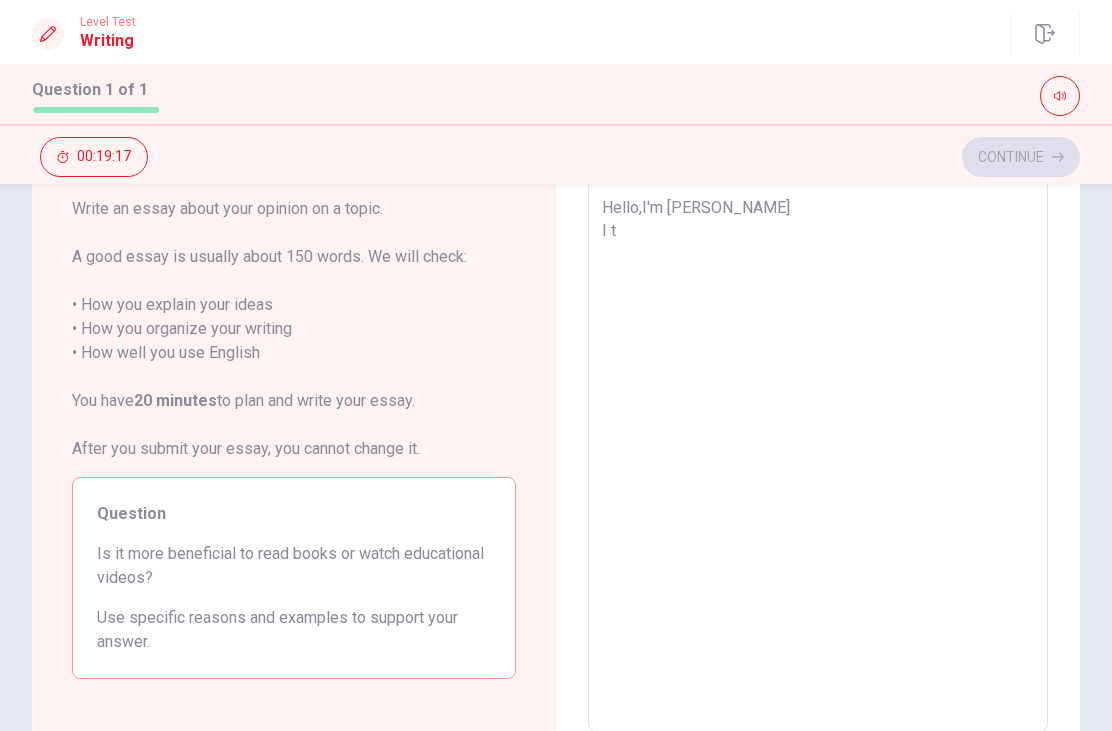 type on "x" 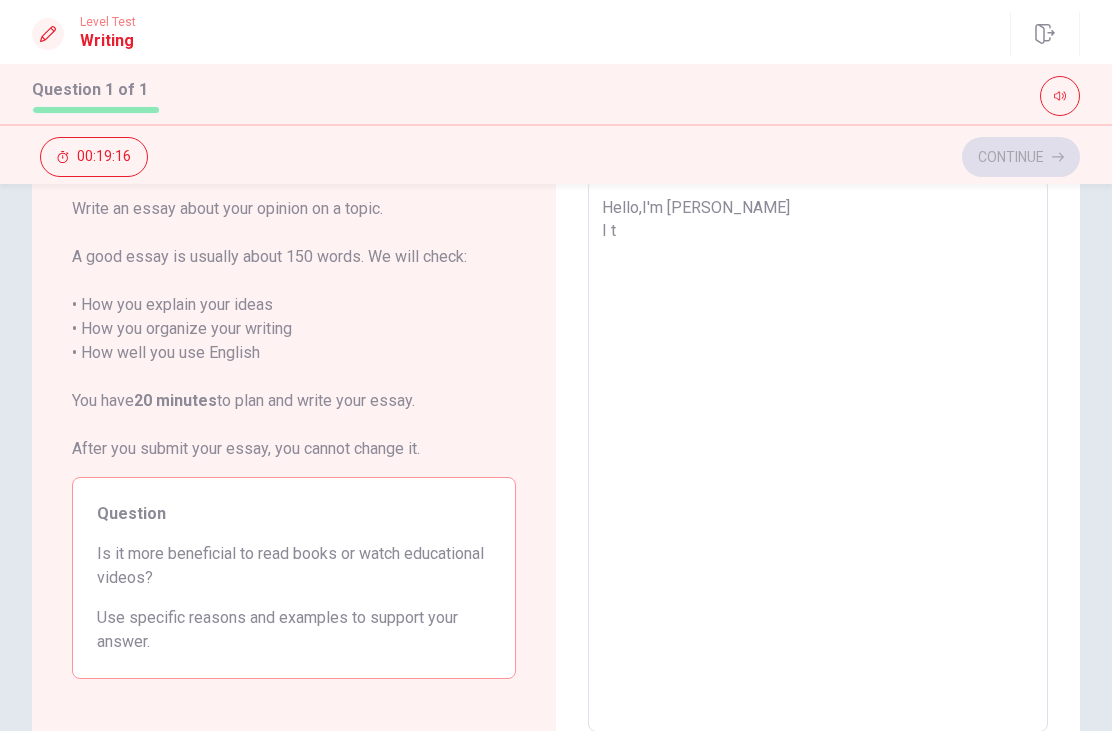 type on "Hello,I'm [PERSON_NAME]
I th" 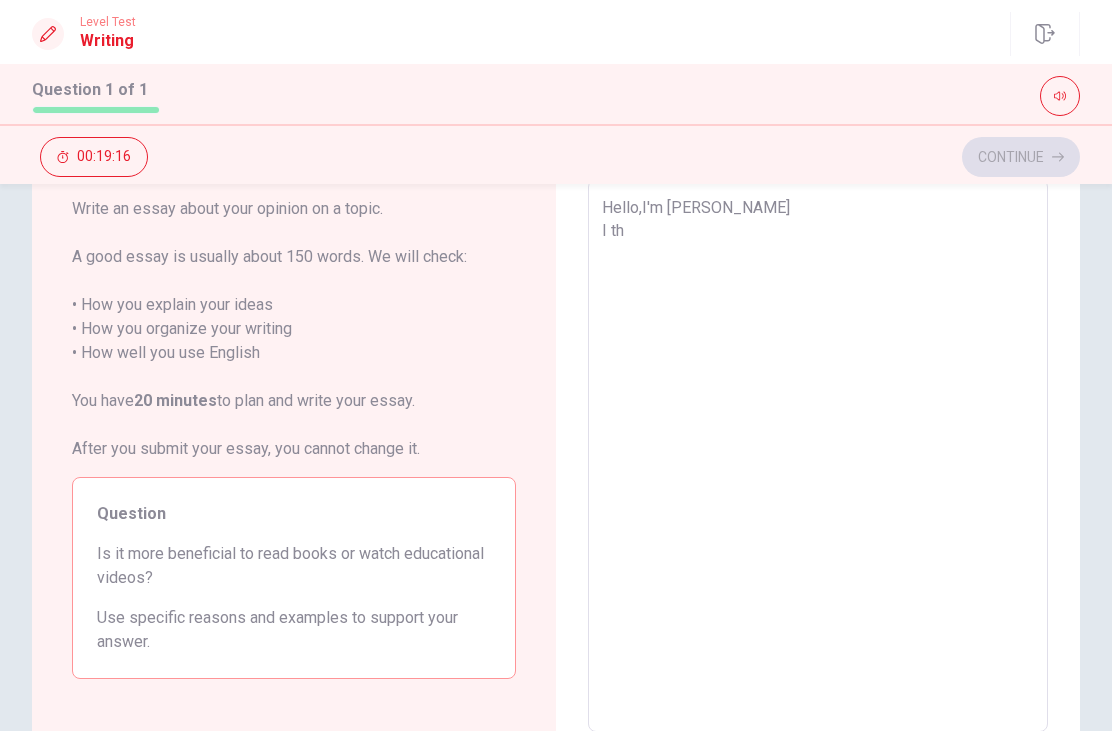 type on "x" 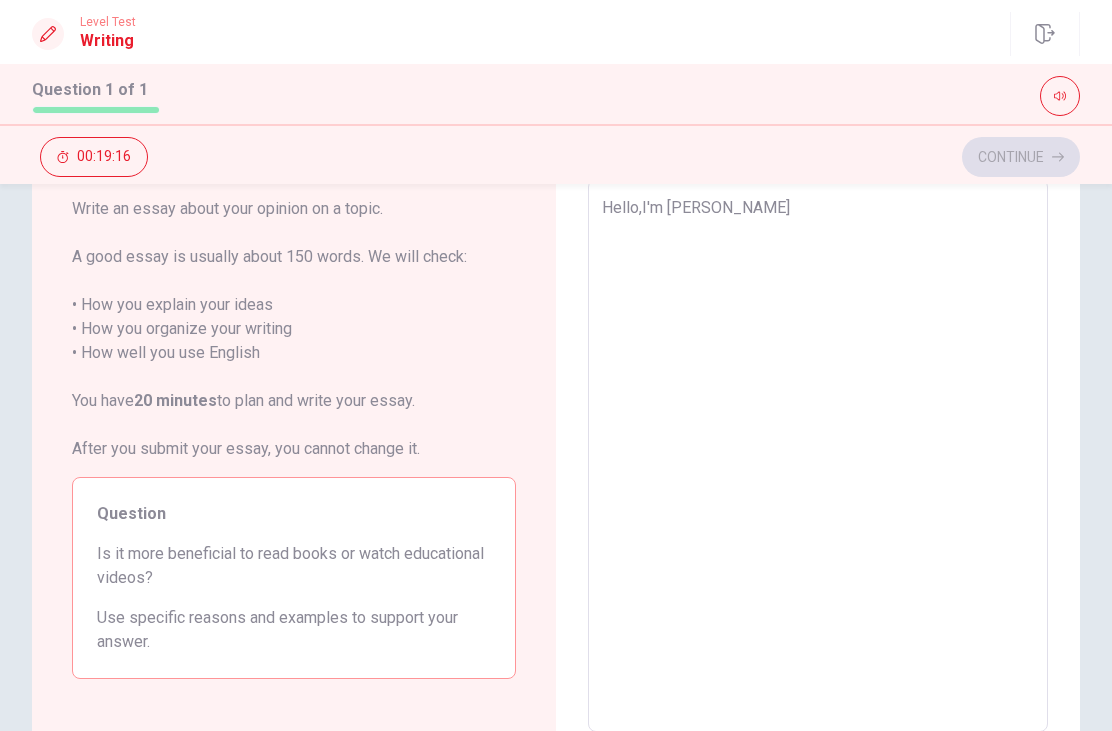 type on "x" 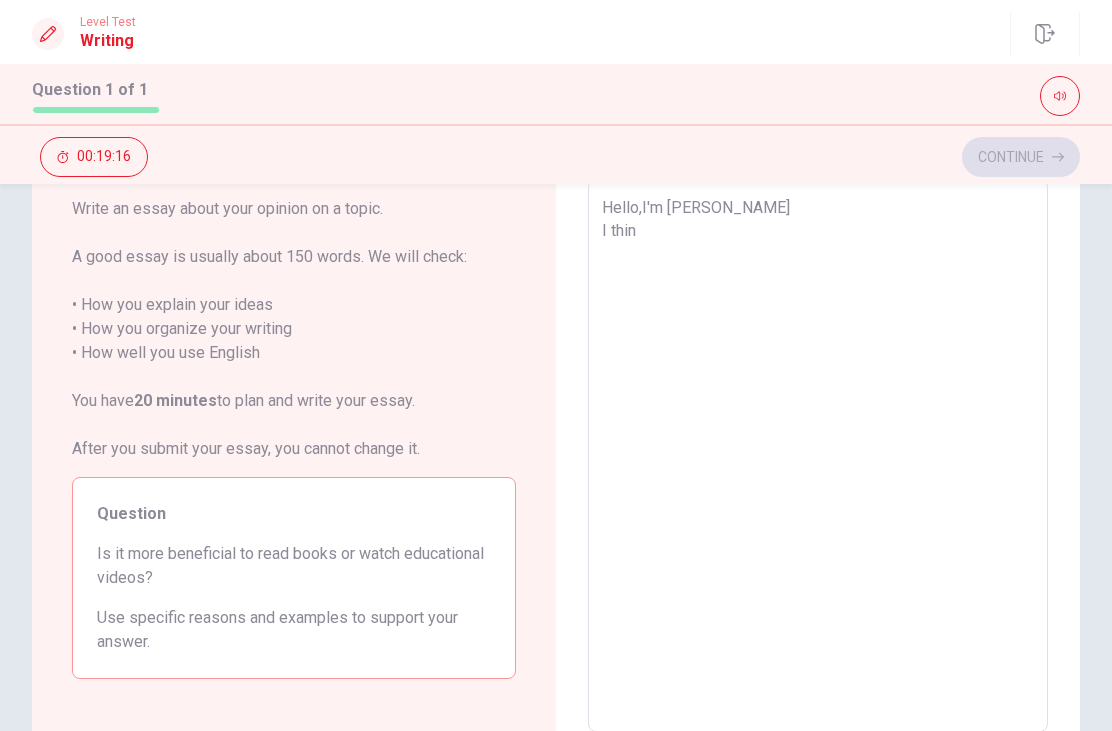 type on "x" 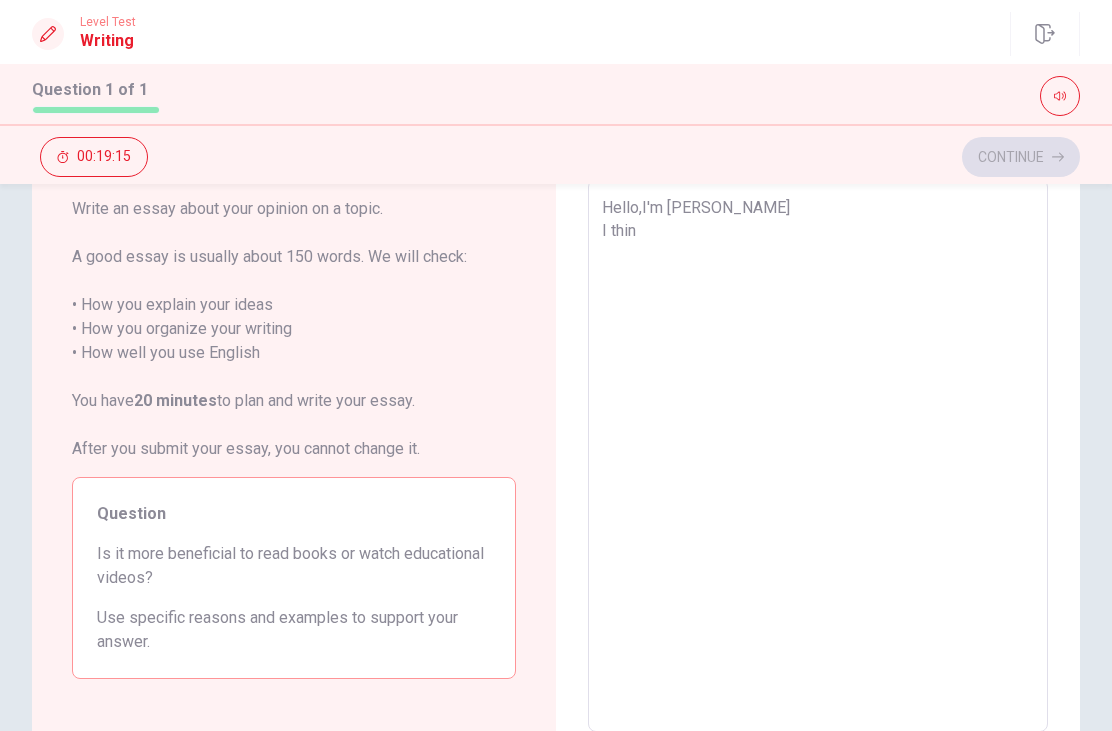 type on "Hello,I'm [PERSON_NAME]
I think" 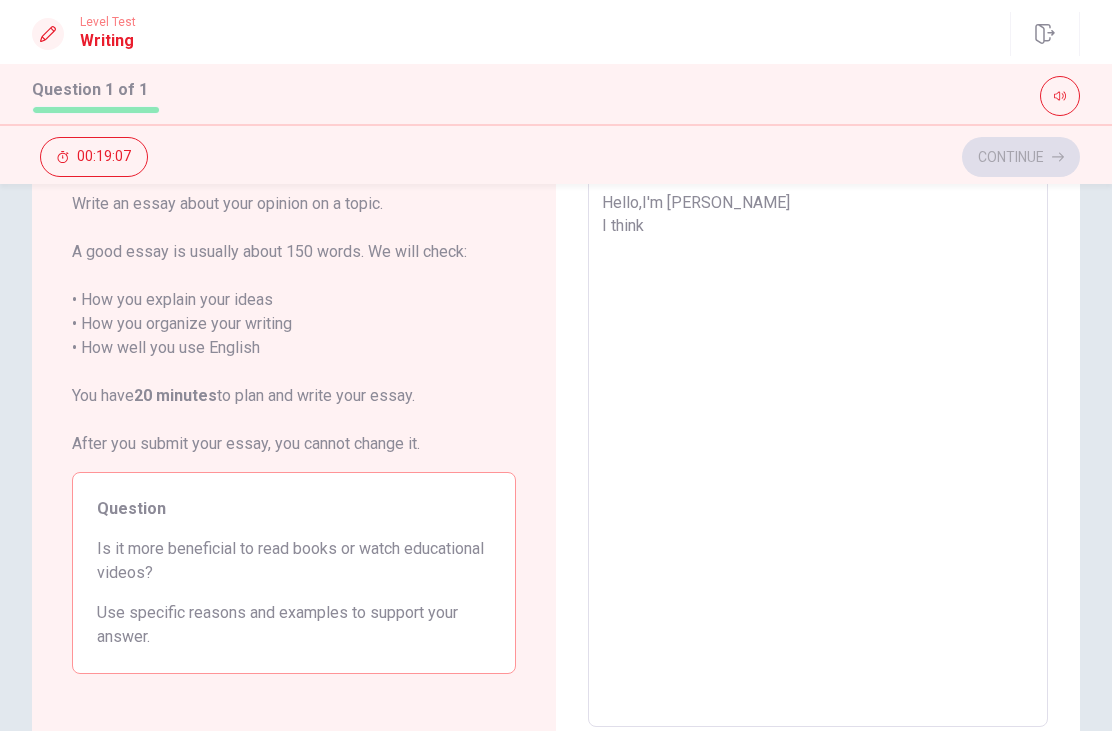 scroll, scrollTop: 97, scrollLeft: 0, axis: vertical 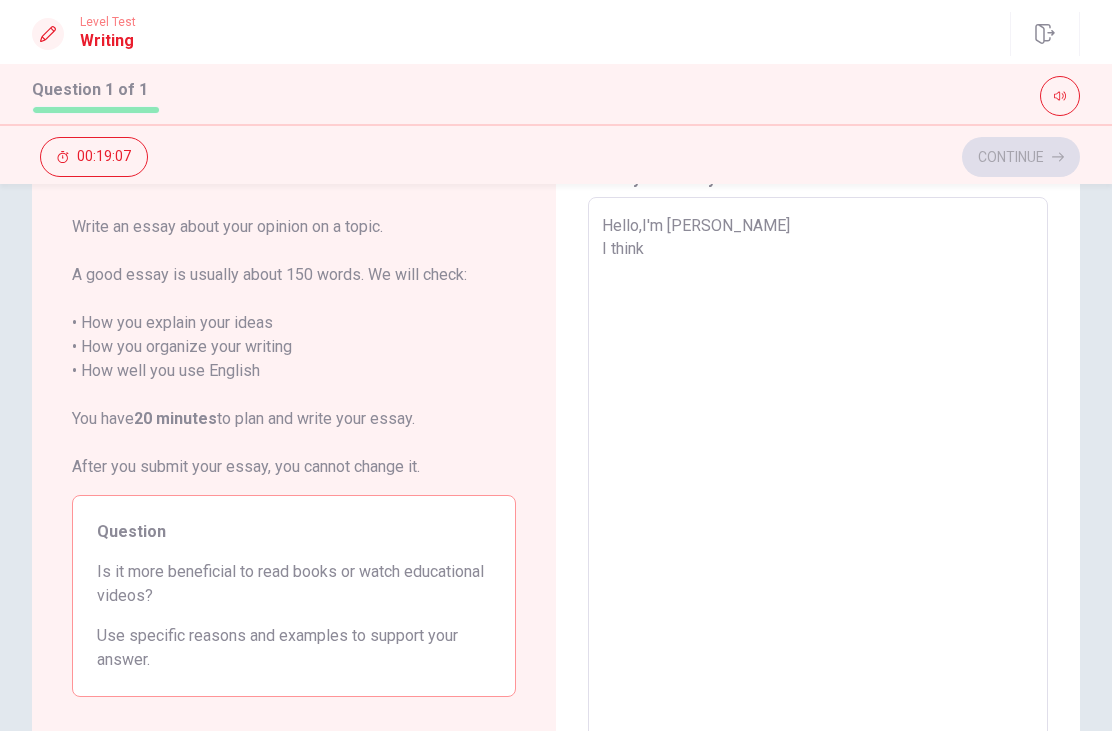 type on "x" 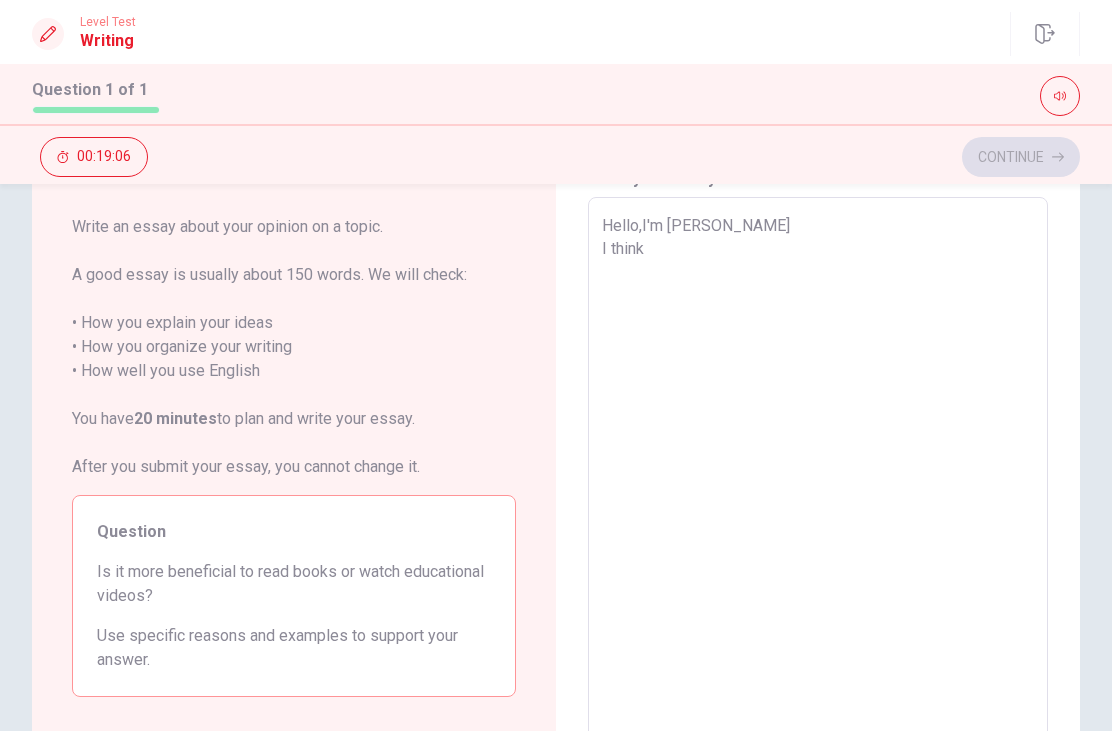 type on "Hello,I'm [PERSON_NAME]
I think w" 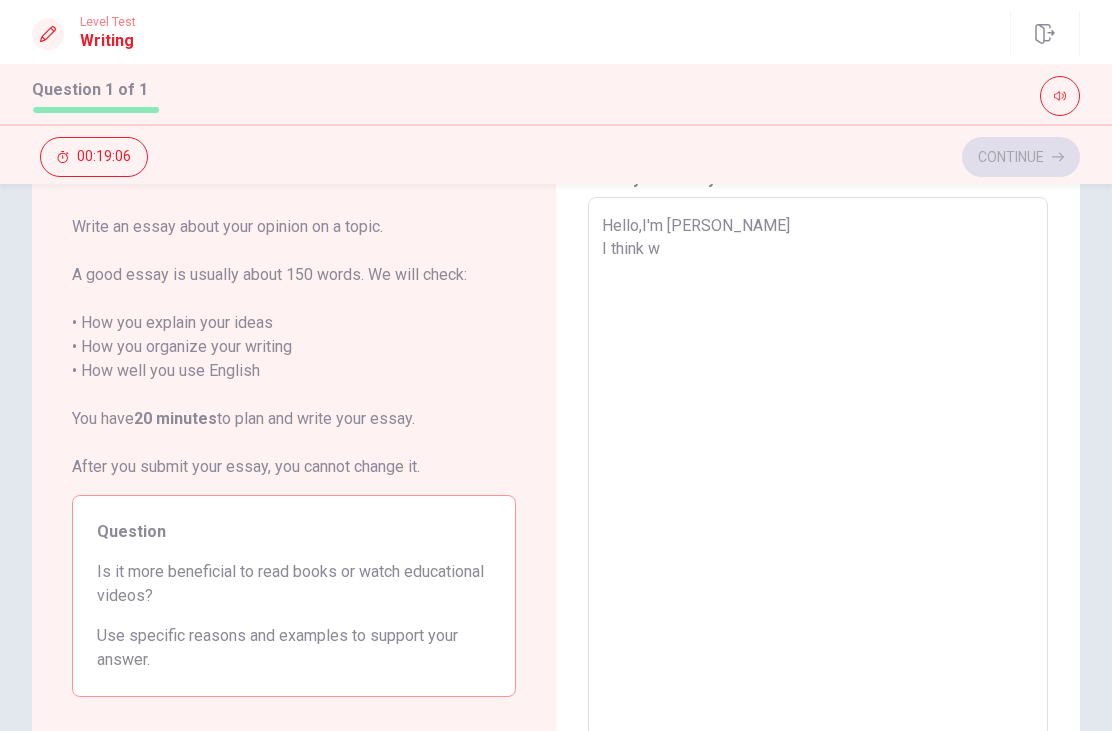 type on "x" 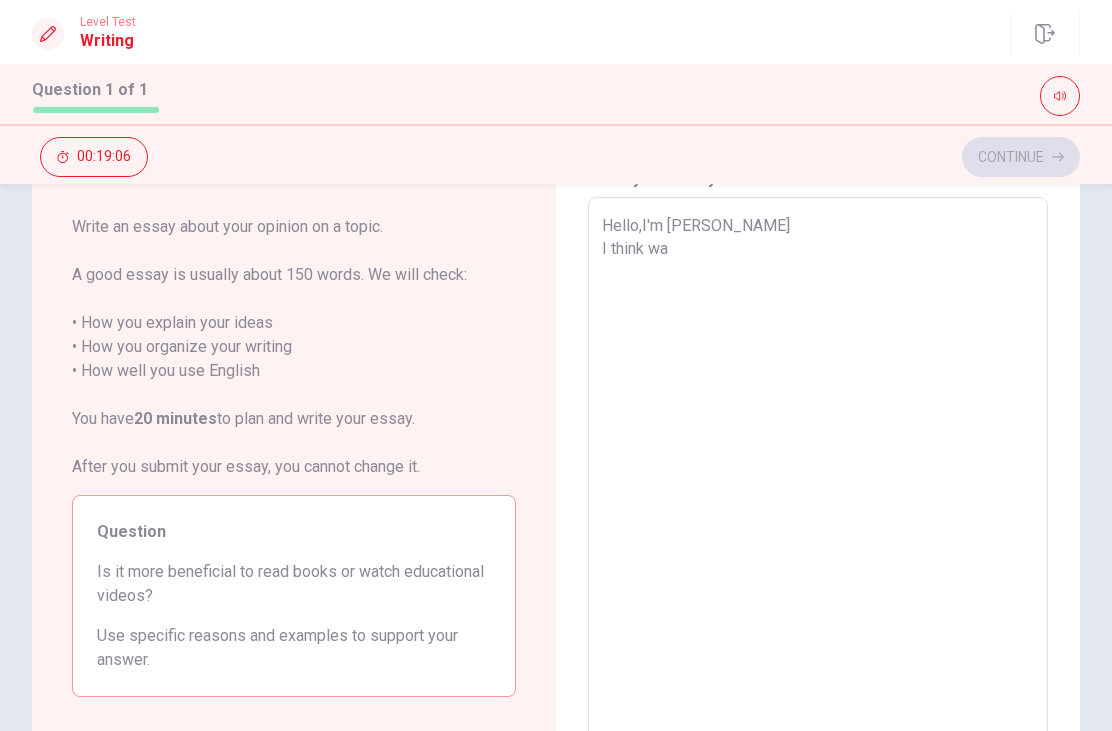 type on "x" 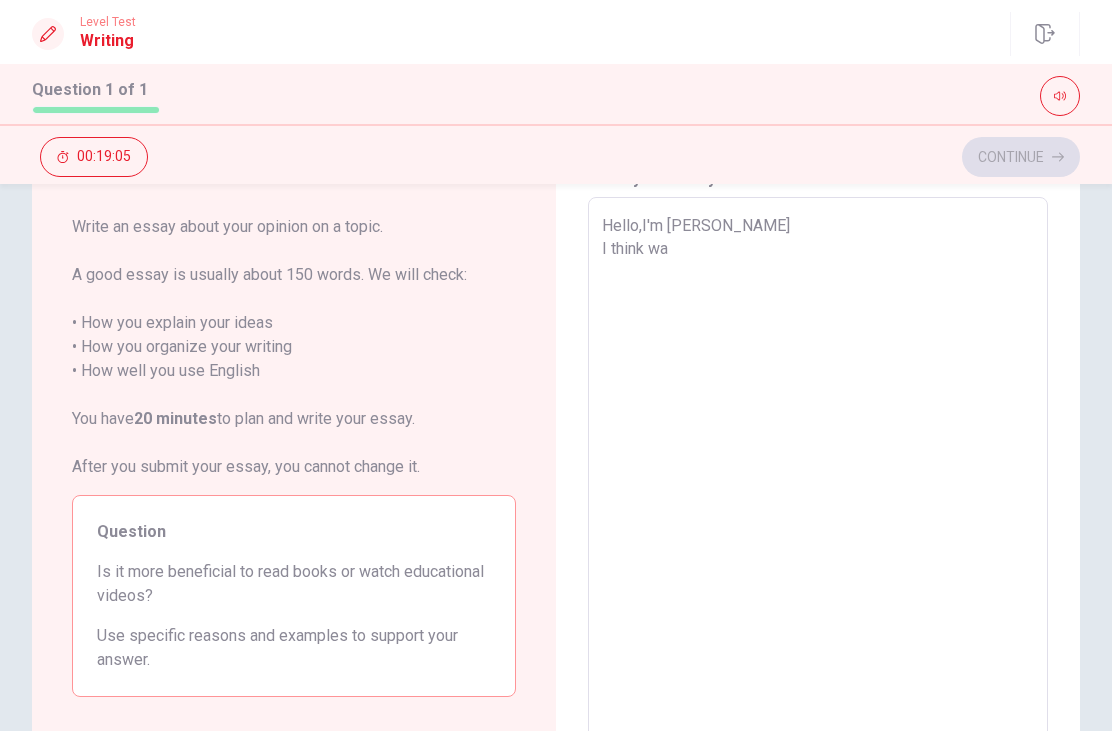 type on "Hello,I'm [PERSON_NAME]
I think wat" 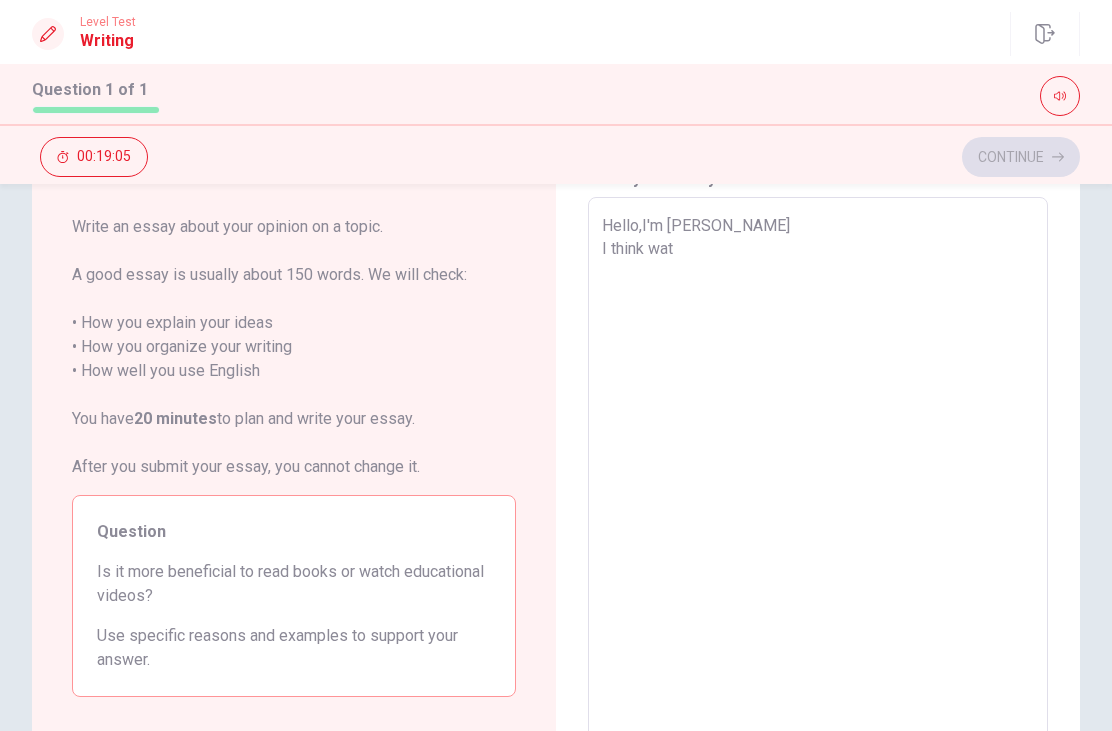 type on "x" 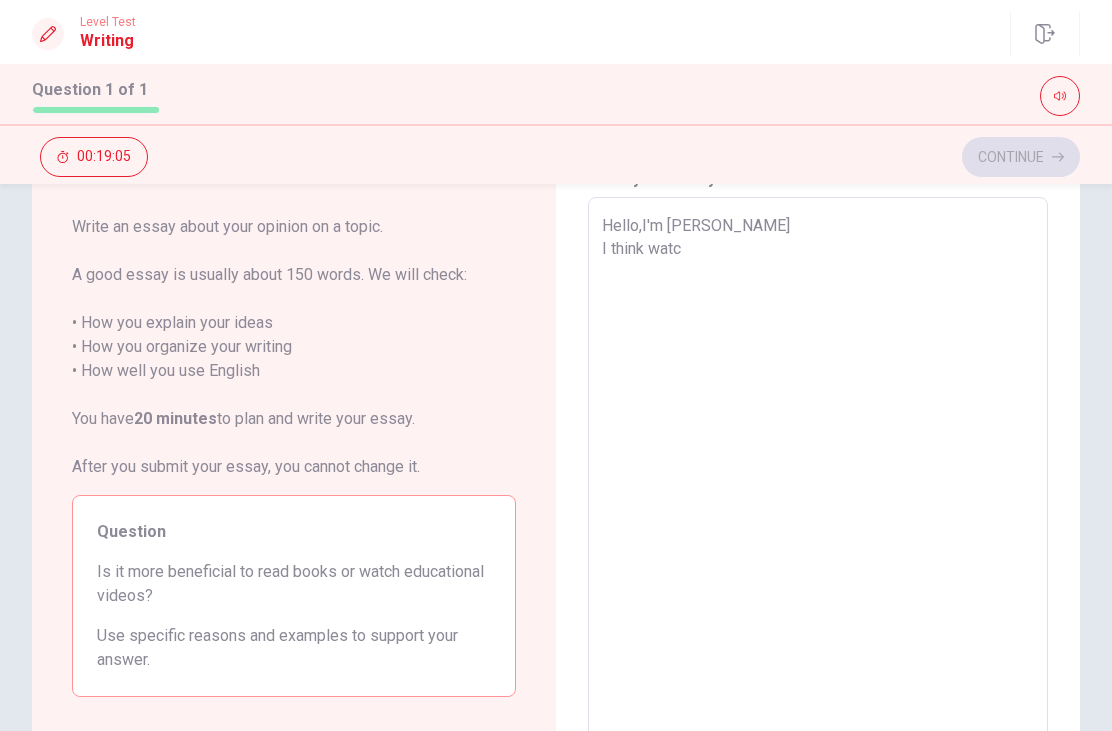 type on "x" 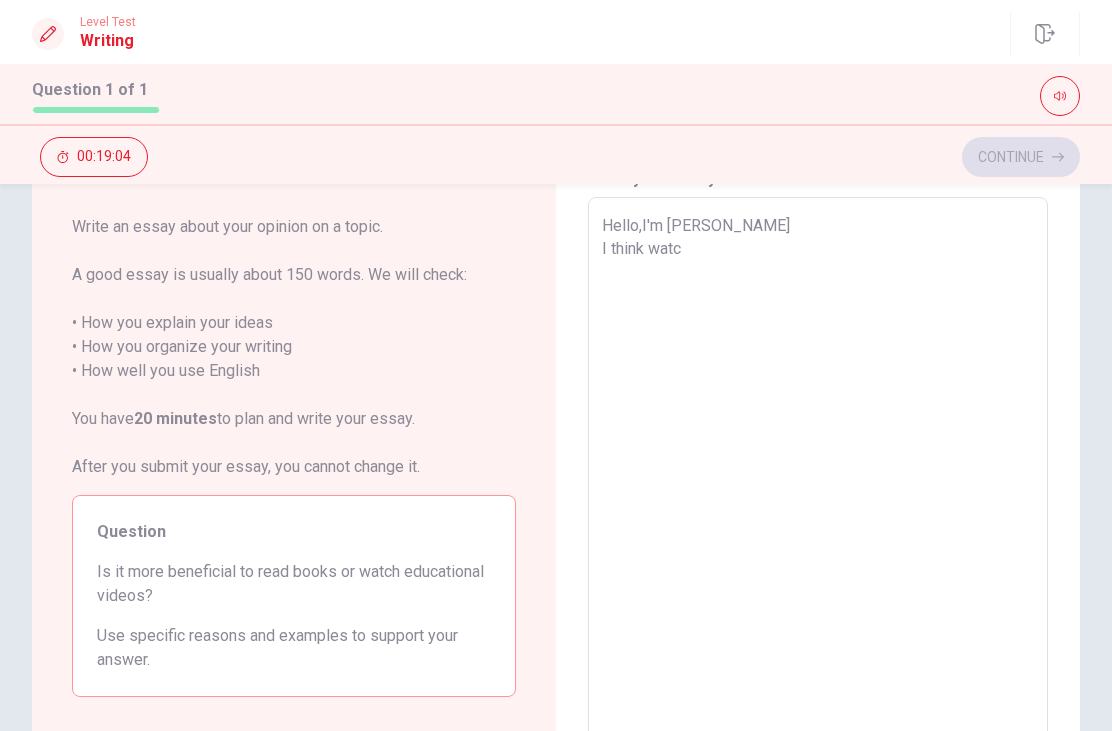 type on "Hello,I'm [PERSON_NAME]
I think watch" 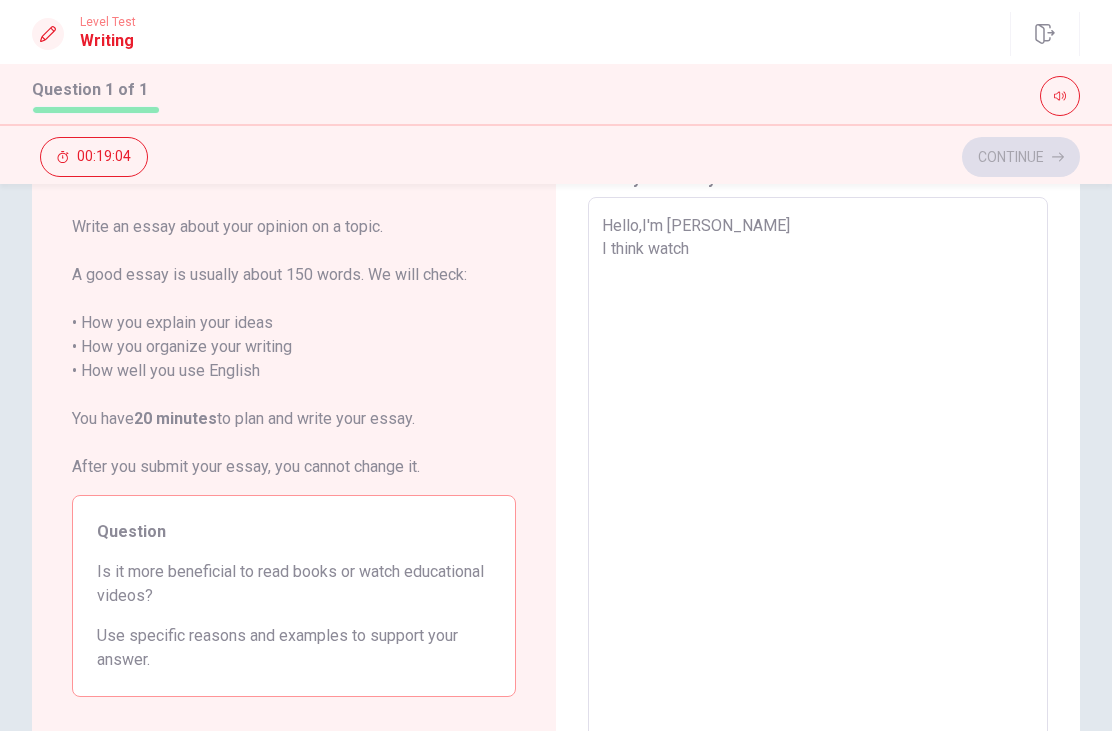 type on "x" 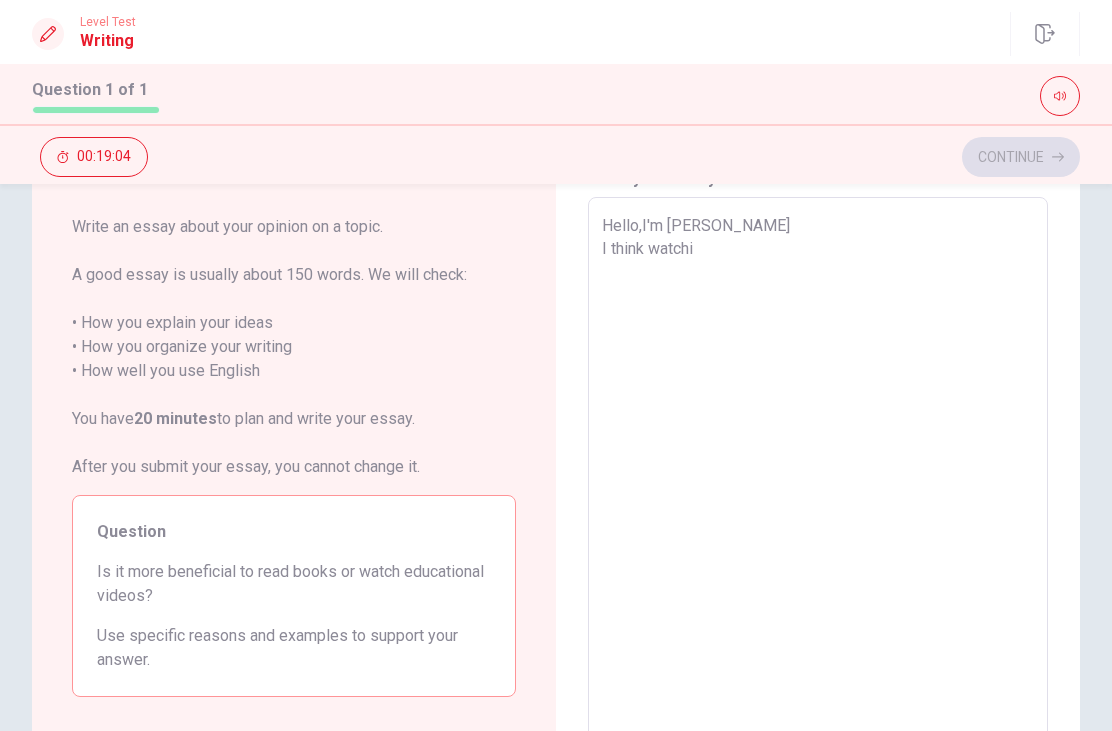 type on "x" 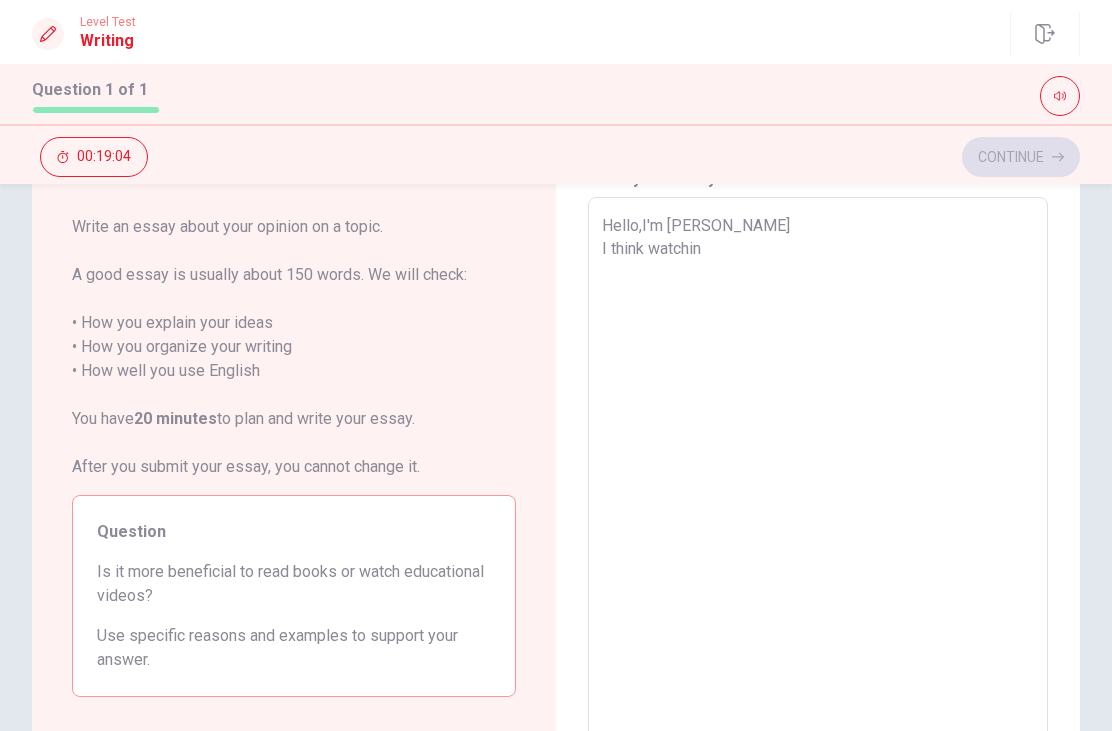 type on "x" 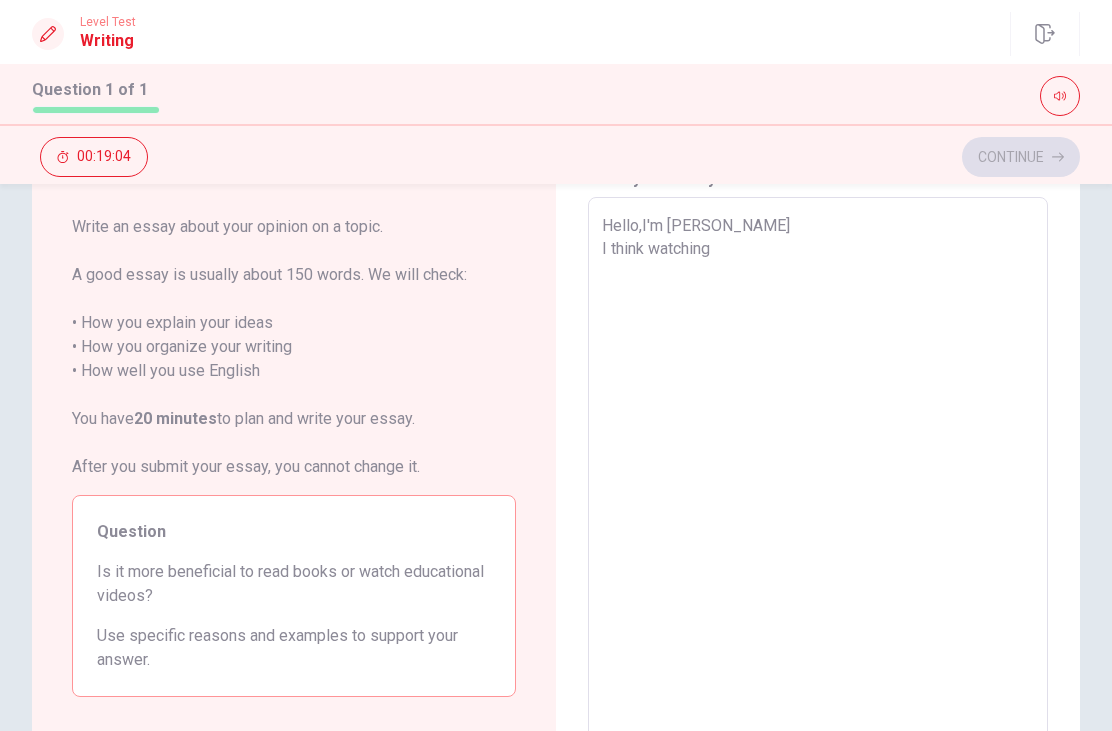 type on "x" 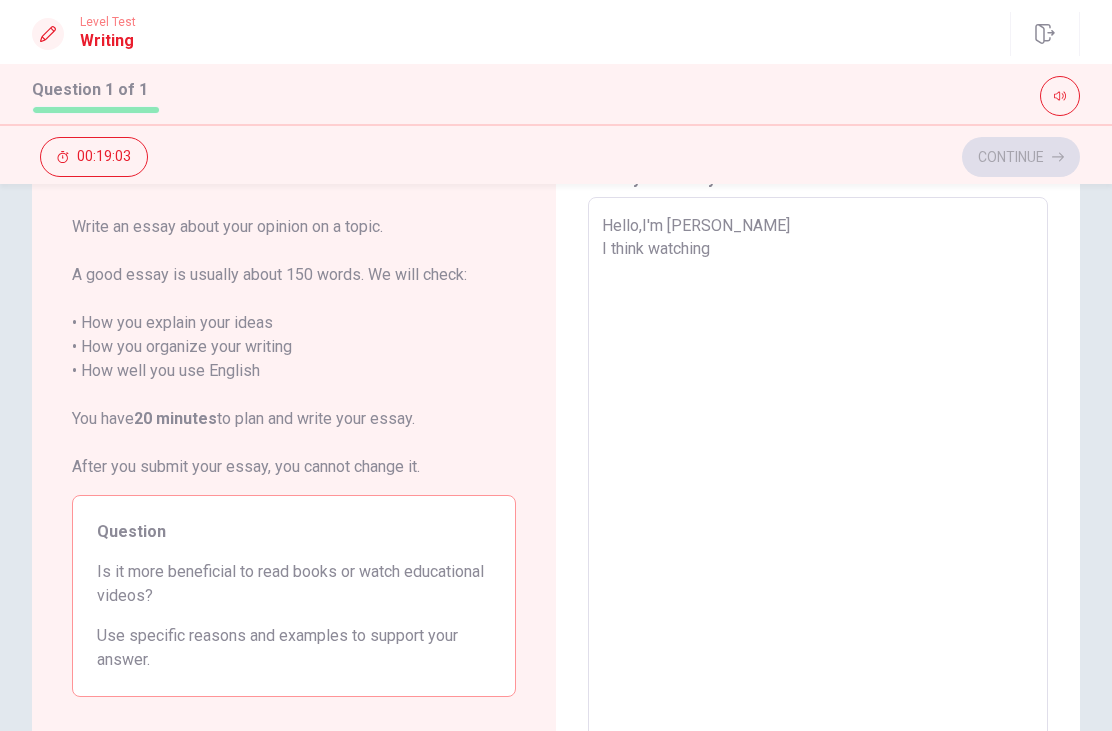type on "Hello,I'm [PERSON_NAME]
I think watching" 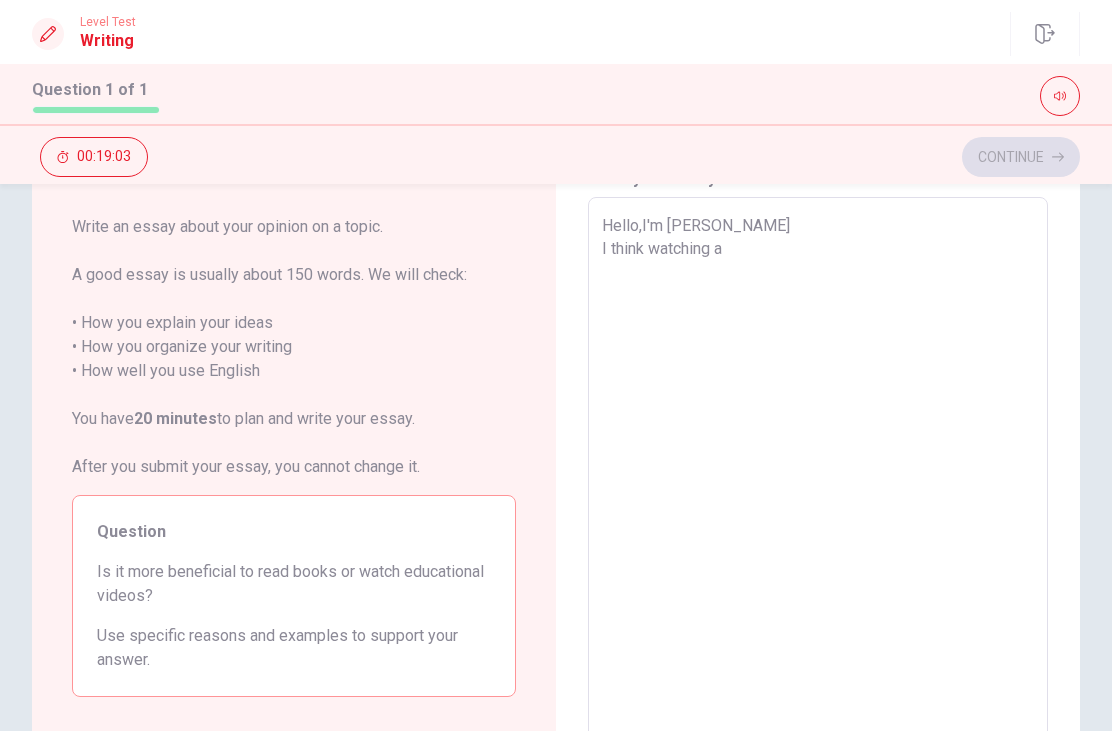 type on "x" 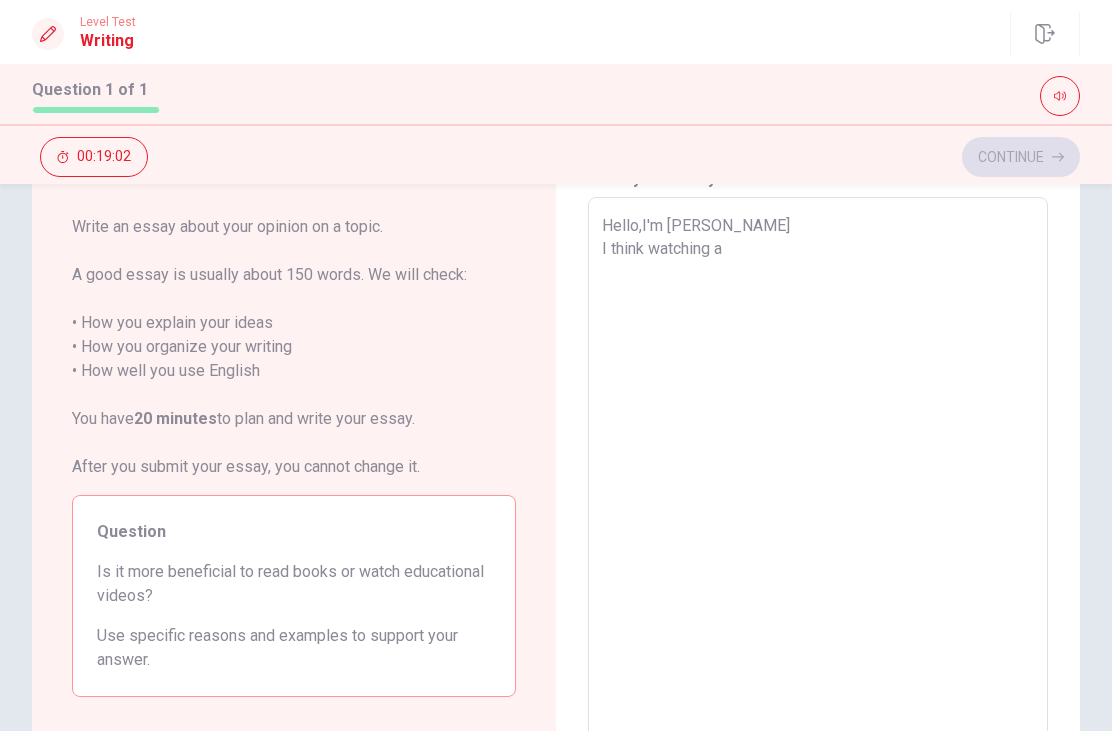 type on "Hello,I'm [PERSON_NAME]
I think watching a e" 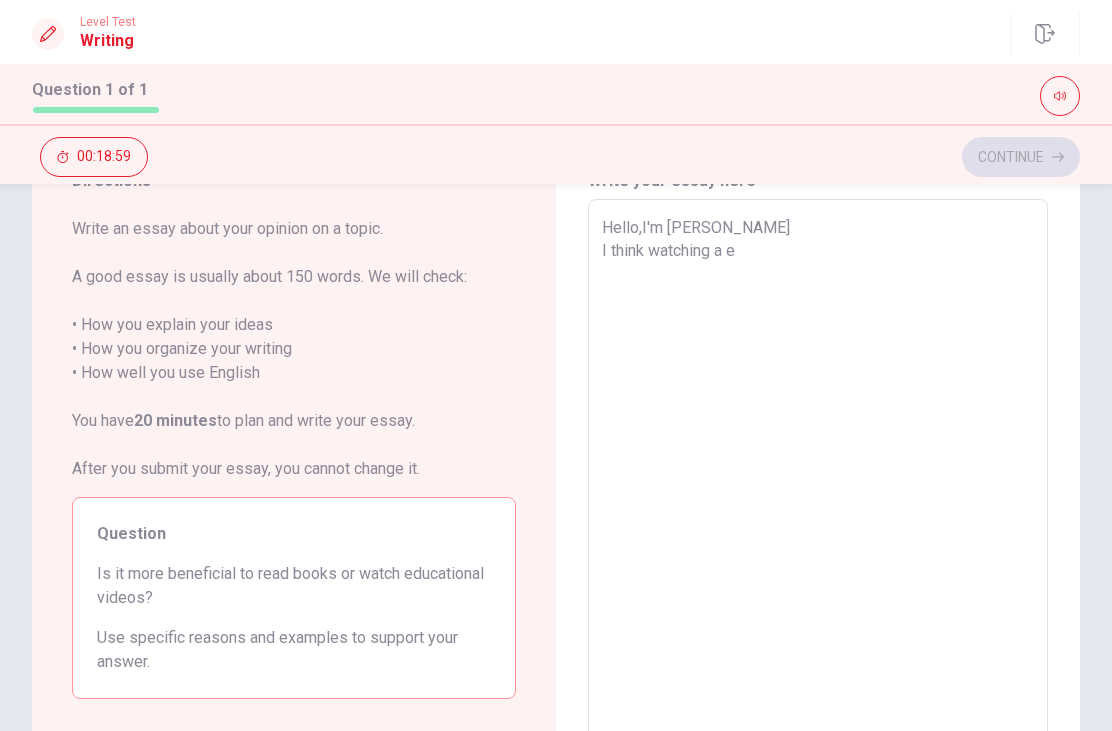 type on "x" 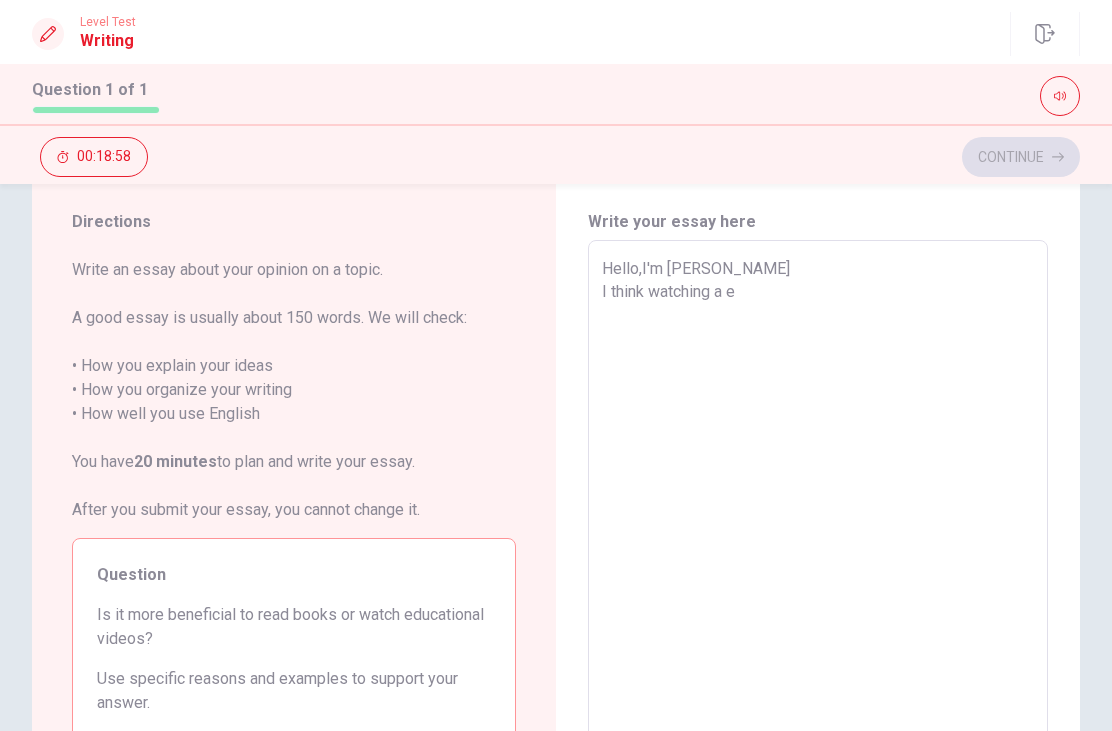 scroll, scrollTop: 124, scrollLeft: 0, axis: vertical 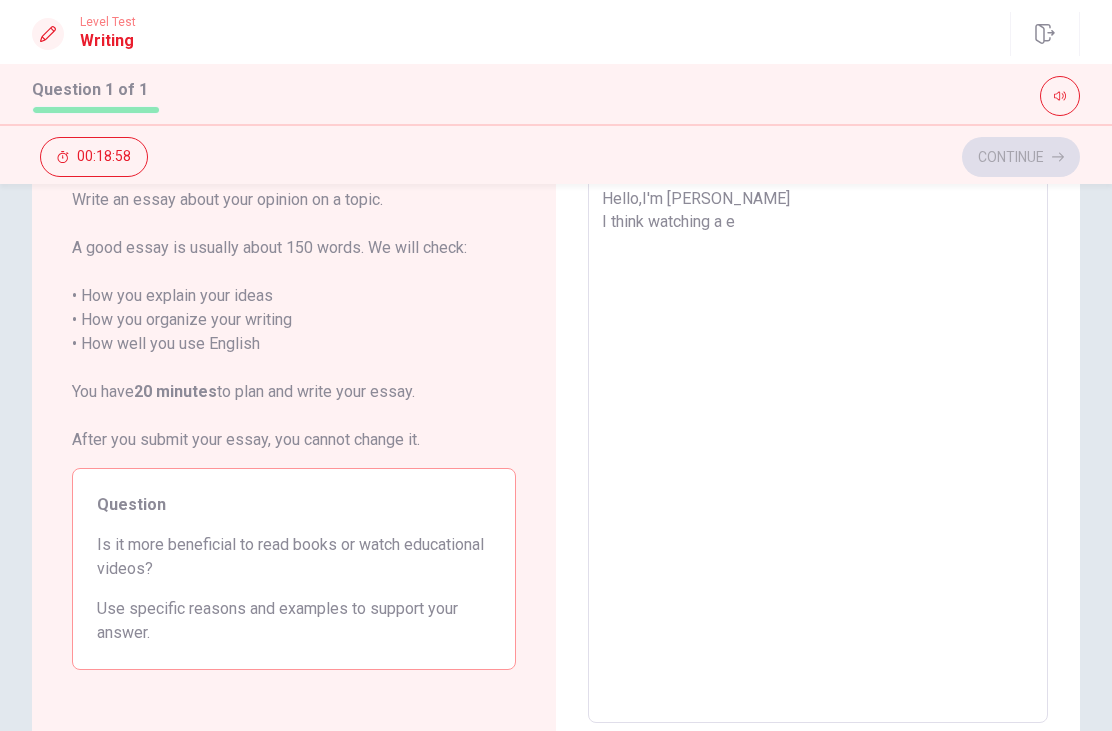 type on "Hello,I'm [PERSON_NAME]
I think watching a" 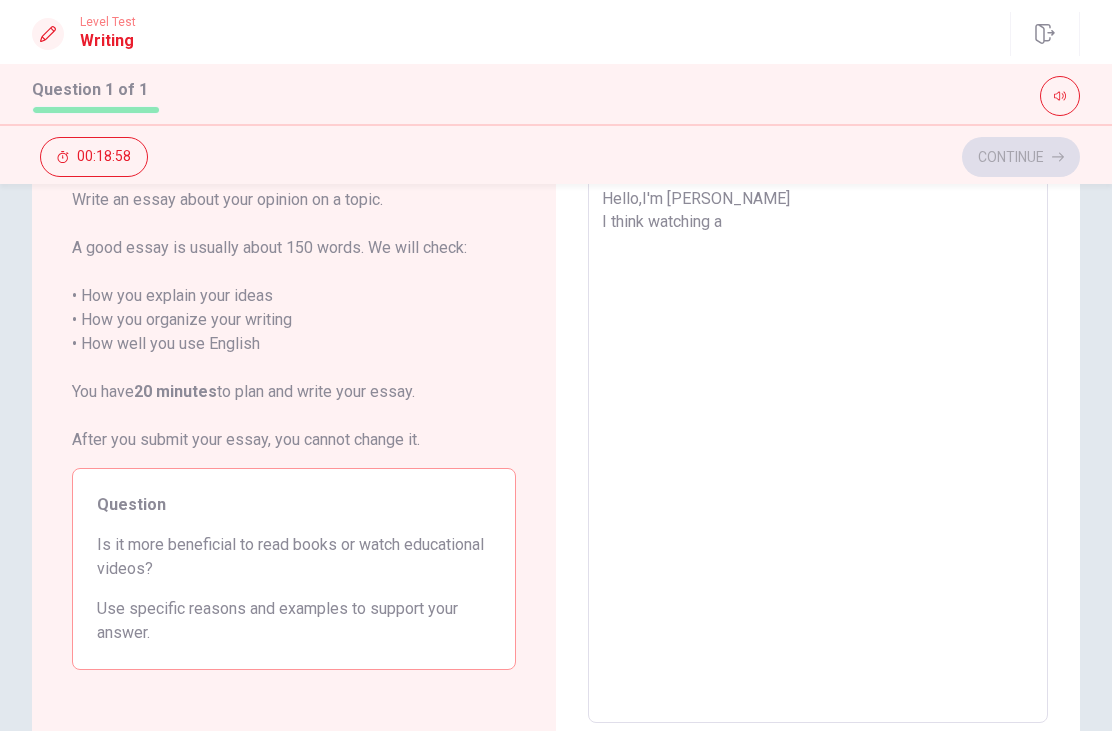 type on "x" 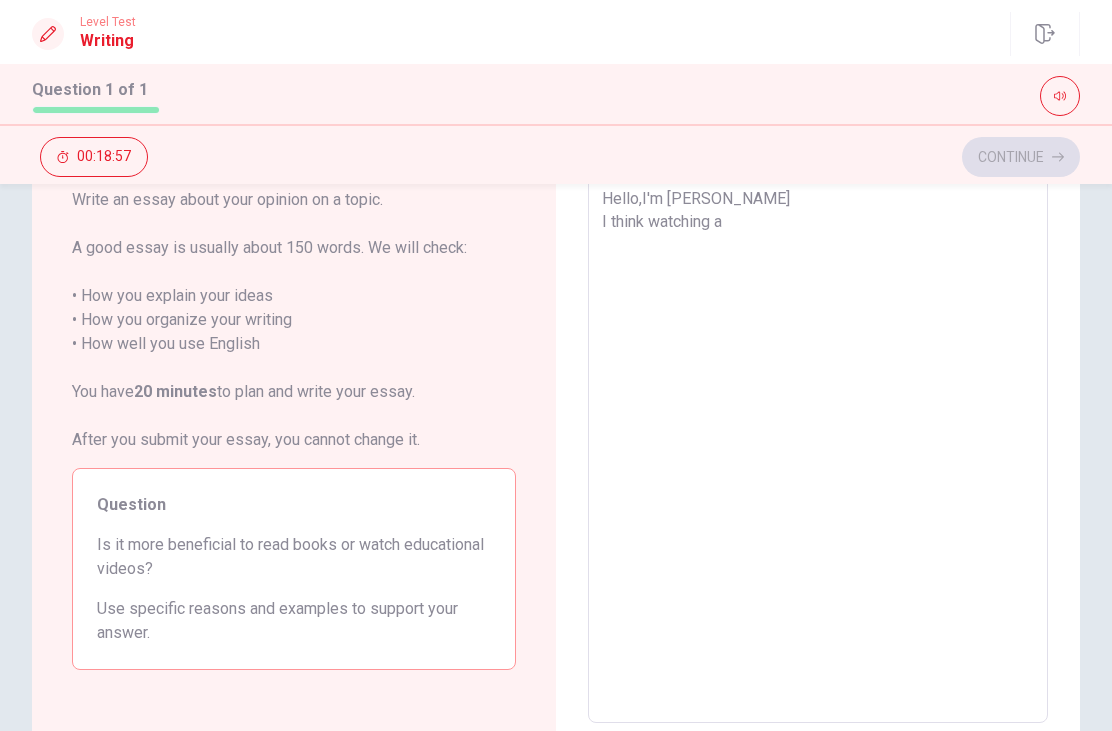 type on "Hello,I'm [PERSON_NAME]
I think watching a" 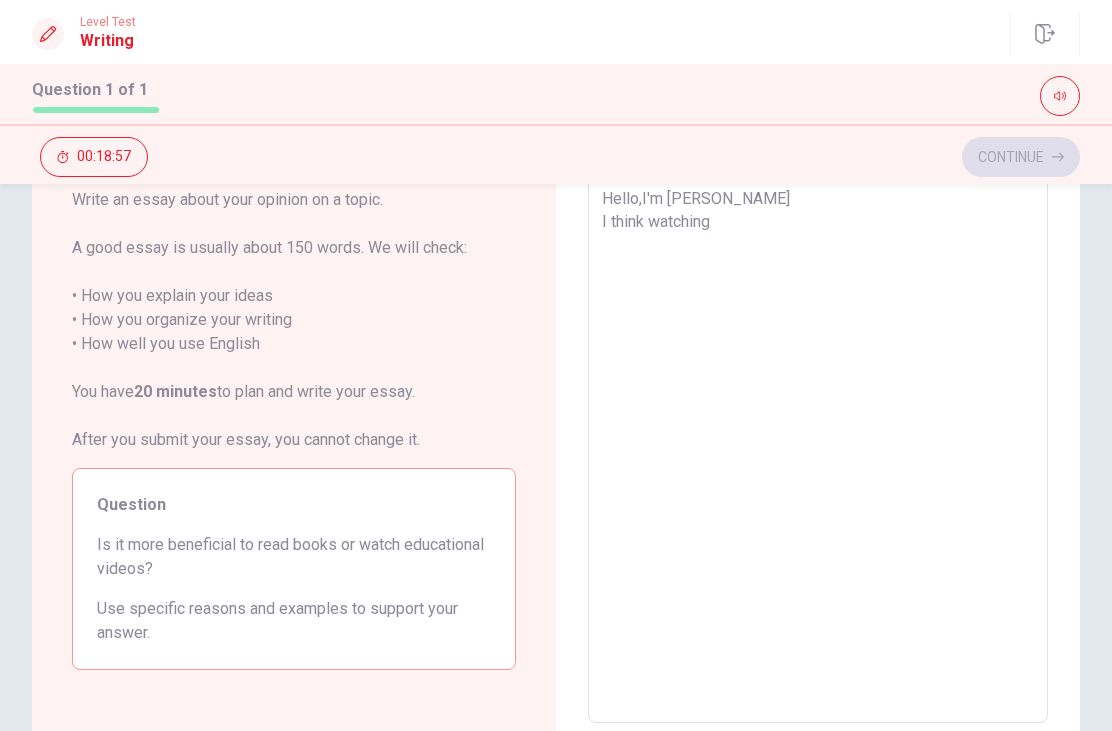 type on "x" 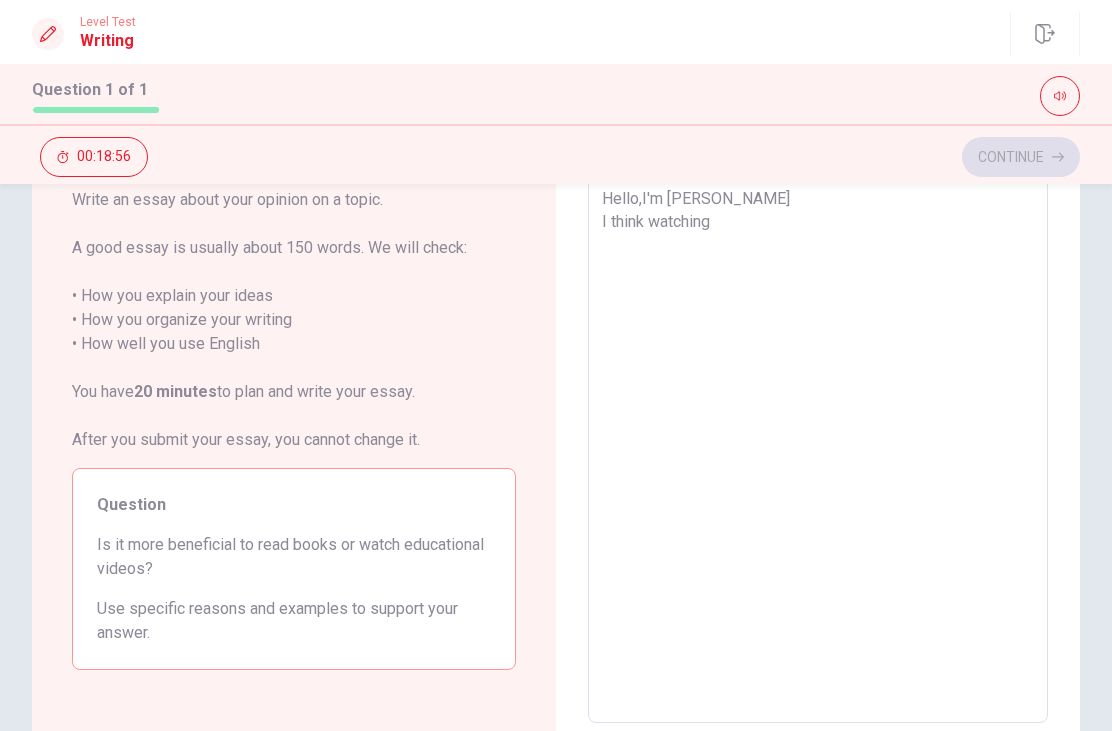 type on "Hello,I'm [PERSON_NAME]
I think watching e" 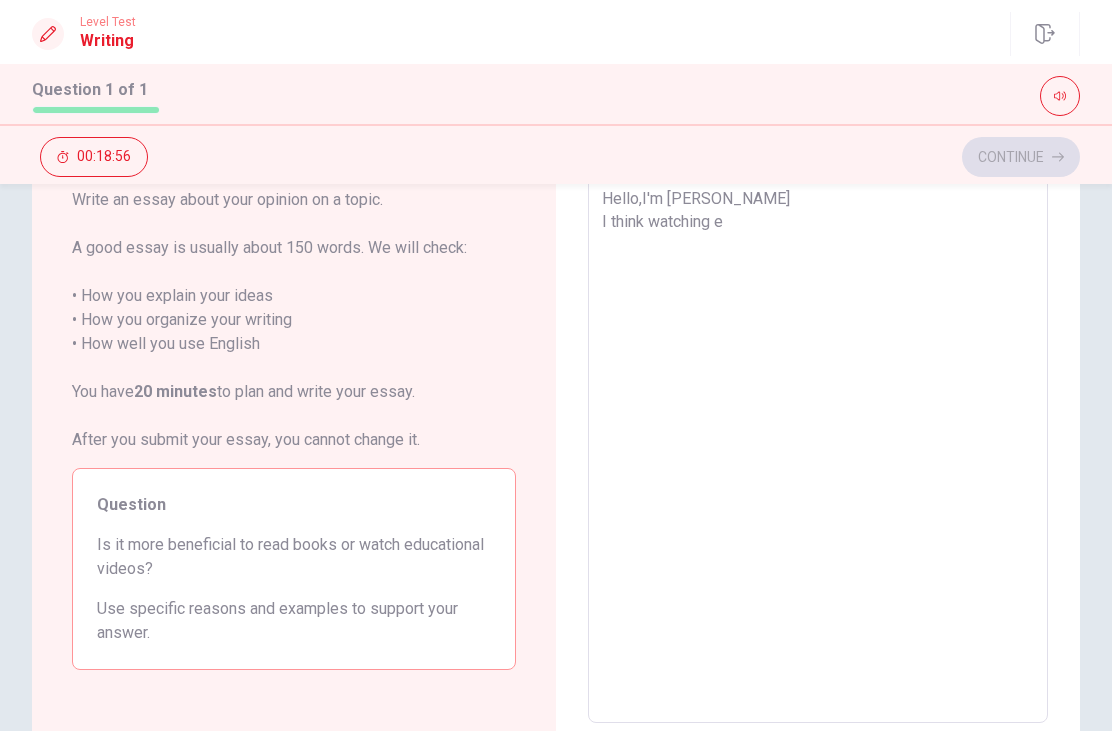 type on "x" 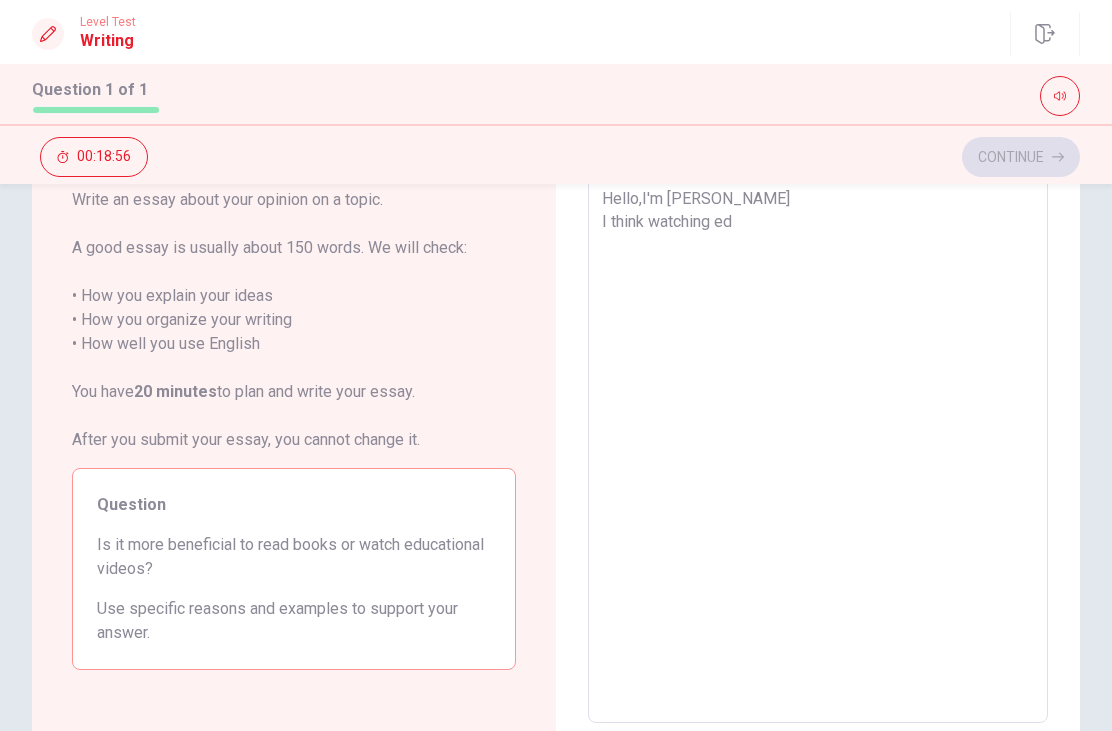 type on "x" 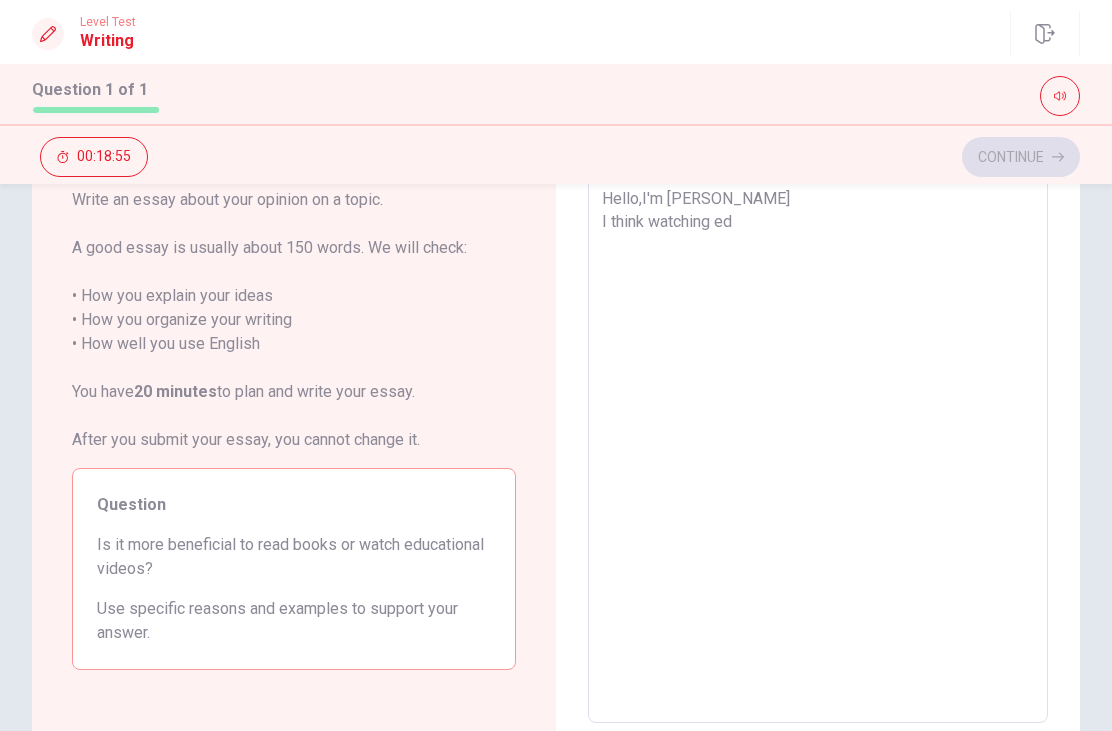 type on "Hello,I'm [PERSON_NAME]
I think watching edu" 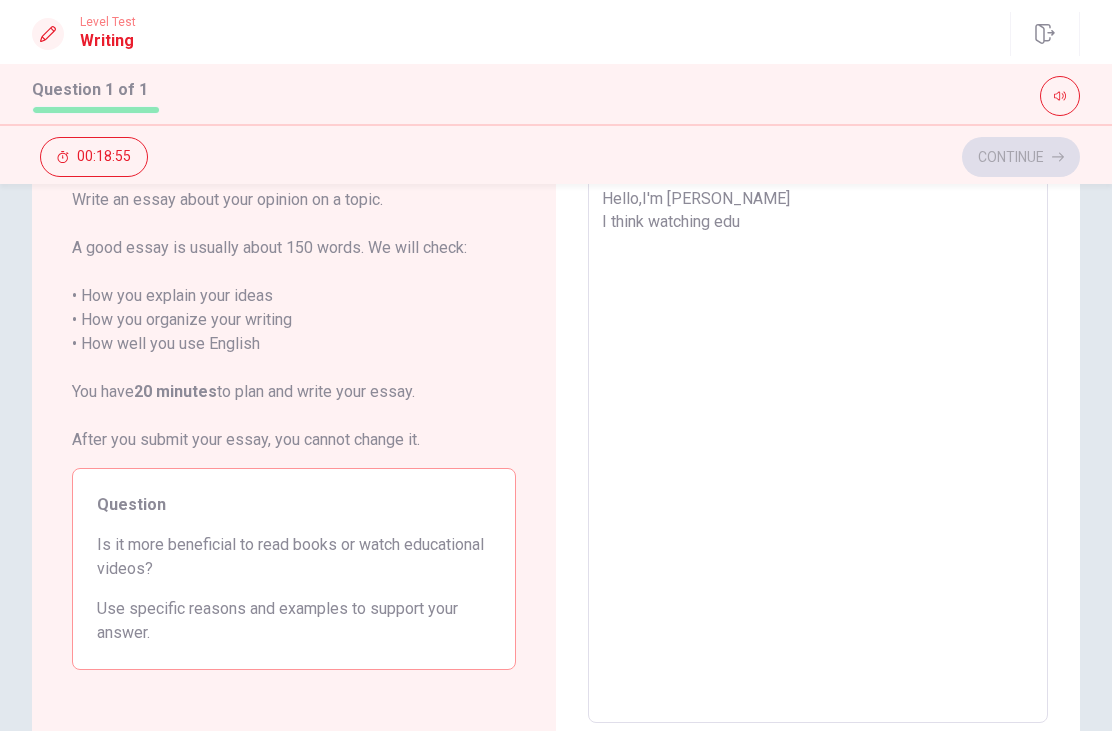 type on "x" 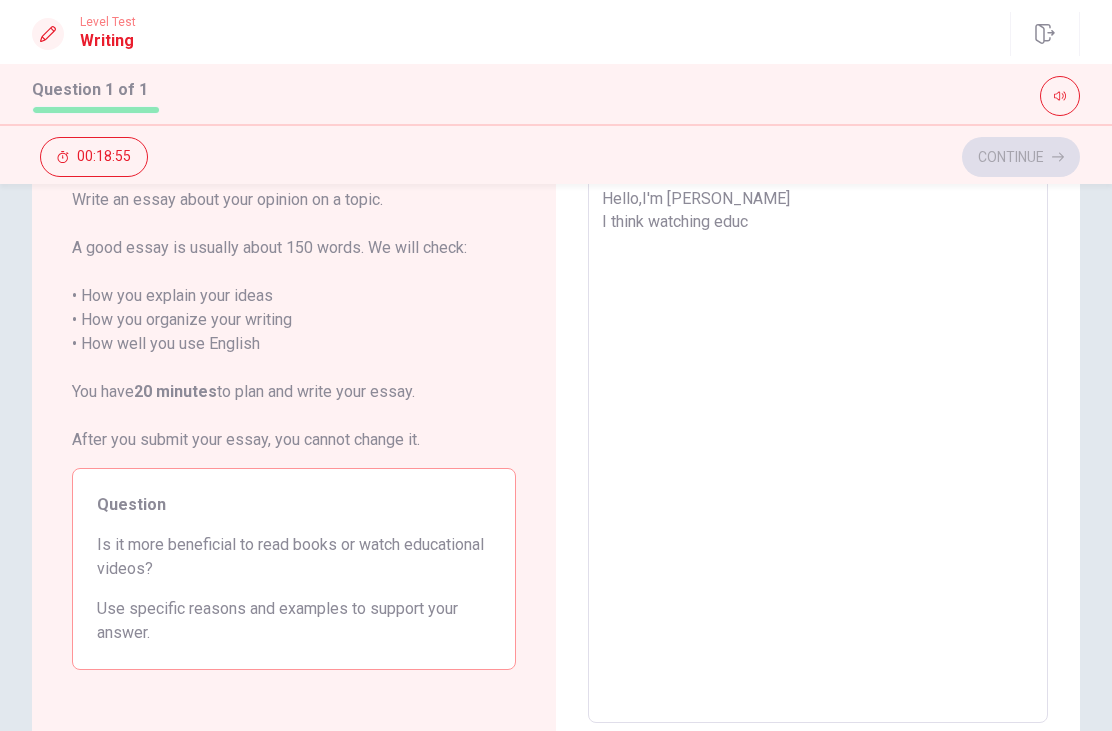 type on "x" 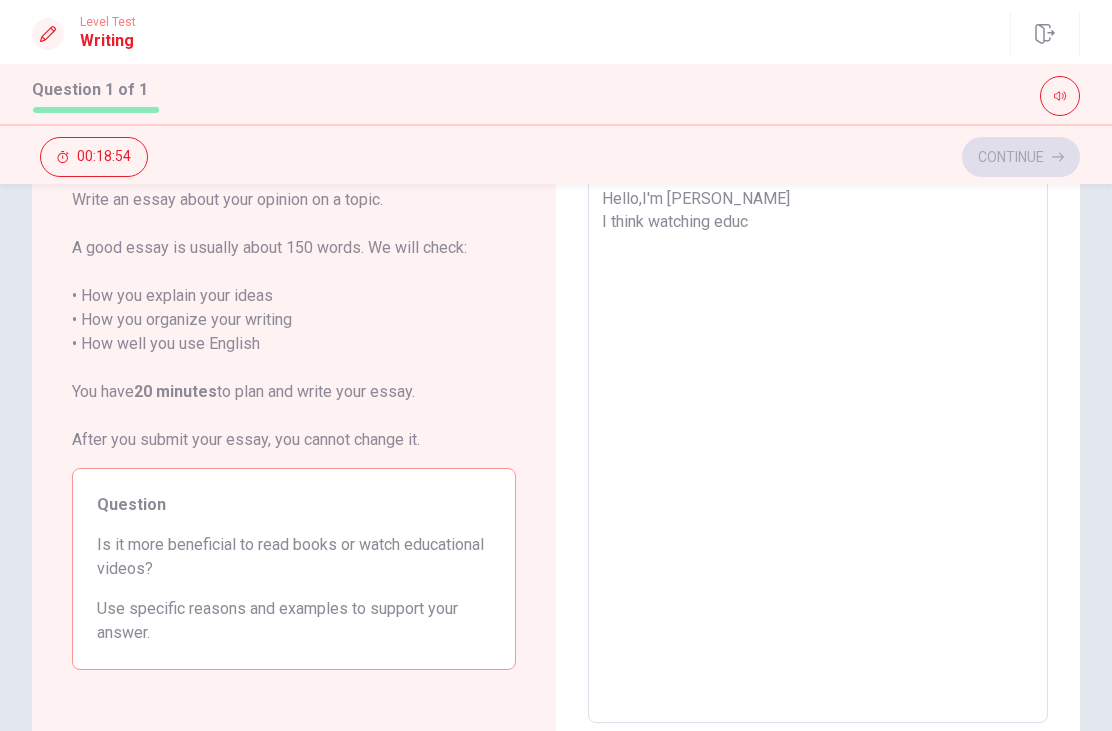 type on "Hello,I'm [PERSON_NAME]
I think watching educa" 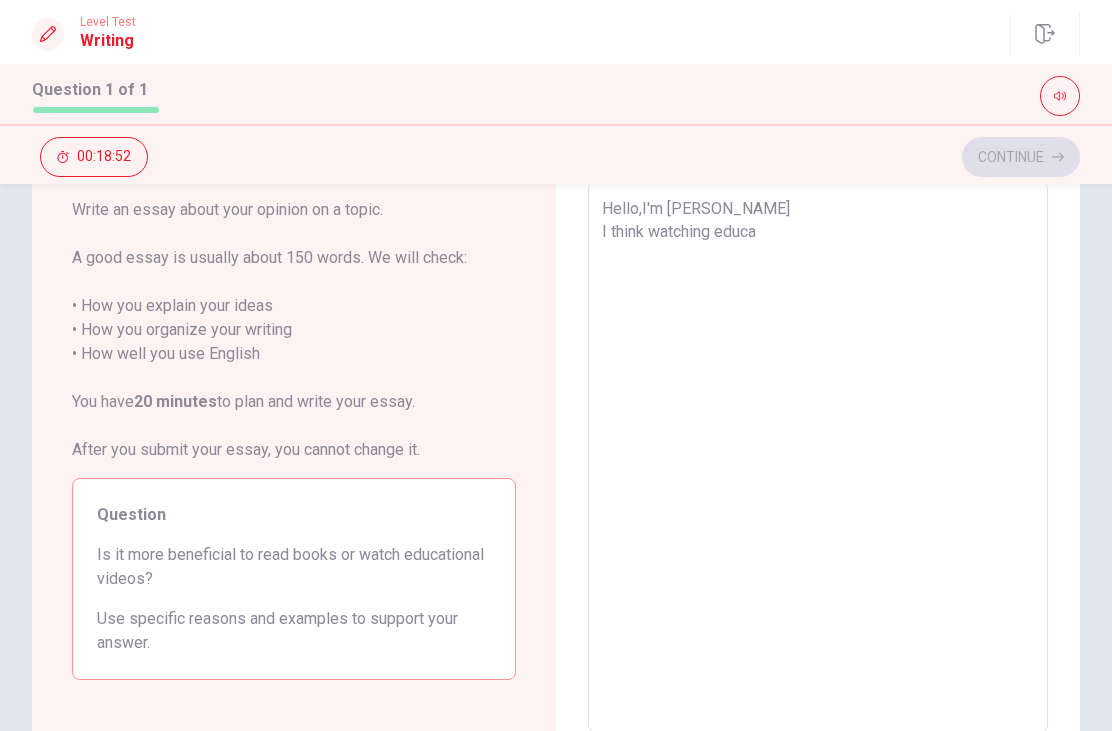 type on "x" 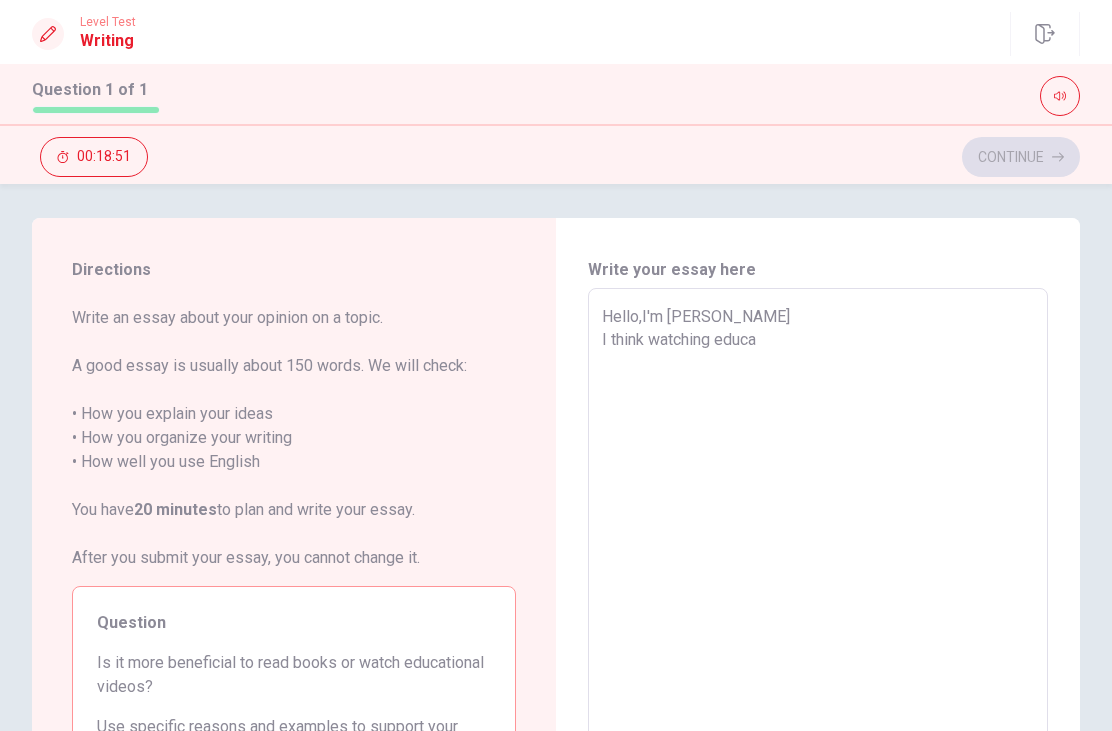 type on "Hello,I'm [PERSON_NAME]
I think watching educat" 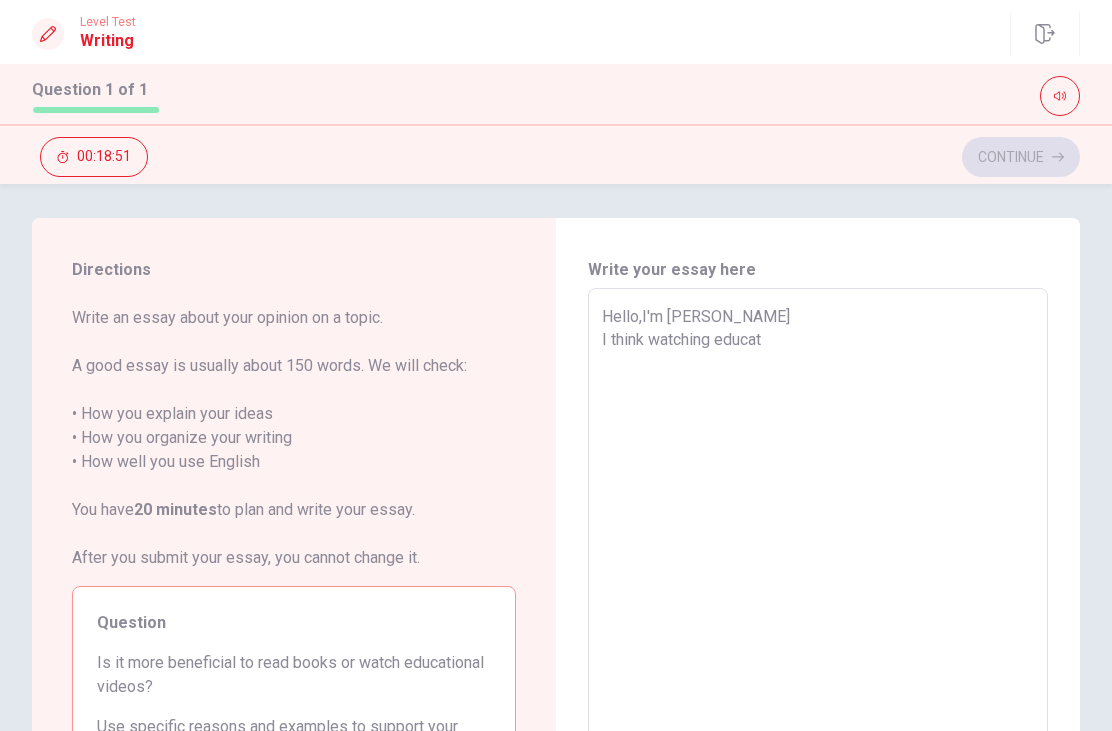 type on "x" 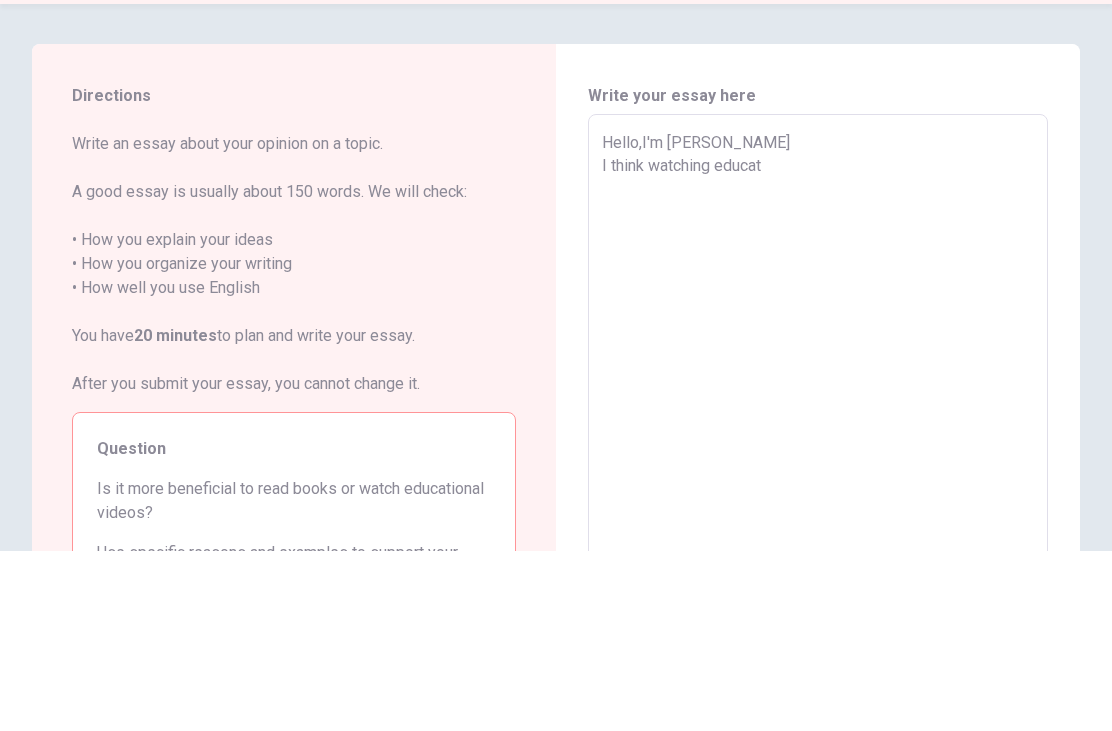 type on "Hello,I'm [PERSON_NAME]
I think watching educati" 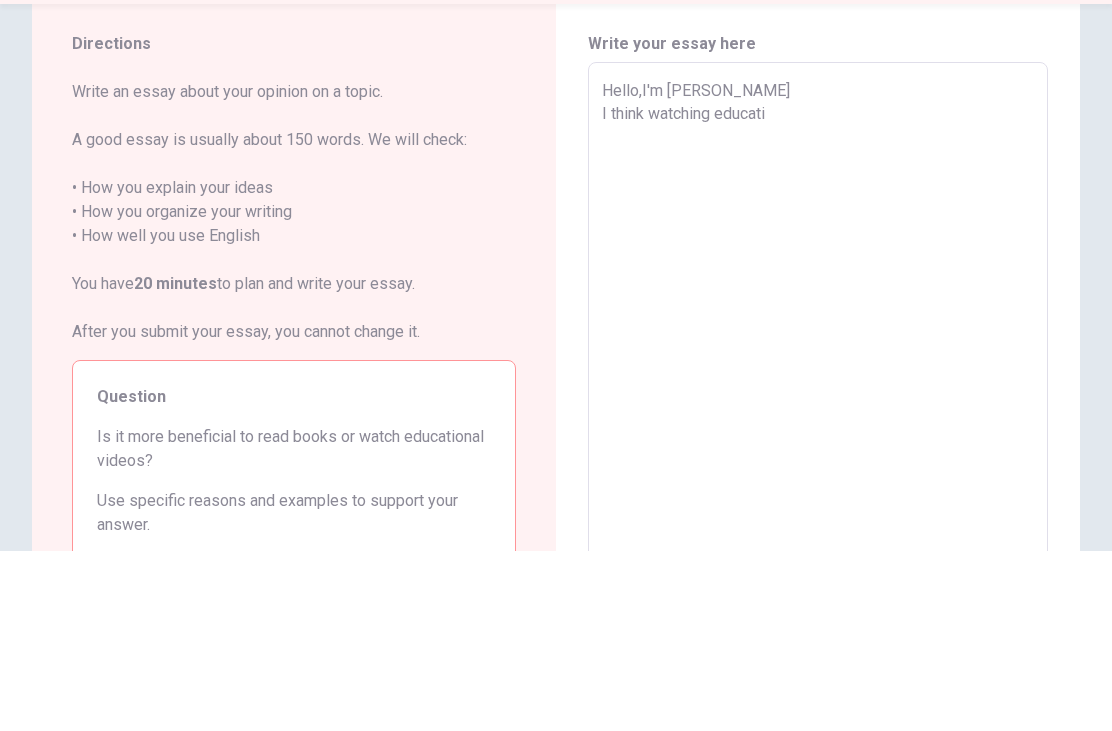 scroll, scrollTop: 55, scrollLeft: 0, axis: vertical 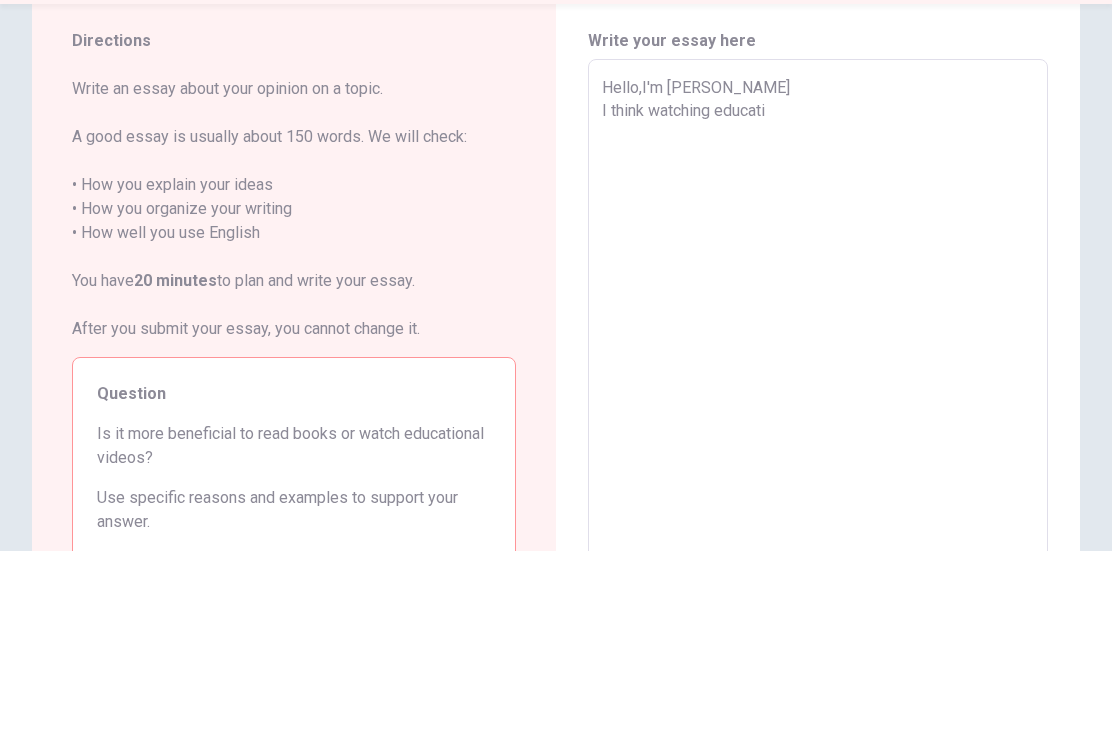 type on "x" 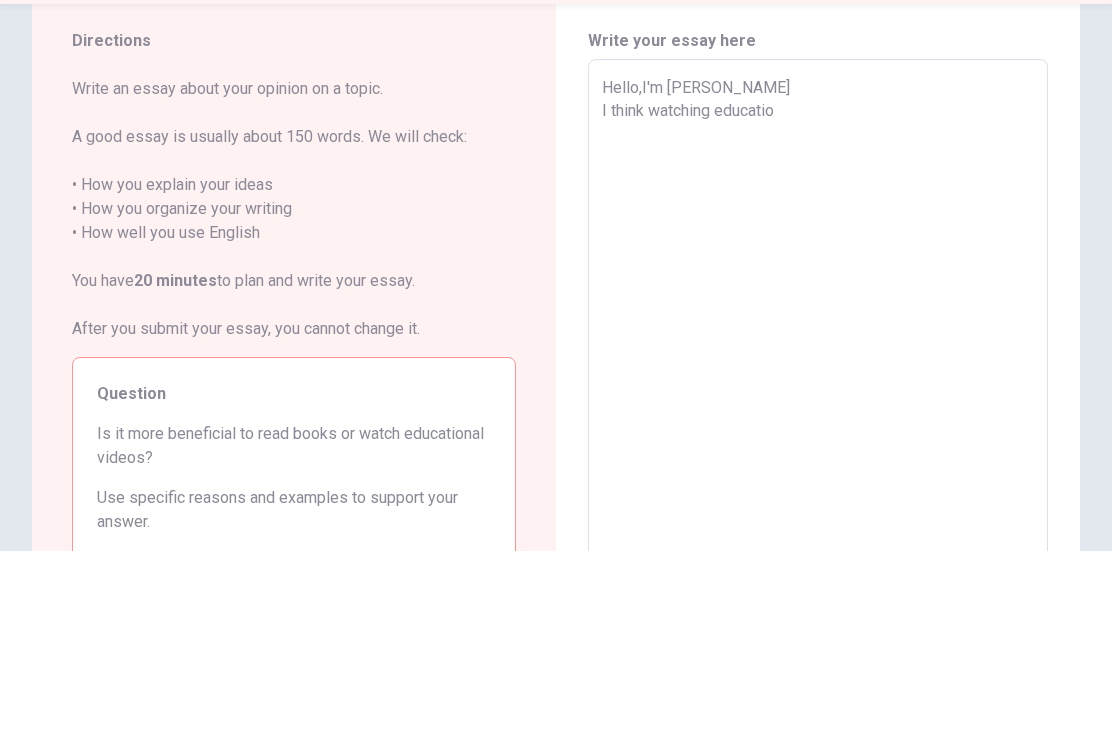 type on "x" 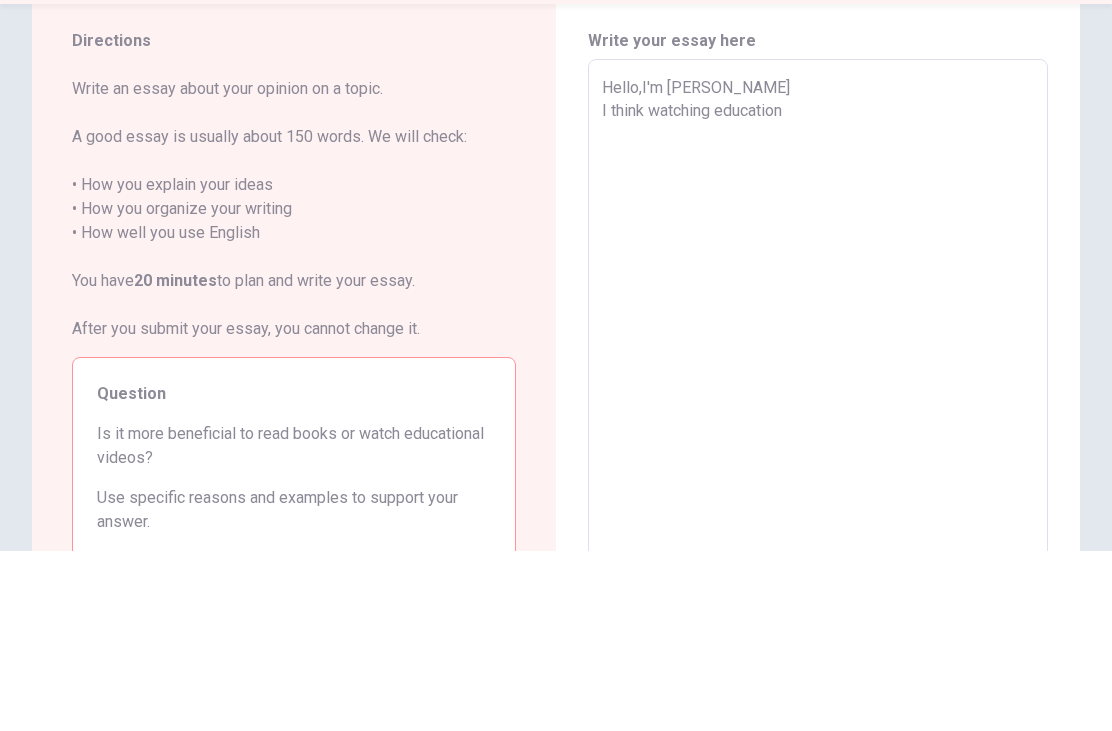 type on "x" 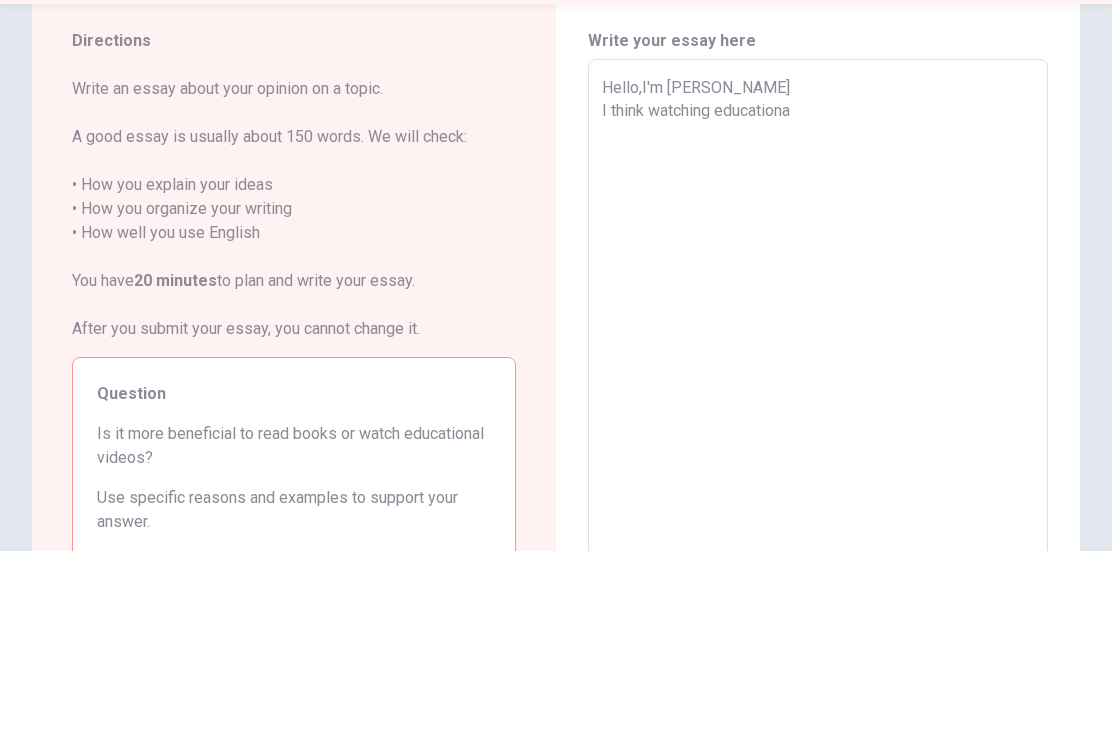 type on "x" 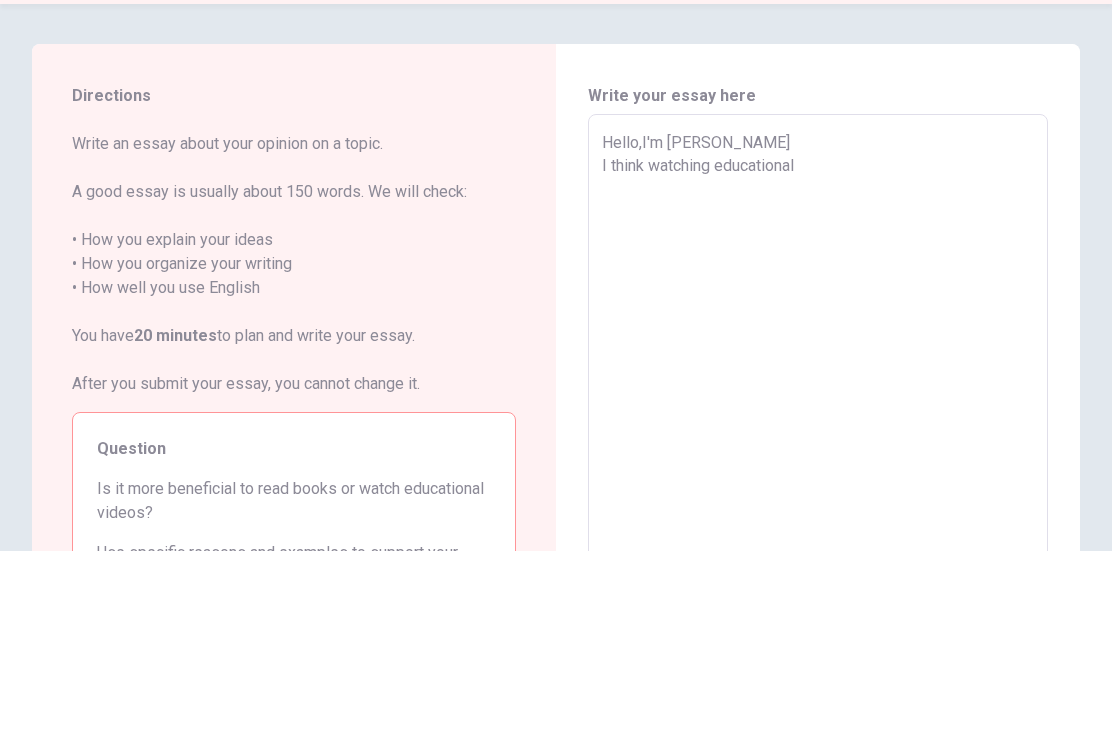 type on "x" 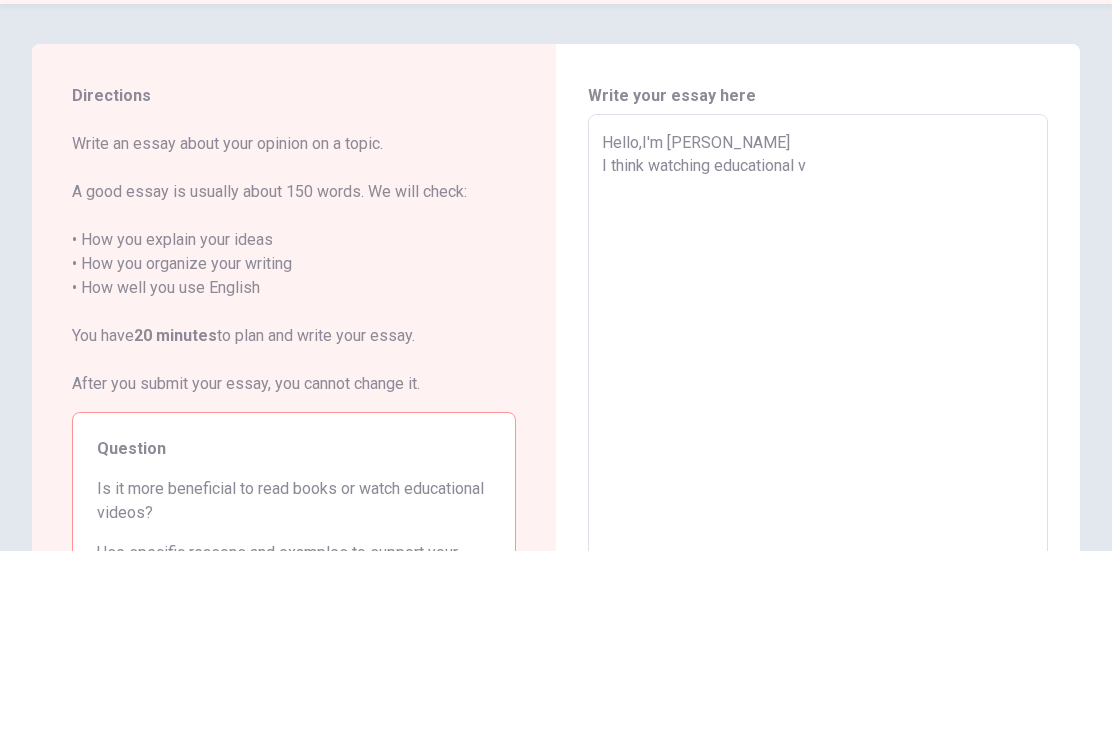scroll, scrollTop: 0, scrollLeft: 0, axis: both 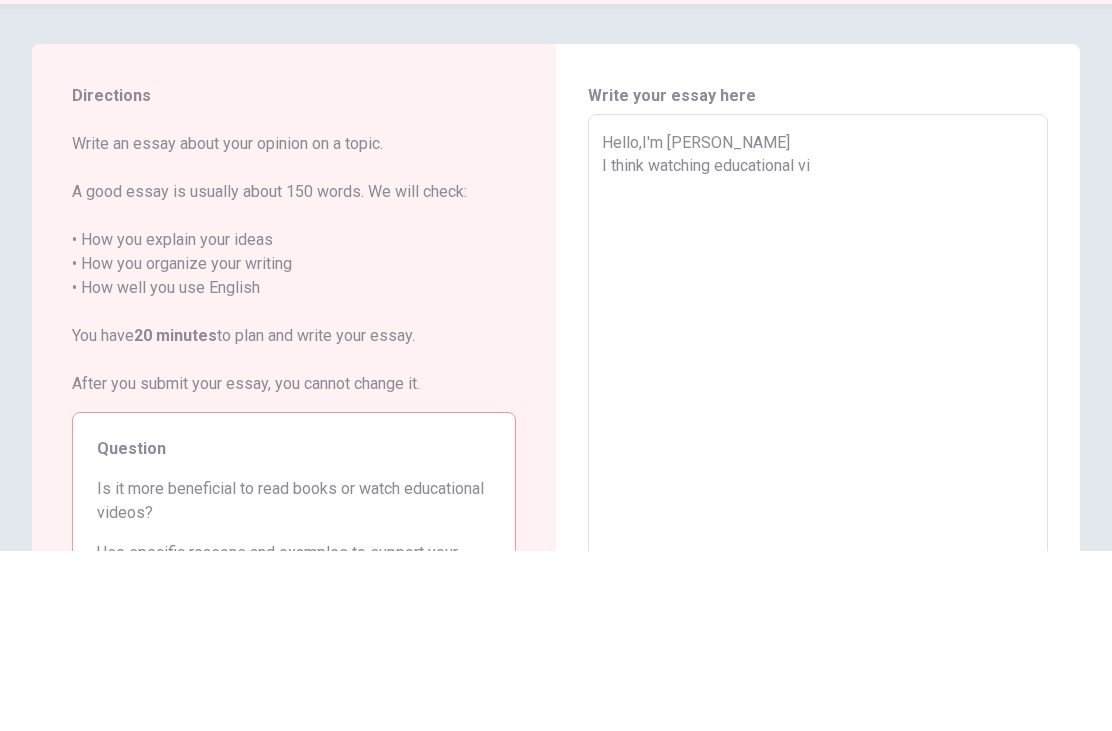type on "x" 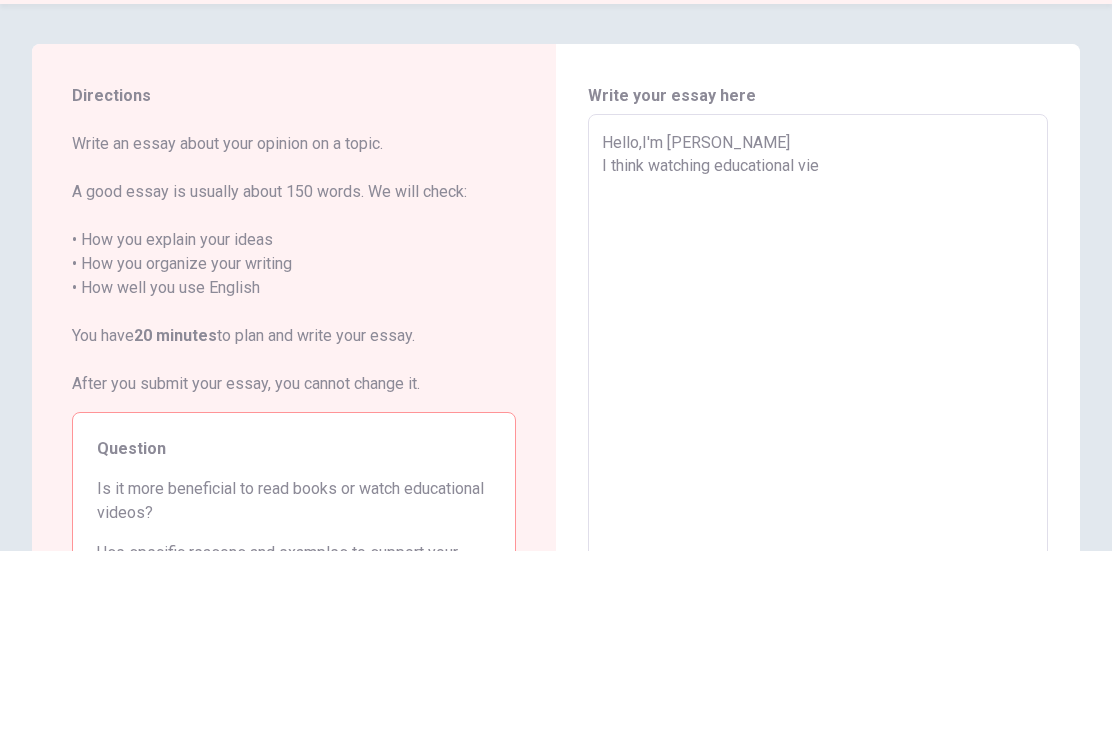 scroll, scrollTop: -2, scrollLeft: 0, axis: vertical 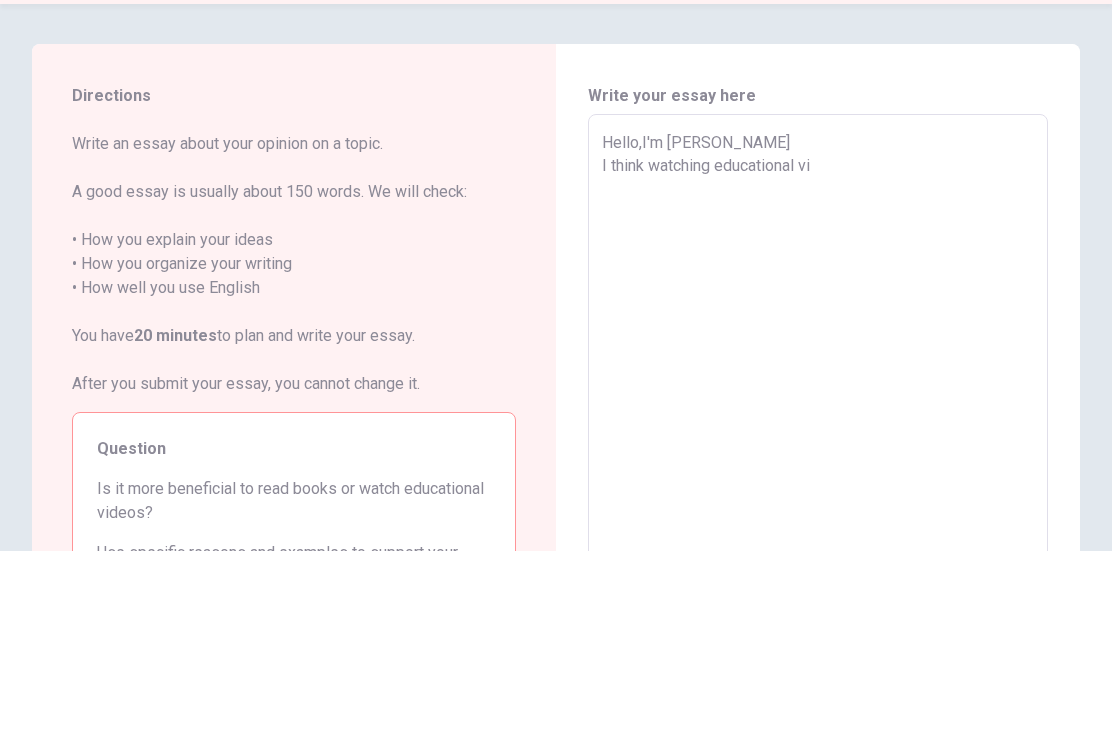 type on "x" 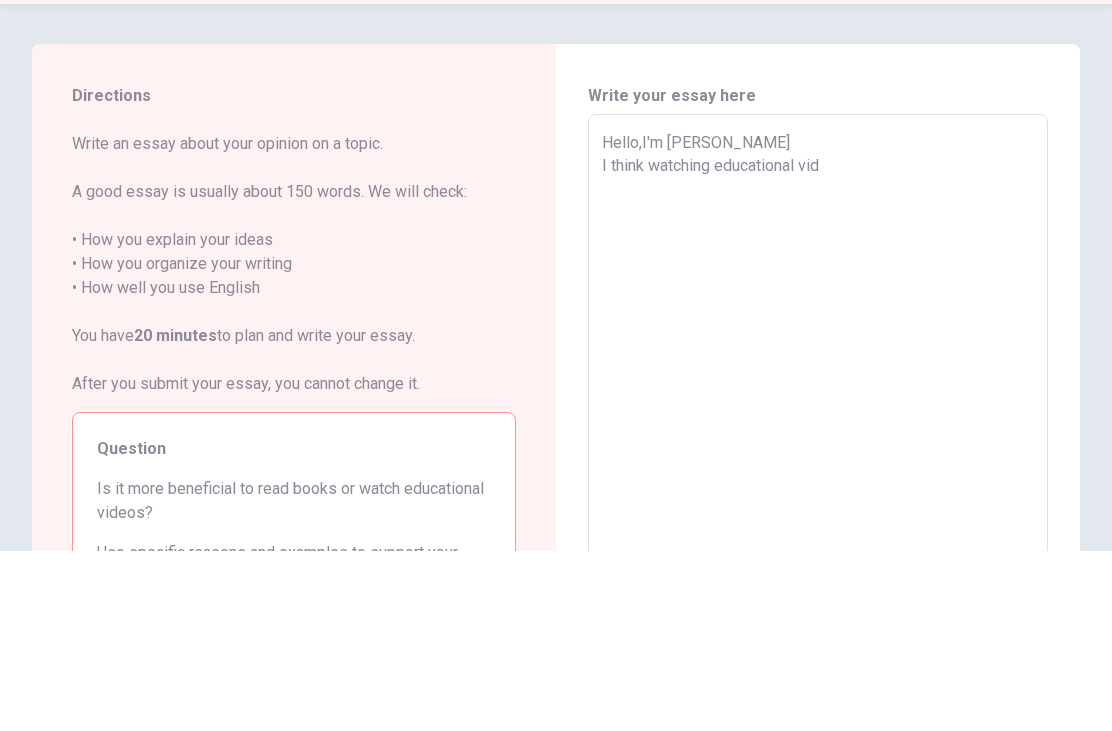 type on "x" 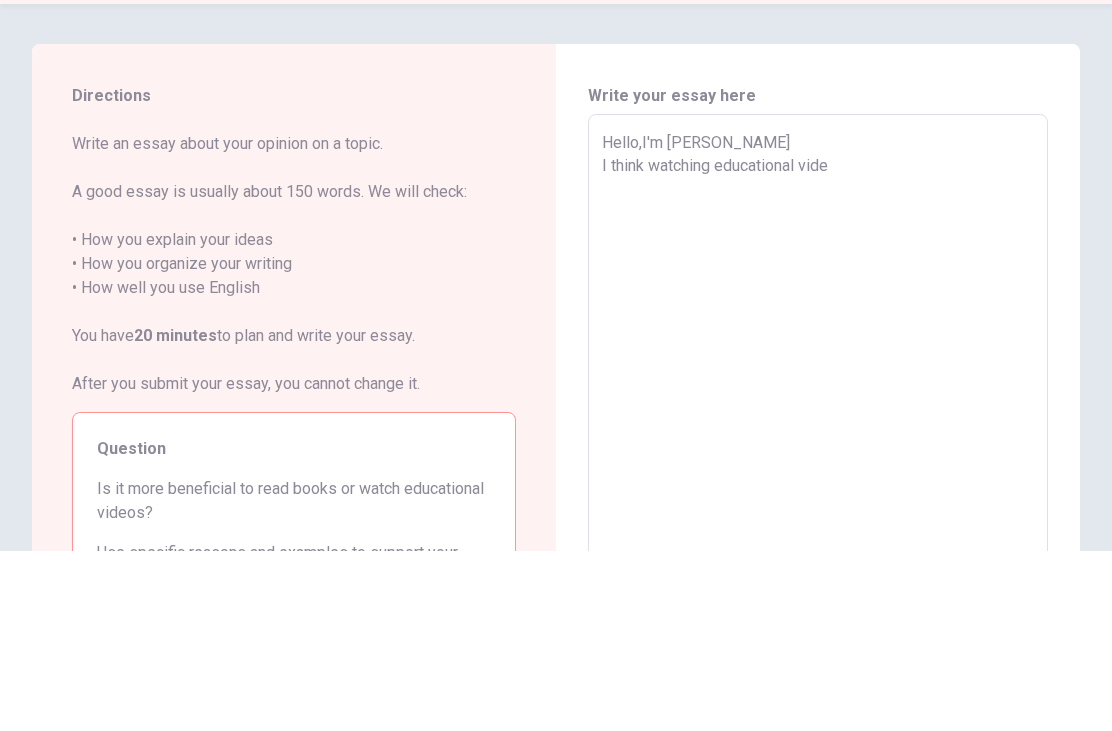 type on "x" 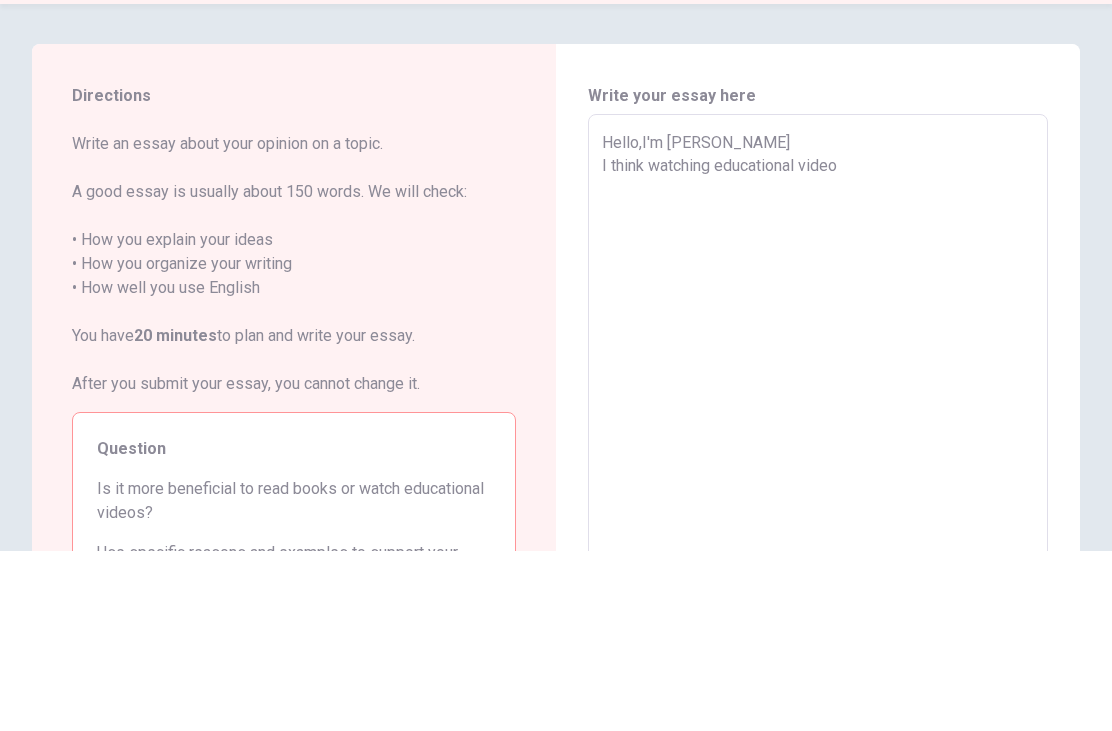 type on "x" 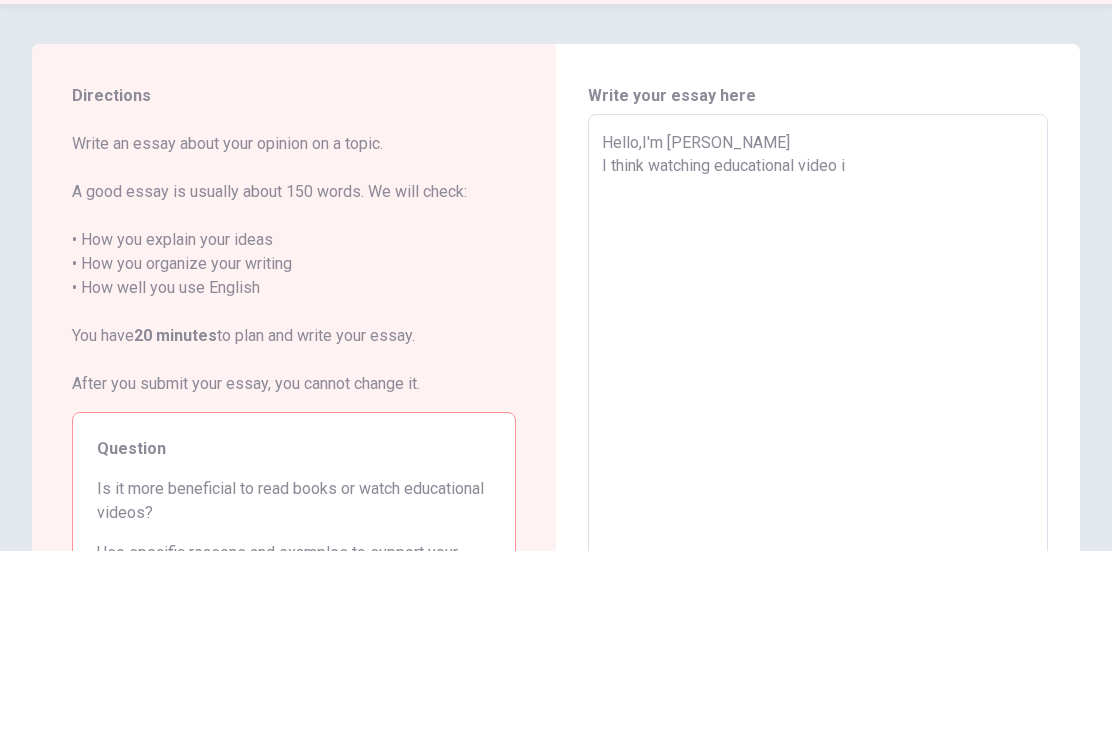 type on "x" 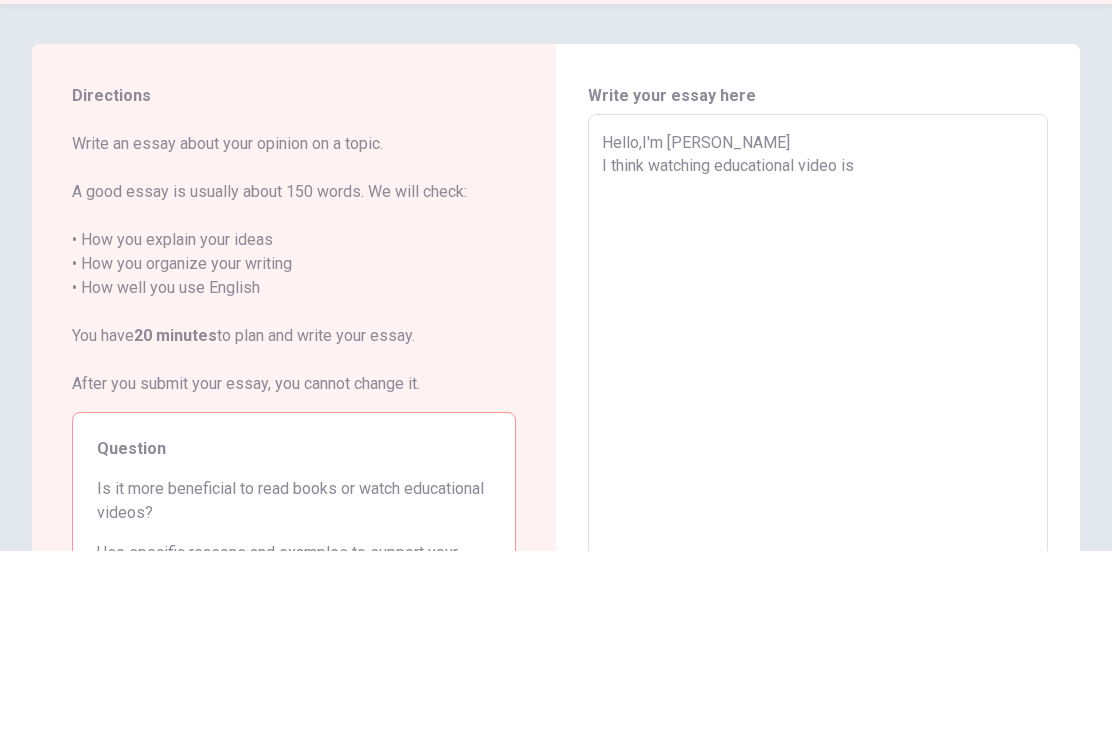 type on "x" 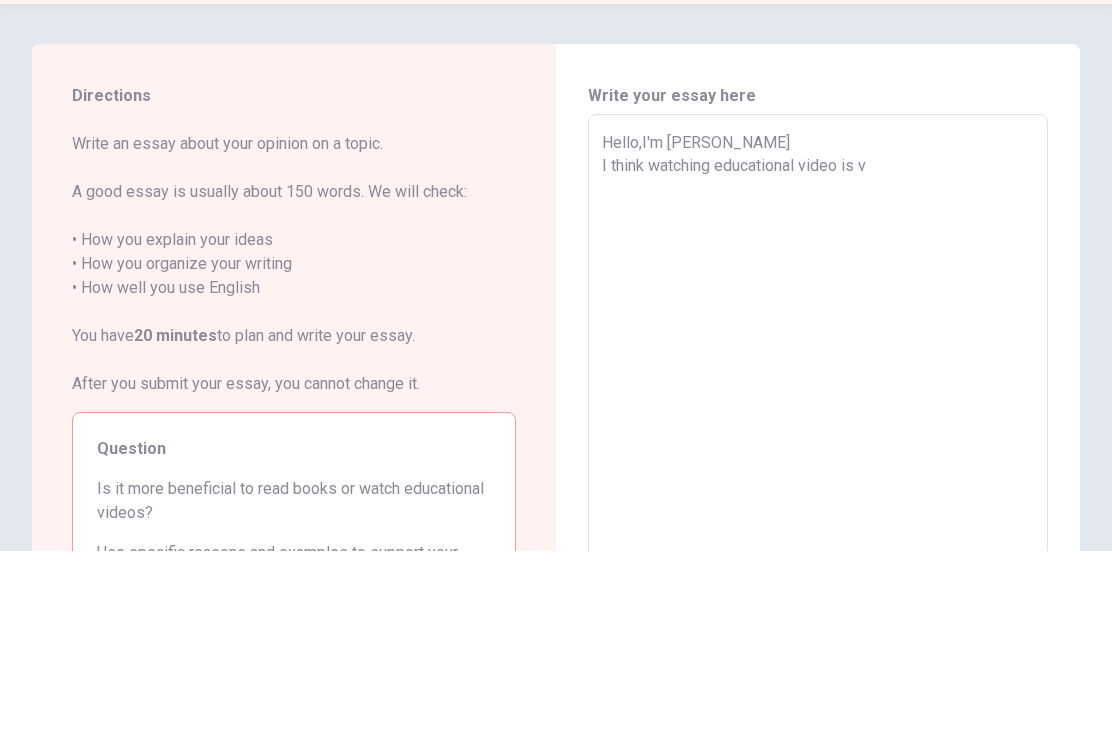 type on "x" 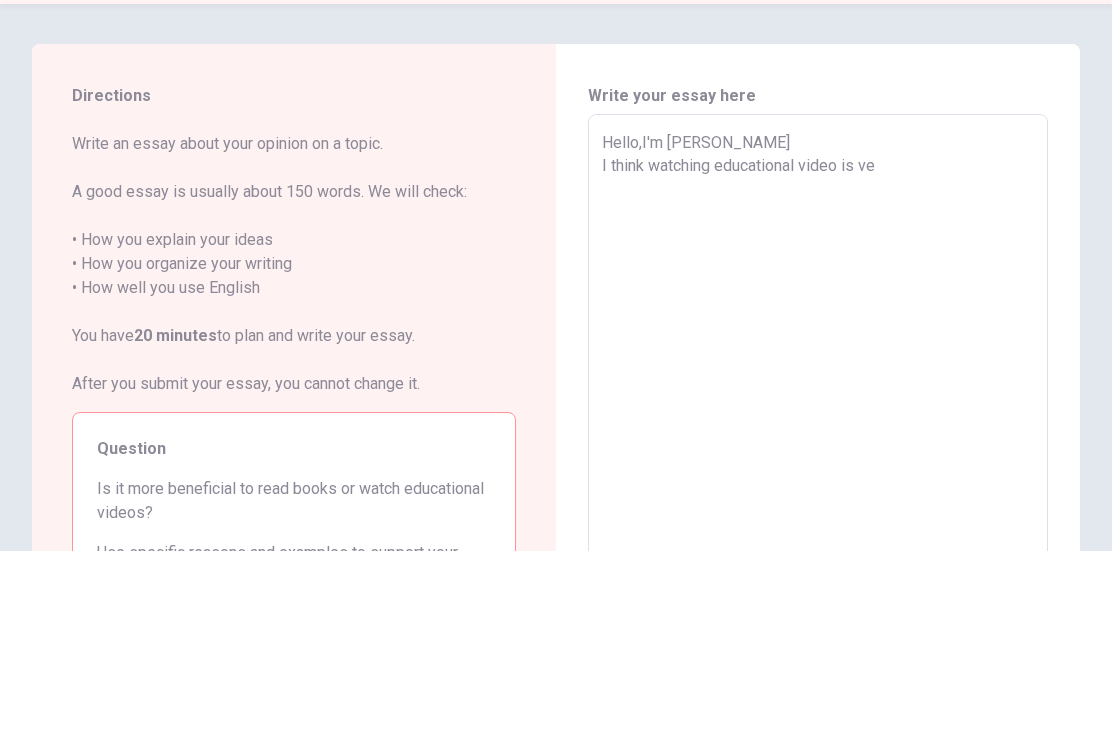 type on "x" 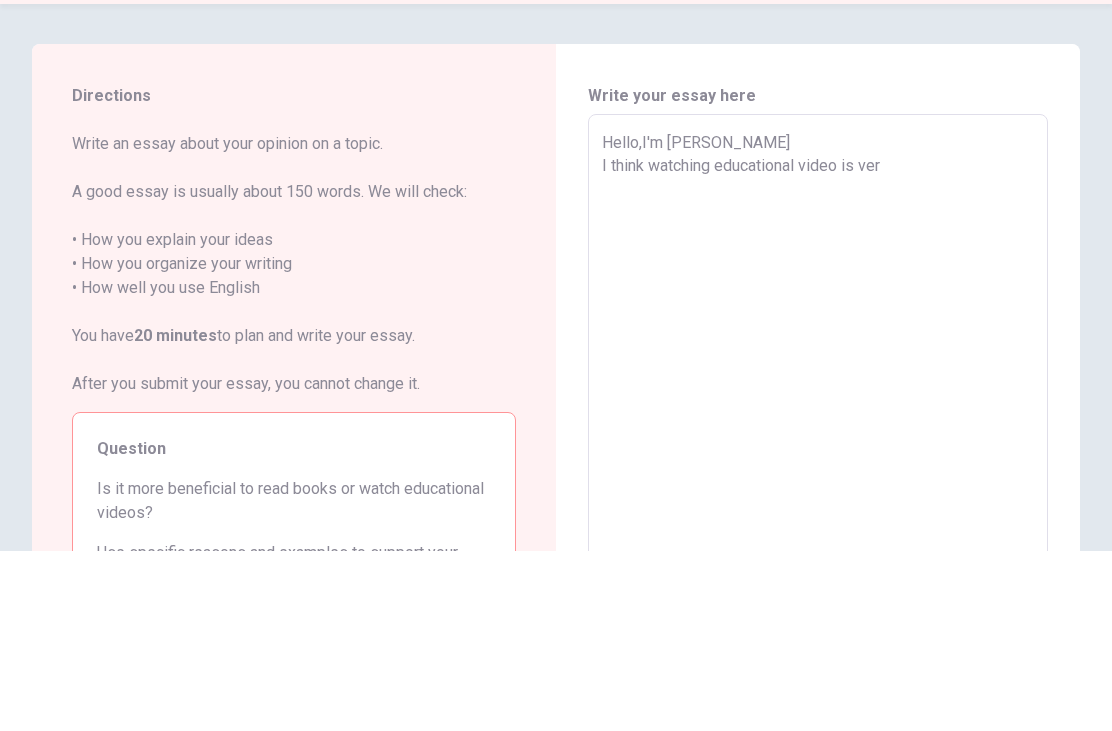 type on "x" 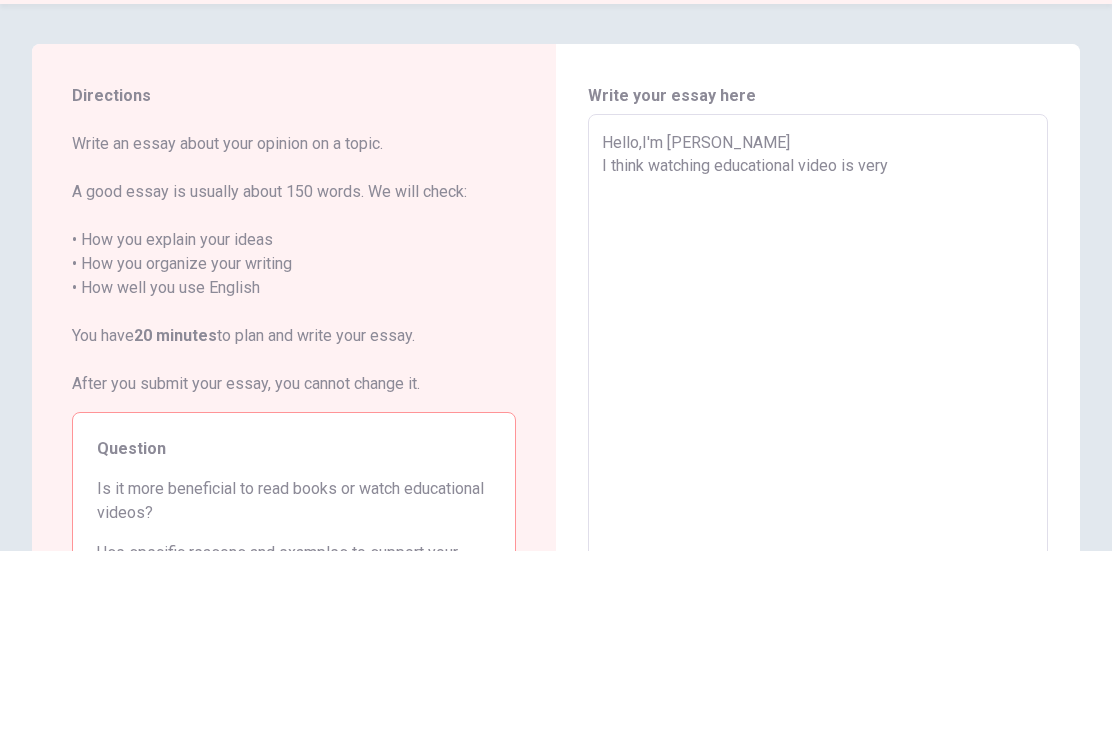 type on "x" 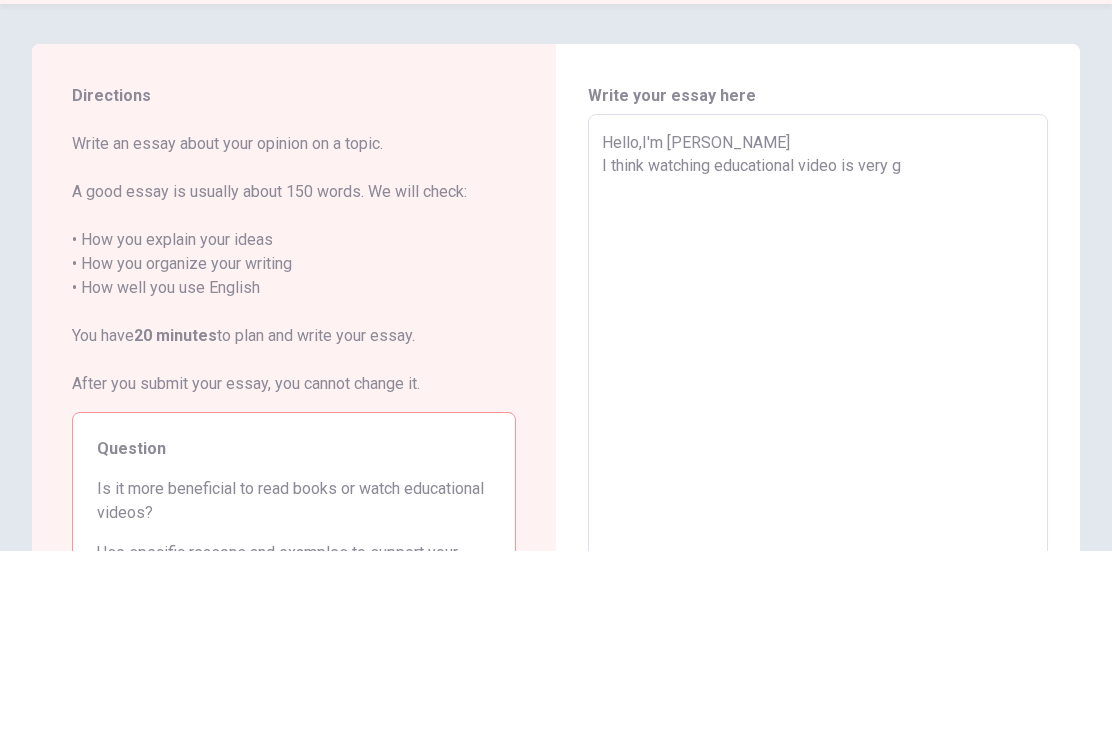 type on "x" 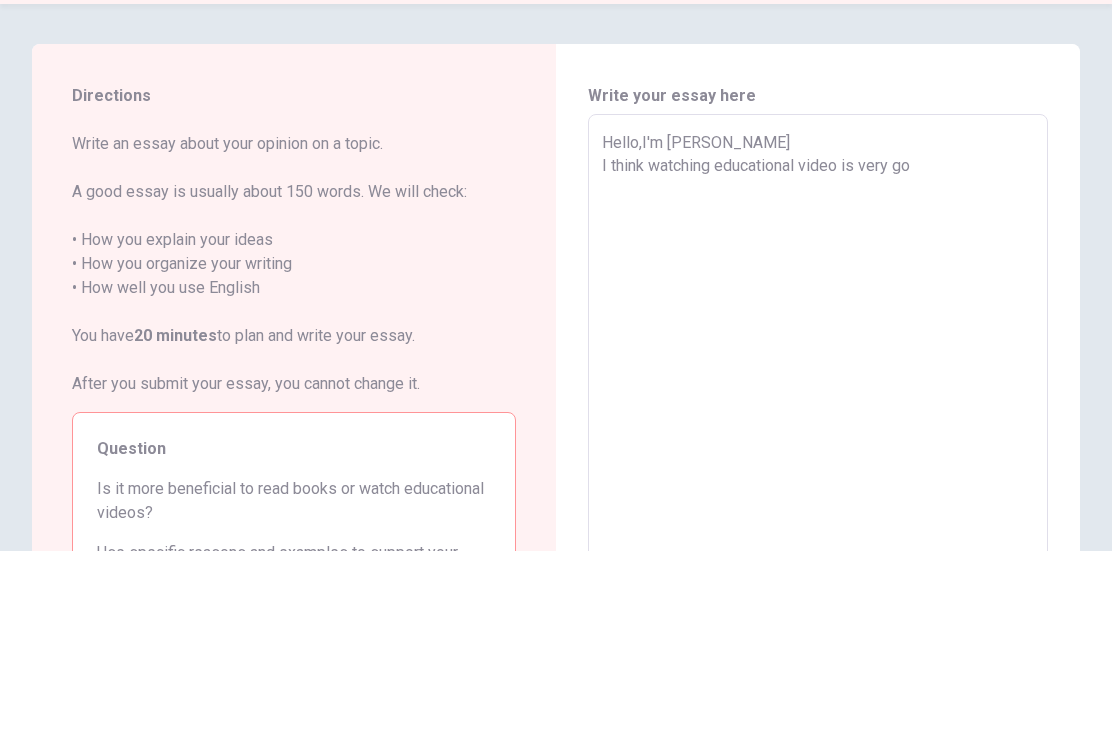 type on "x" 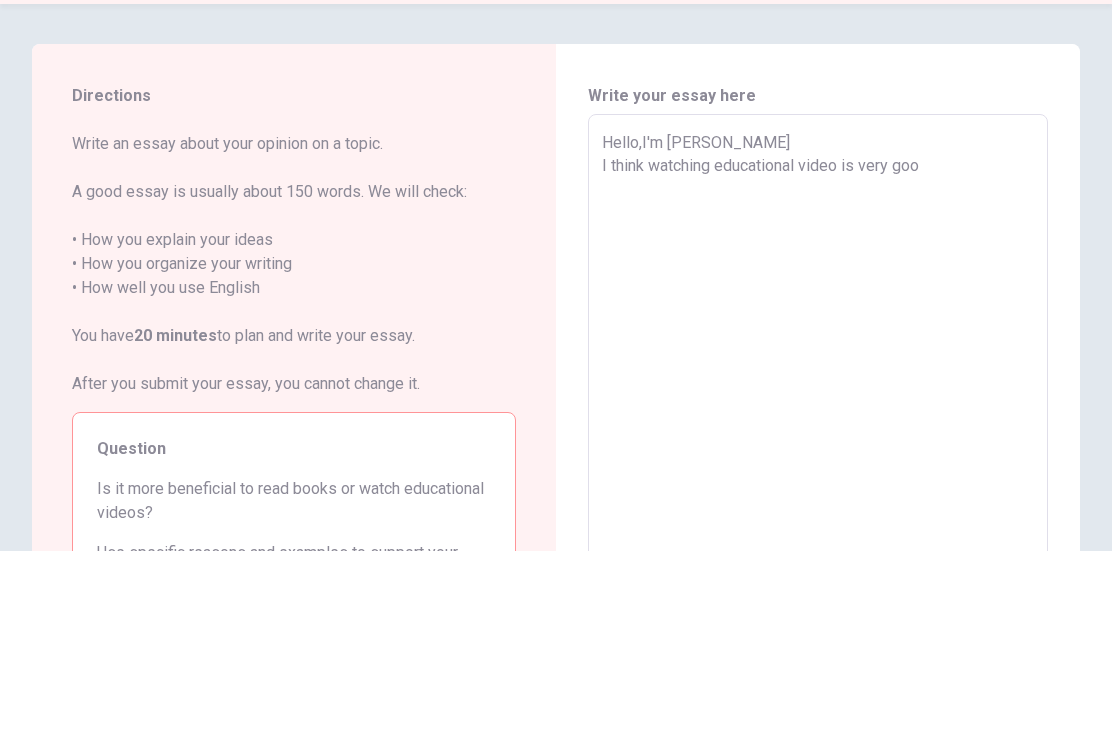 type on "x" 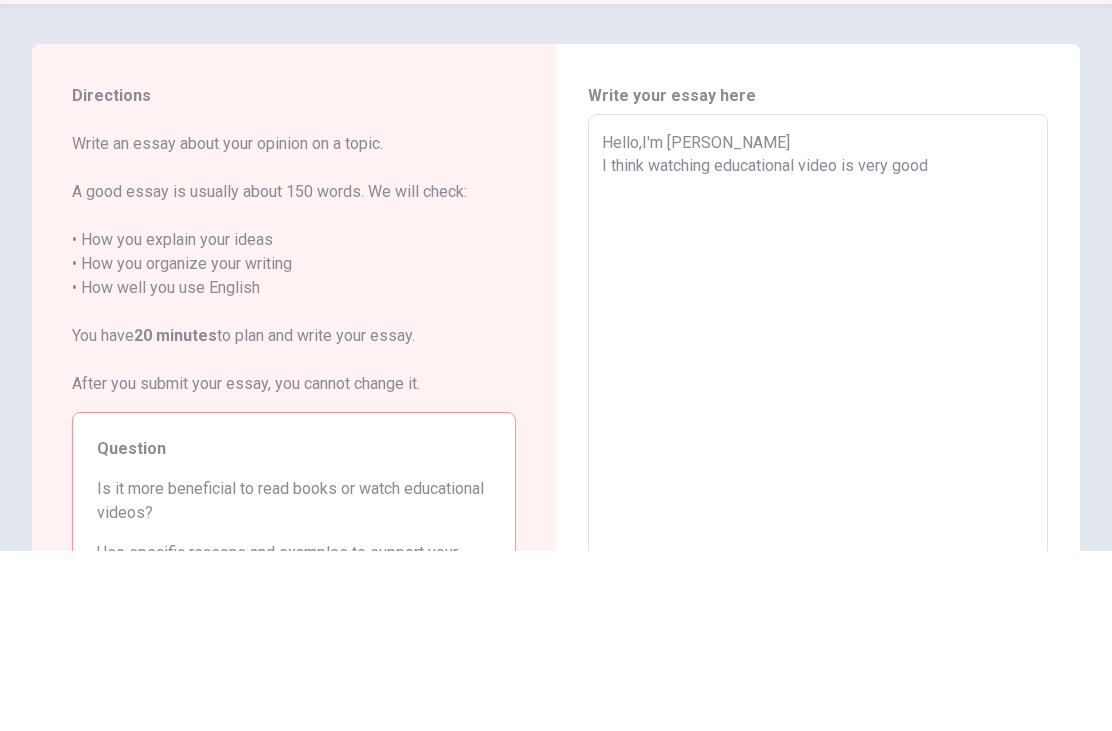 type on "x" 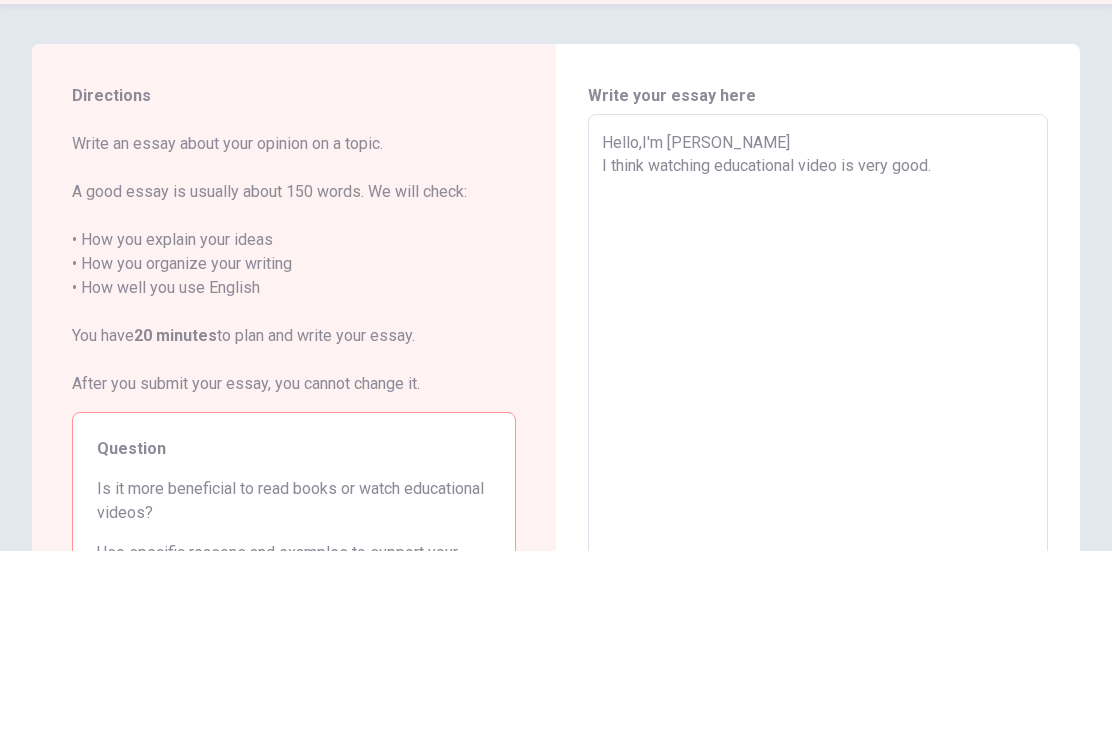 type on "x" 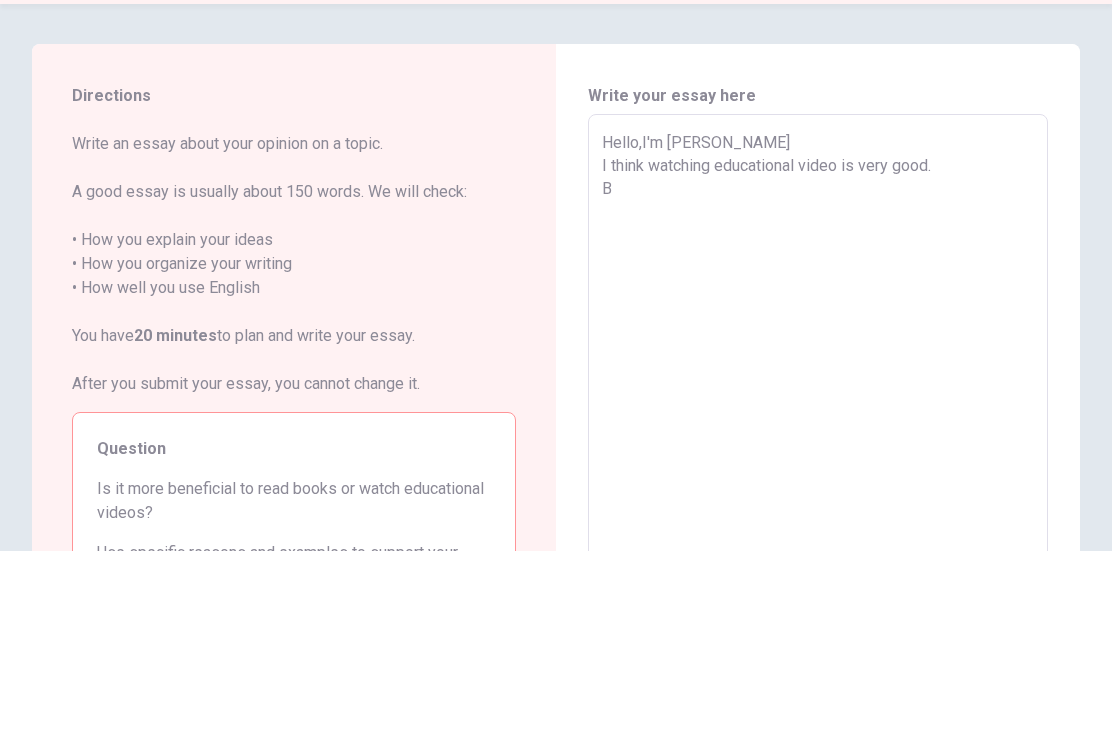type on "x" 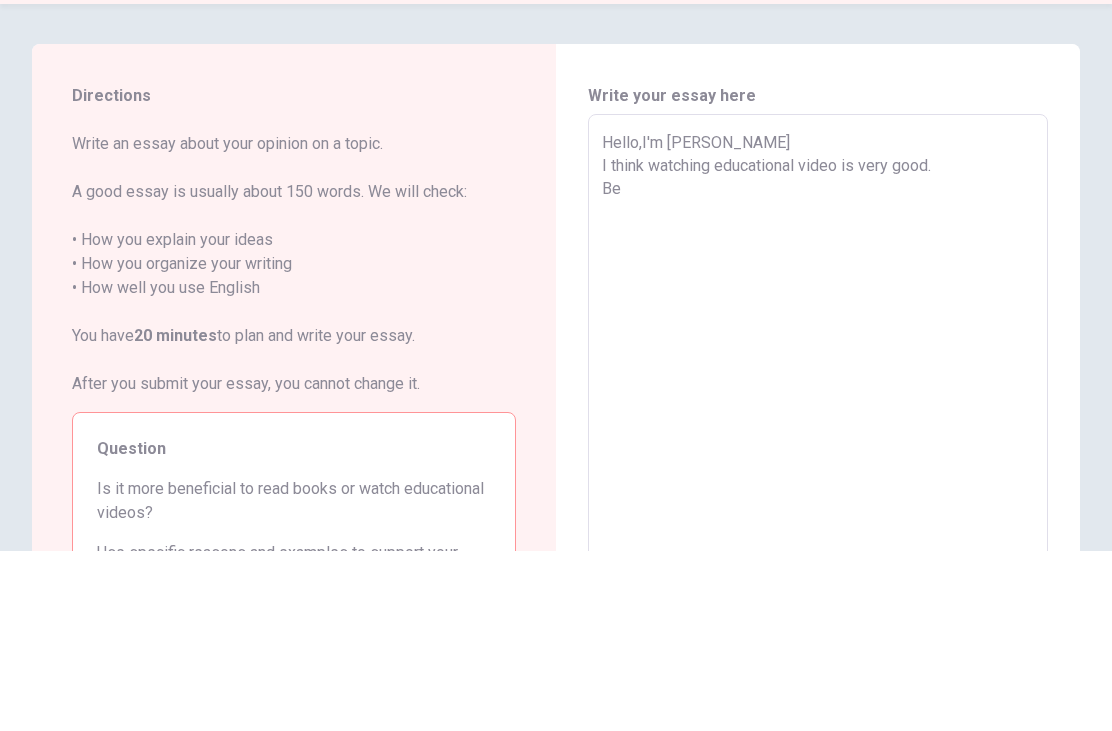 type on "x" 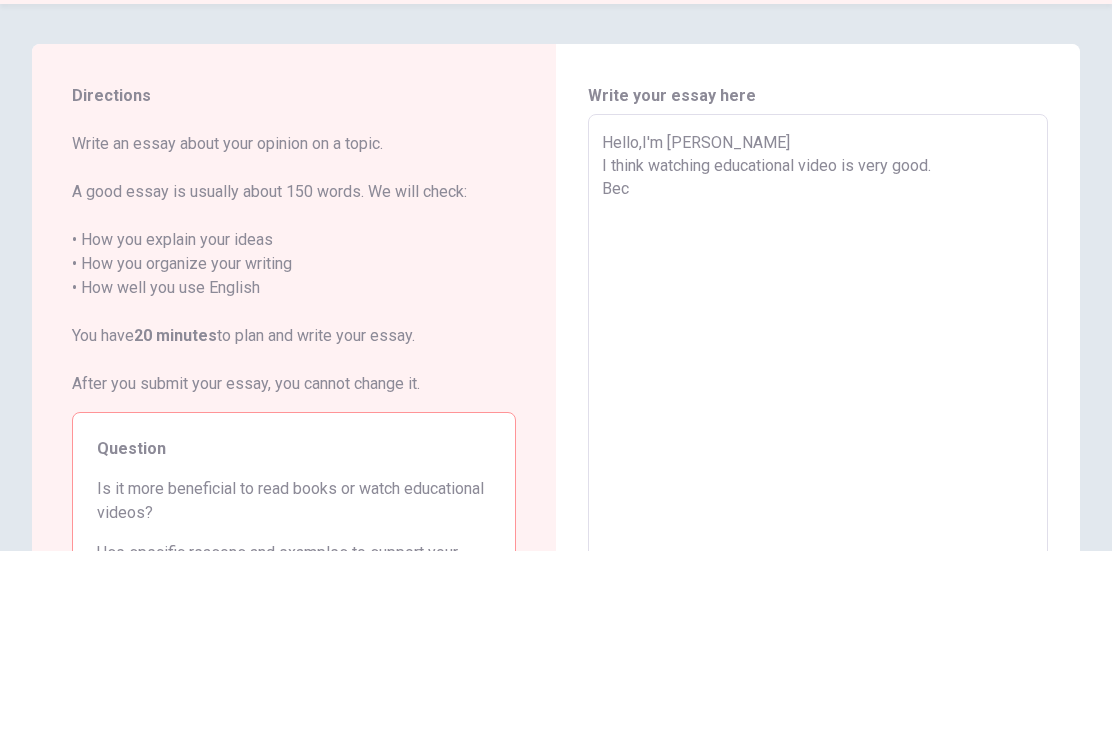 type on "x" 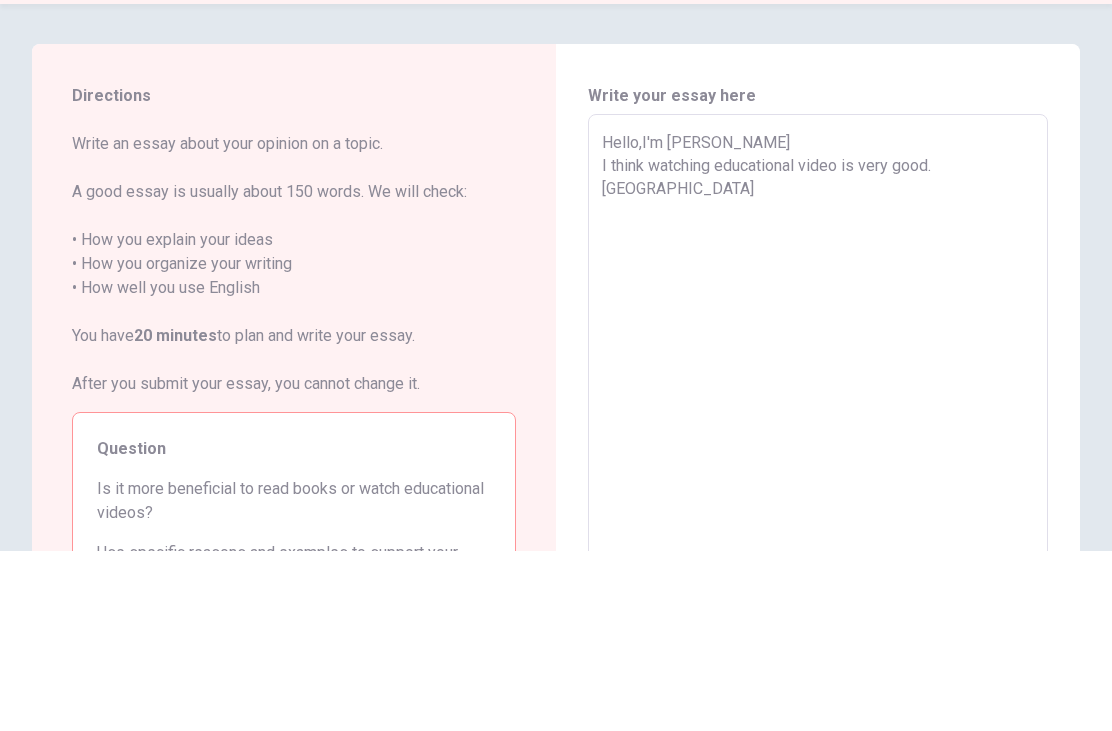 type on "x" 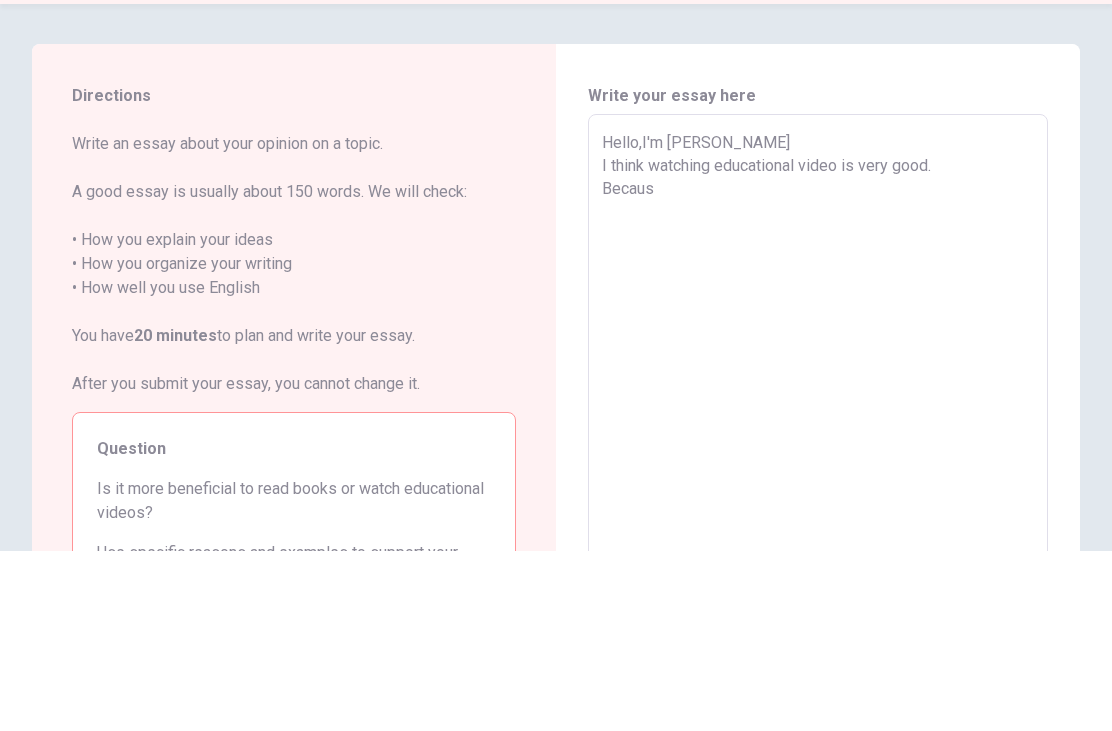 type on "x" 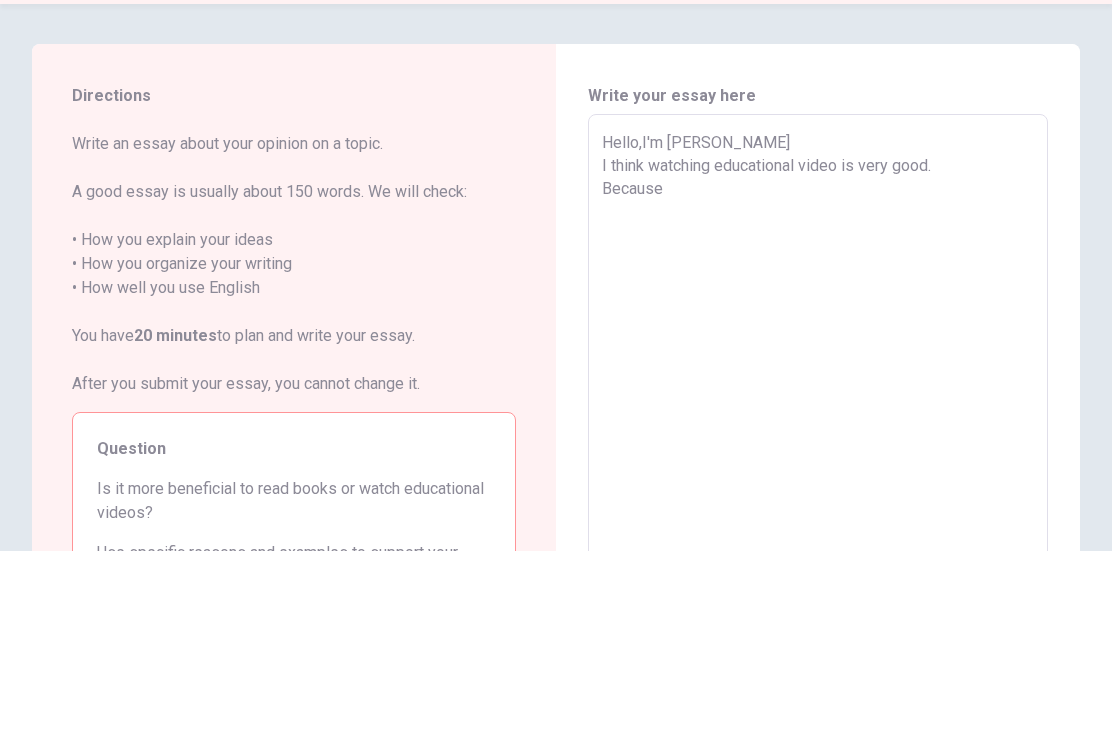 type on "x" 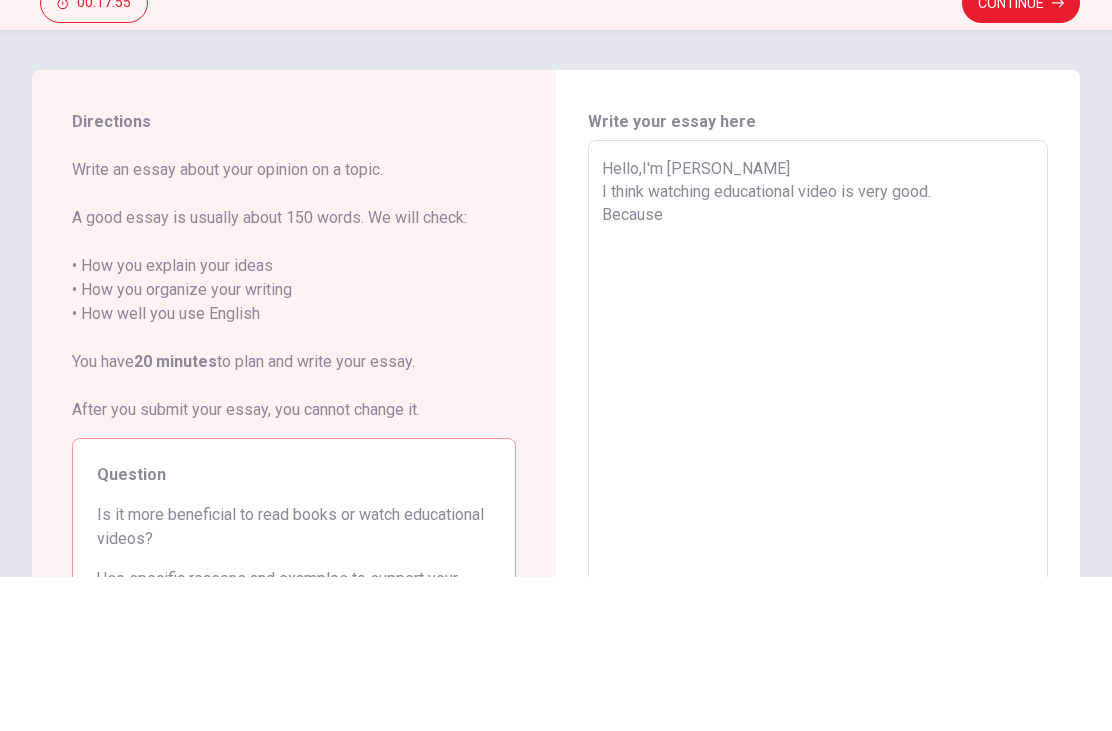 type on "x" 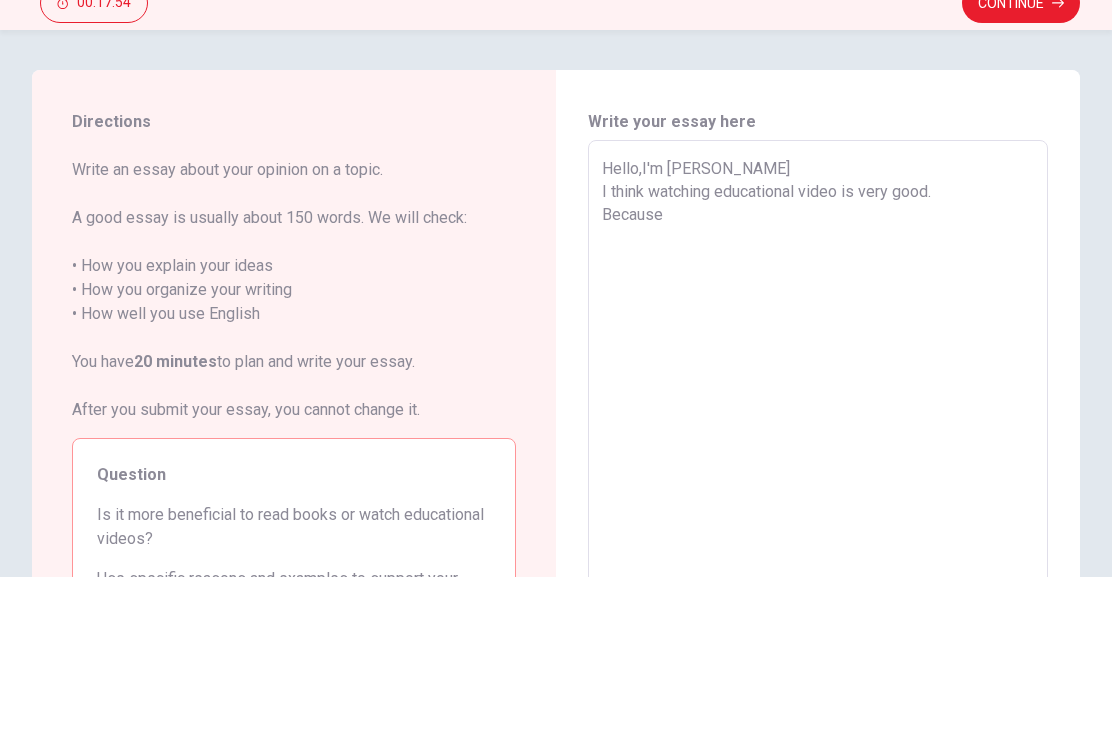 type on "Hello,I'm [PERSON_NAME]
I think watching educational video is very good.
Because e" 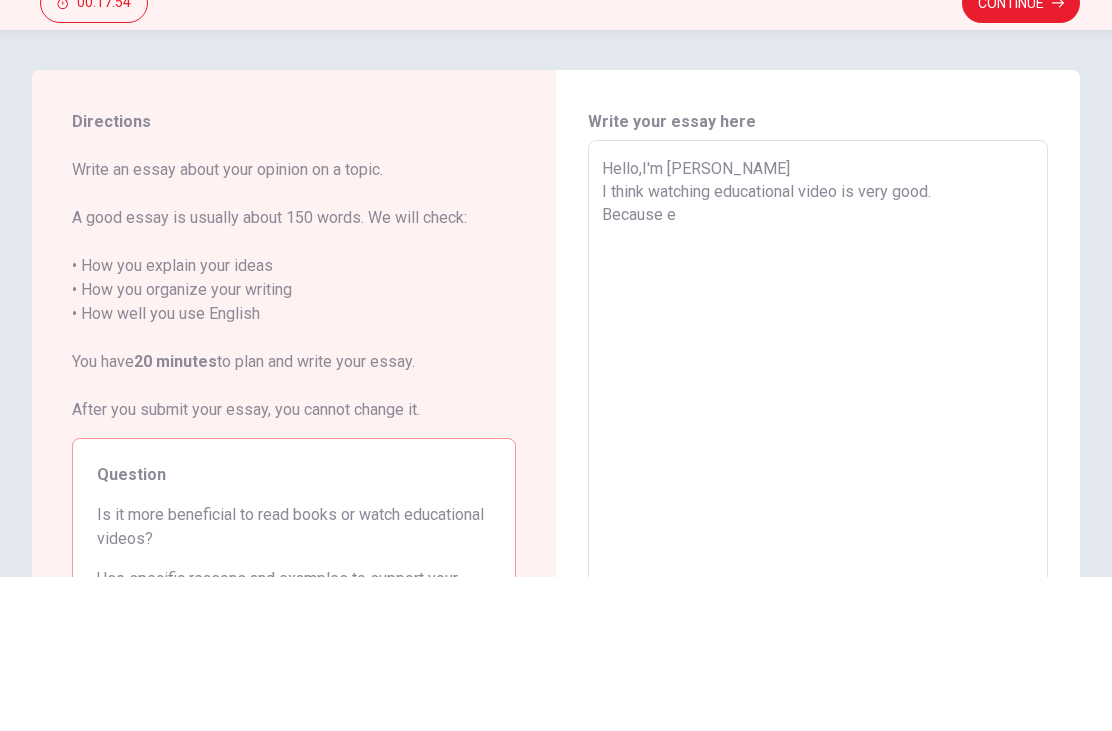 type on "x" 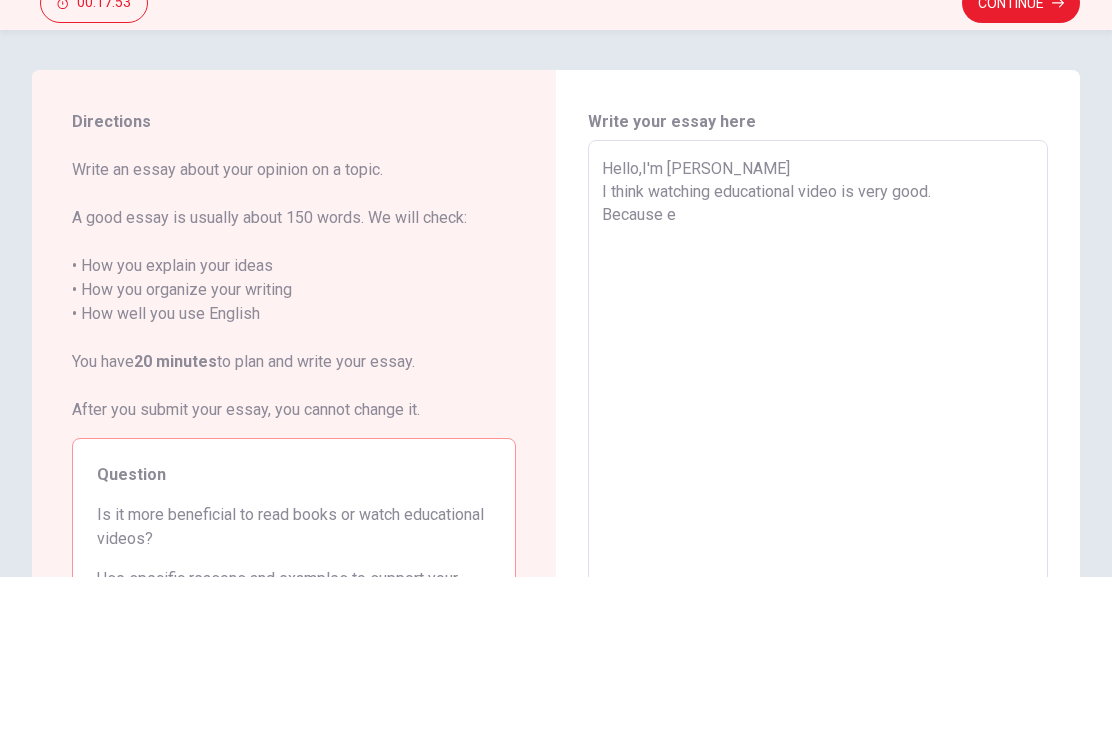 type on "Hello,I'm [PERSON_NAME]
I think watching educational video is very good.
Because" 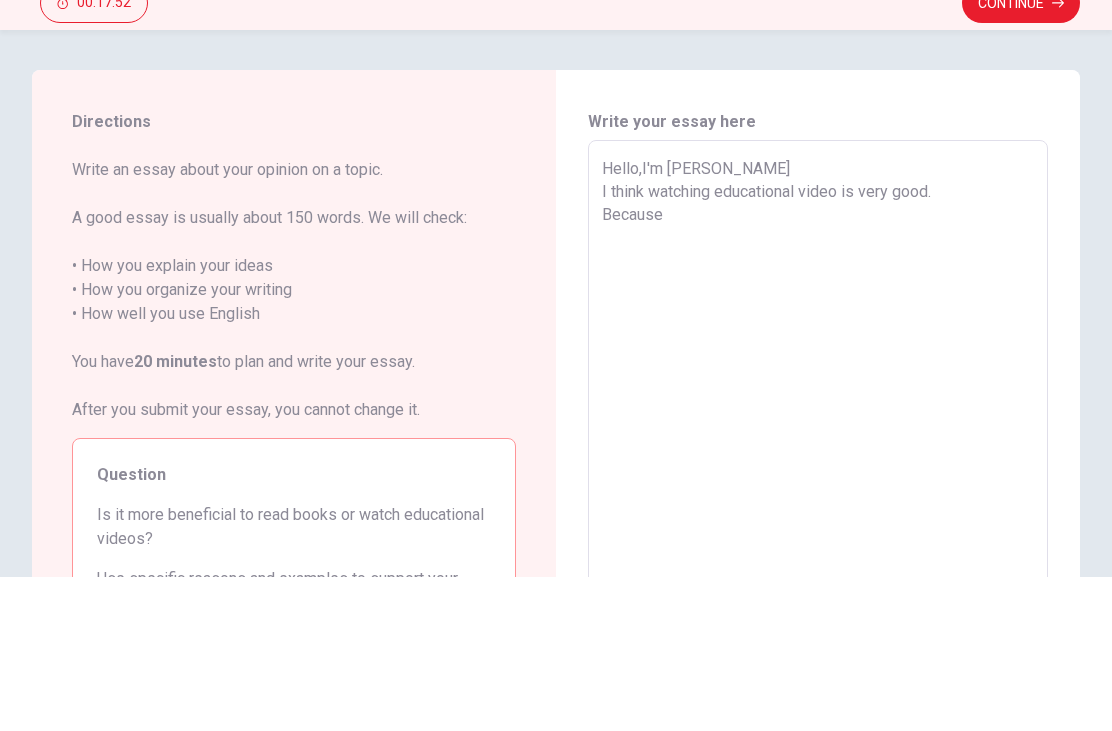 type on "x" 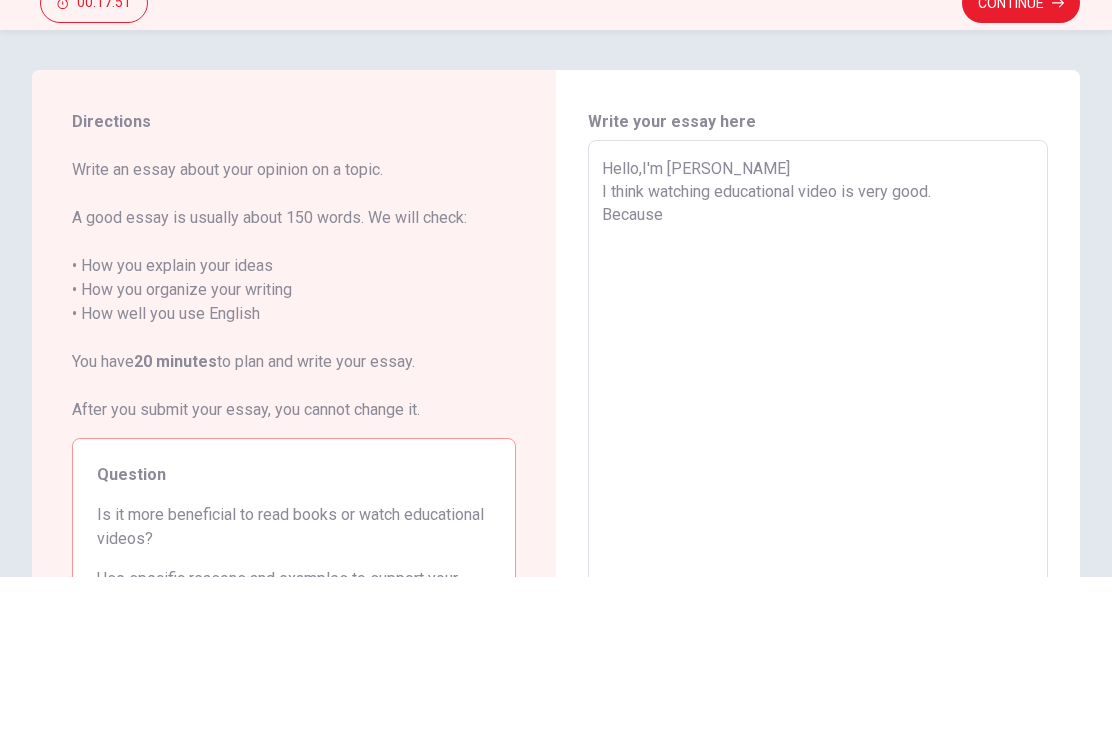 type on "Hello,I'm [PERSON_NAME]
I think watching educational video is very good.
Because e" 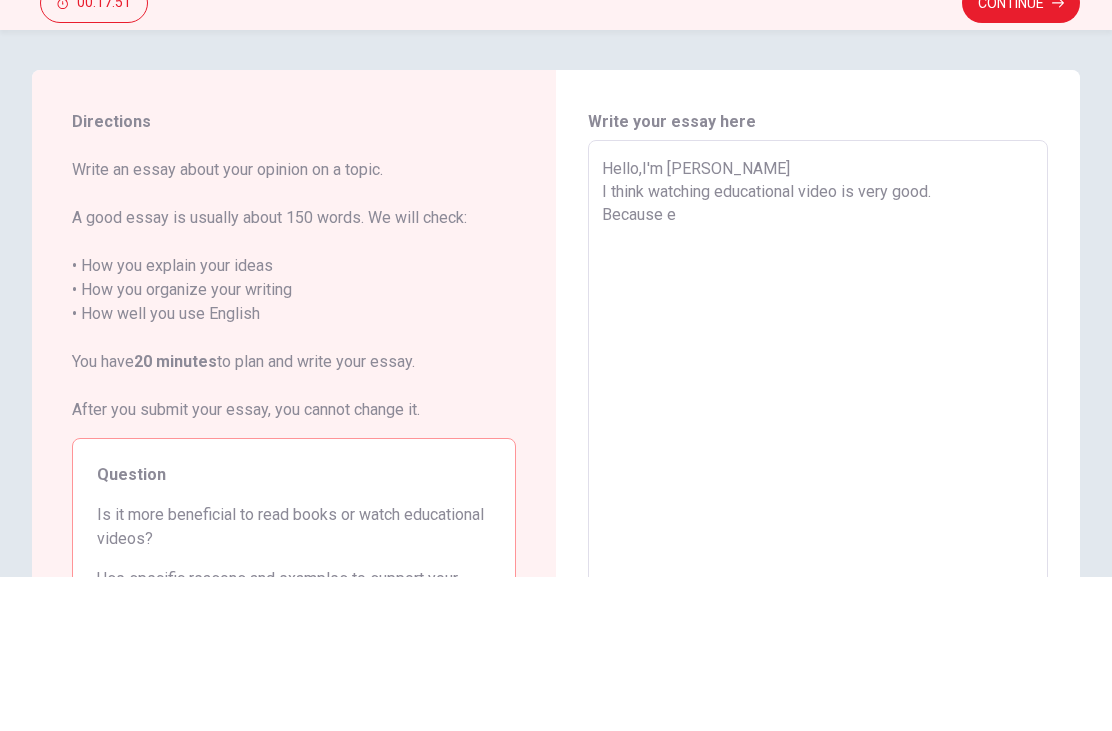 type on "x" 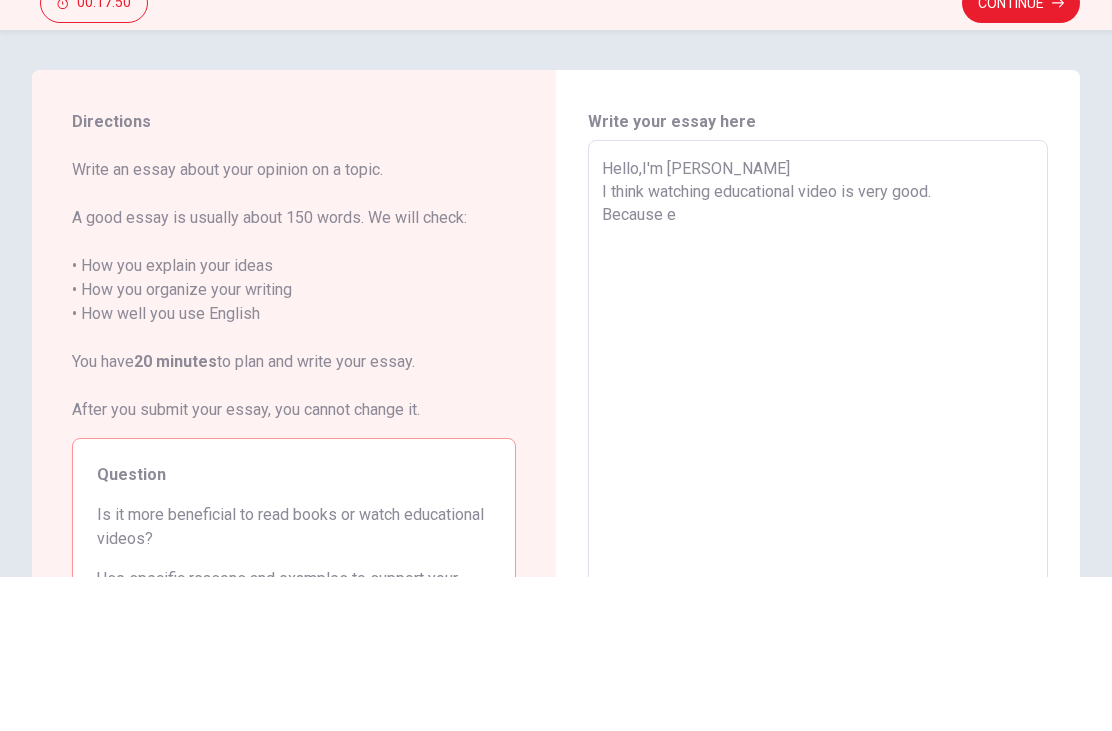 type on "Hello,I'm [PERSON_NAME]
I think watching educational video is very good.
Because ed" 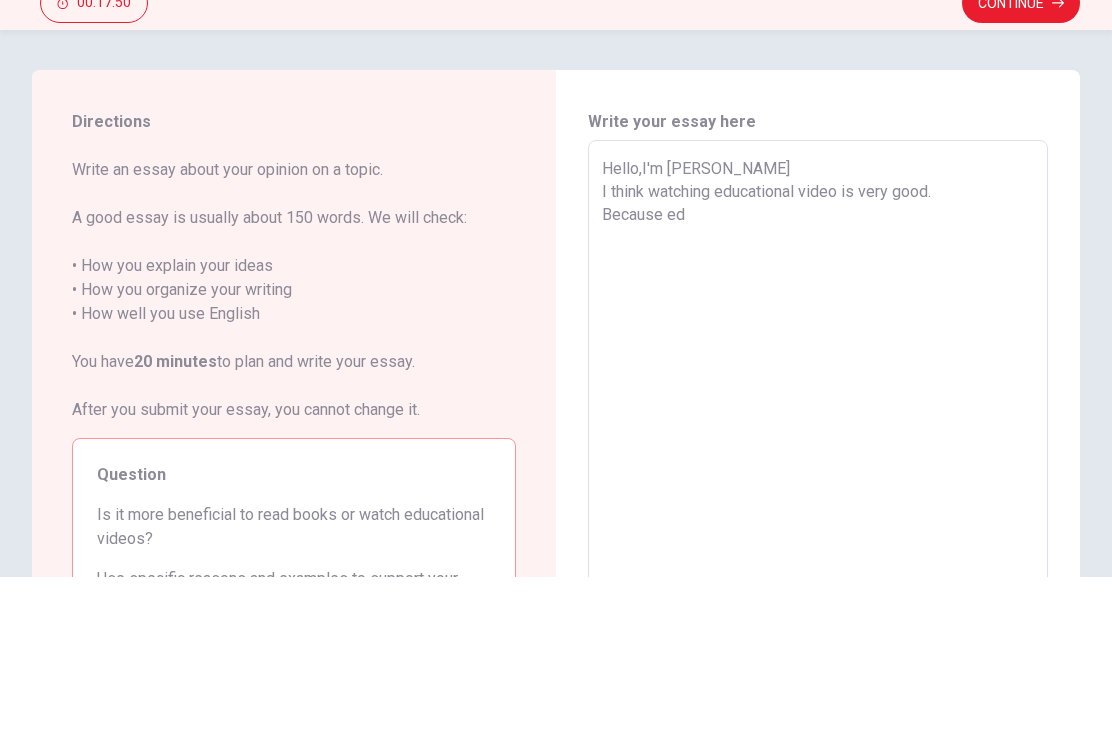 type on "x" 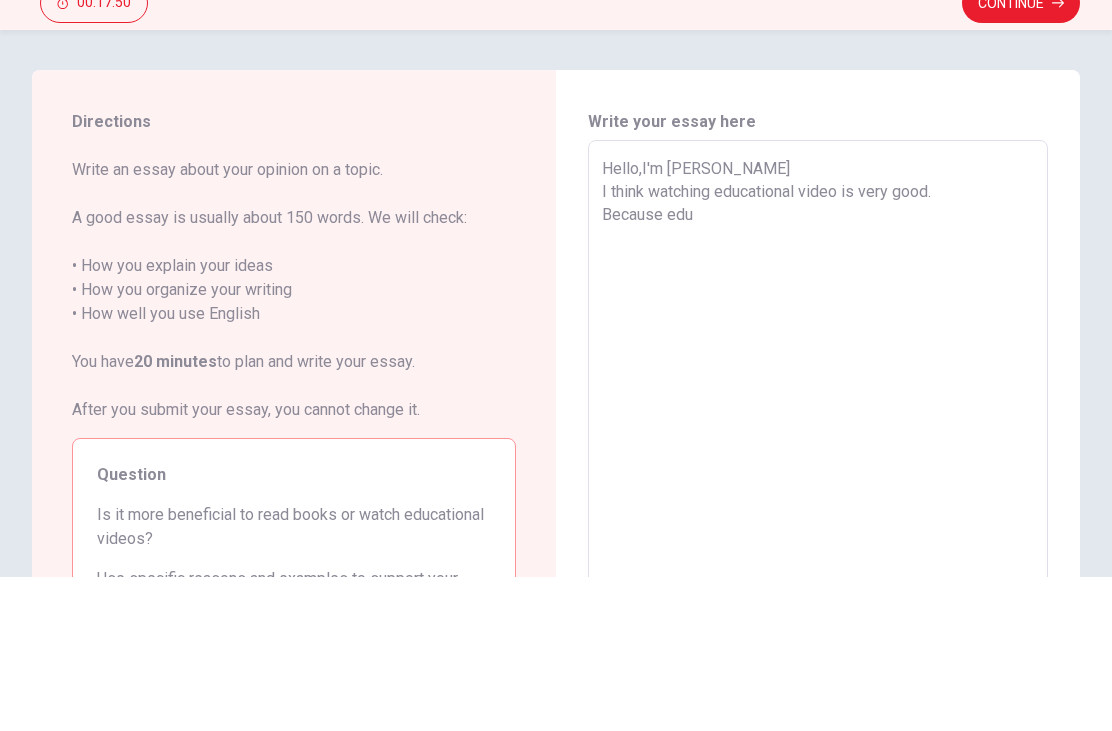 type on "x" 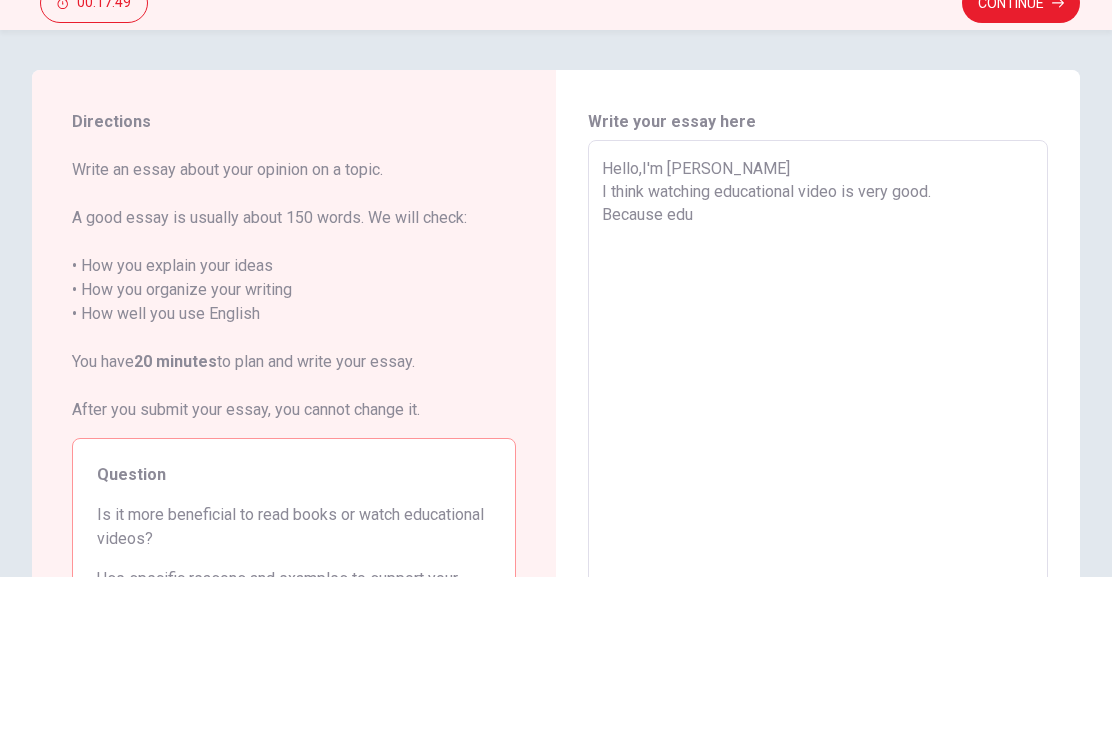 type on "Hello,I'm [PERSON_NAME]
I think watching educational video is very good.
Because educ" 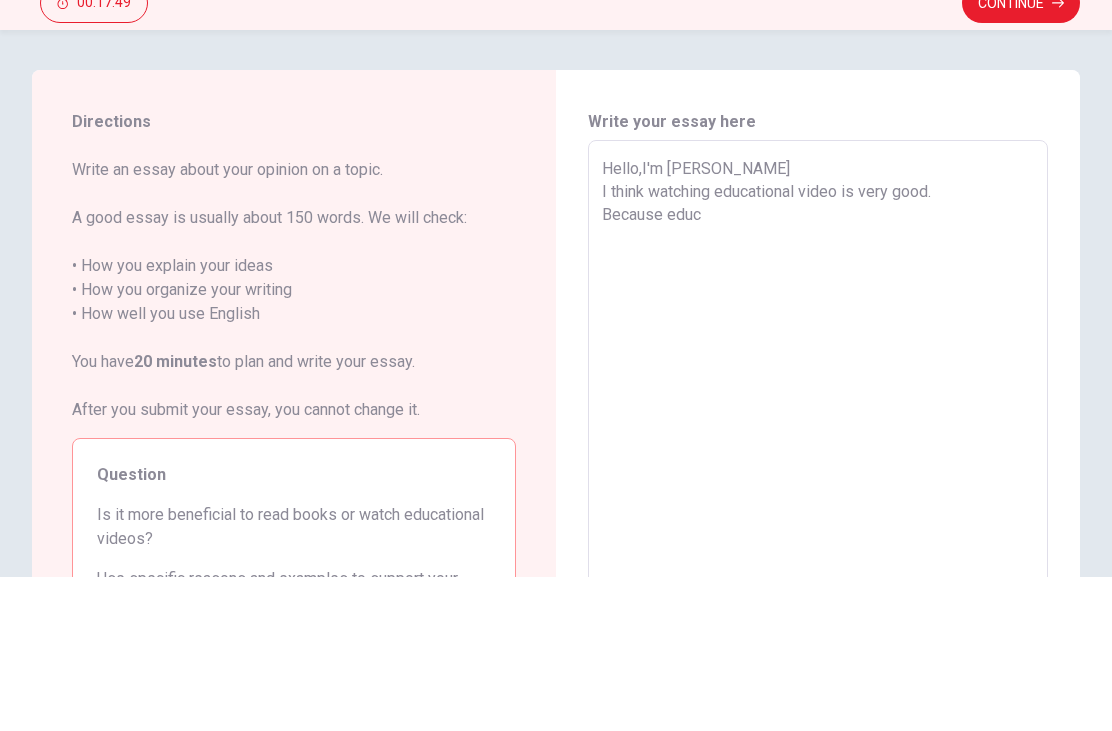 type on "x" 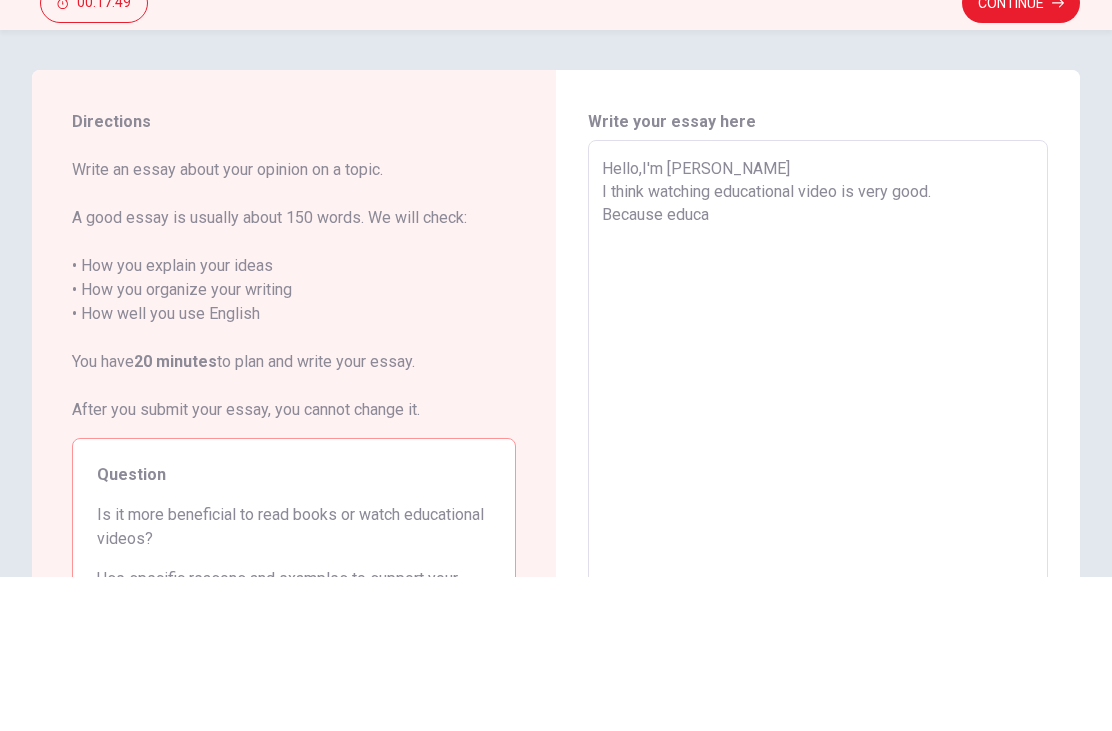 type on "x" 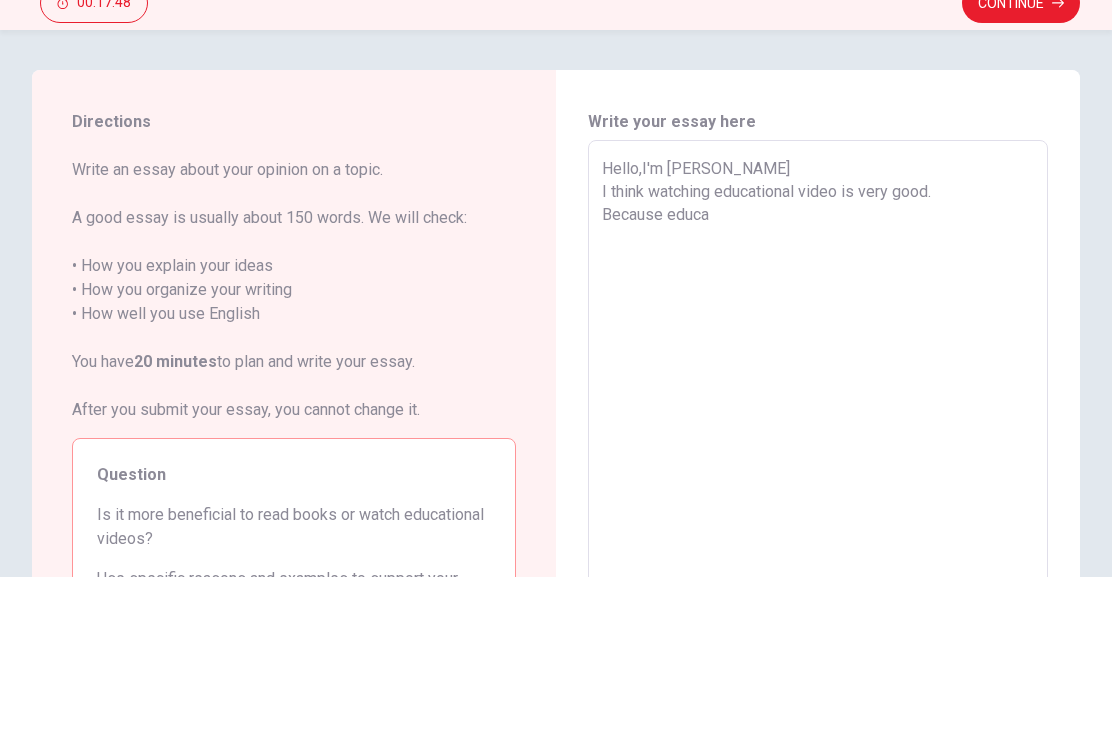 type on "Hello,I'm [PERSON_NAME]
I think watching educational video is very good.
Because educat" 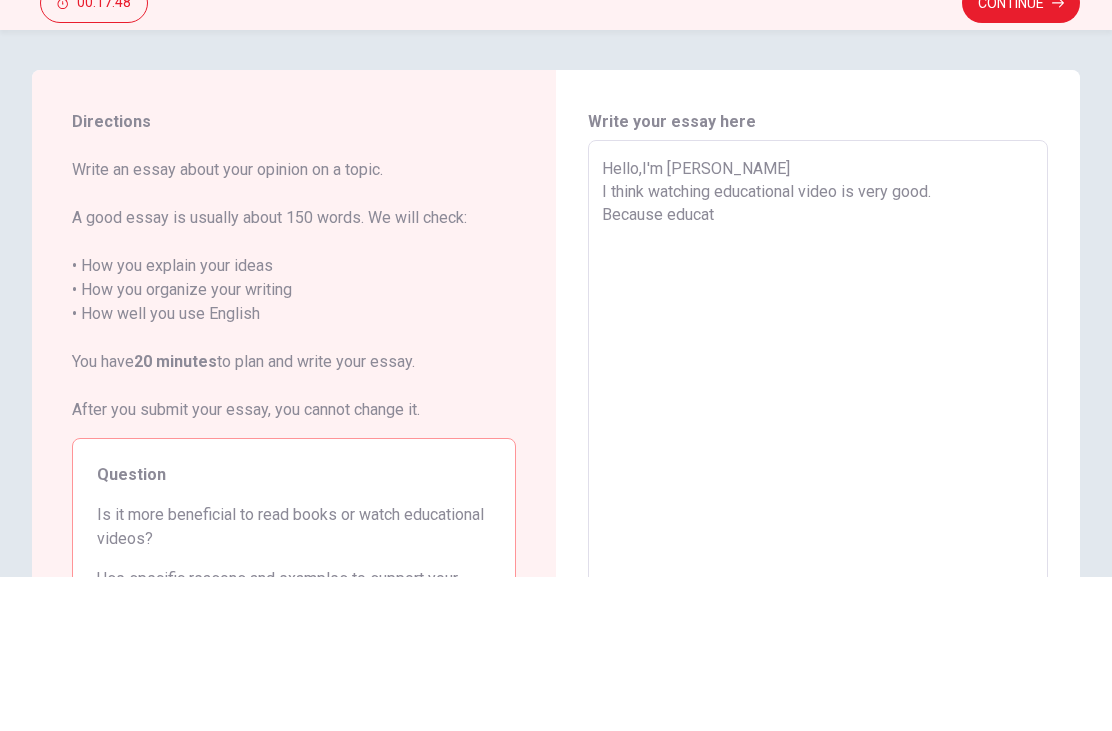 type on "x" 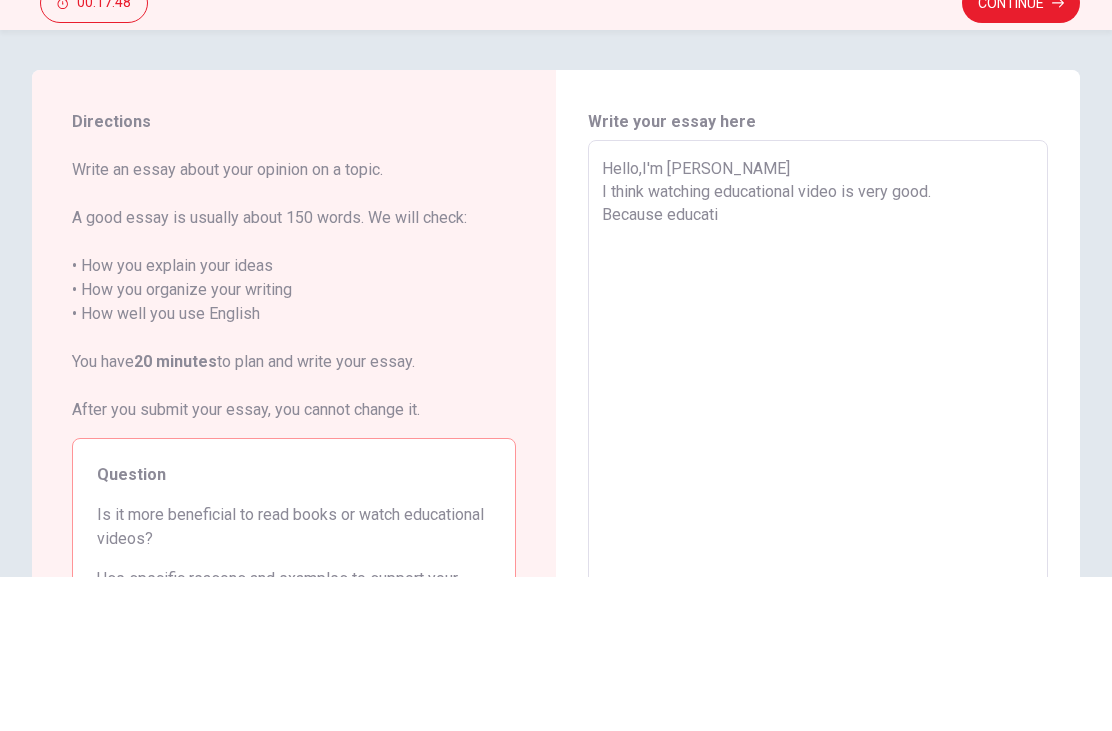 type on "x" 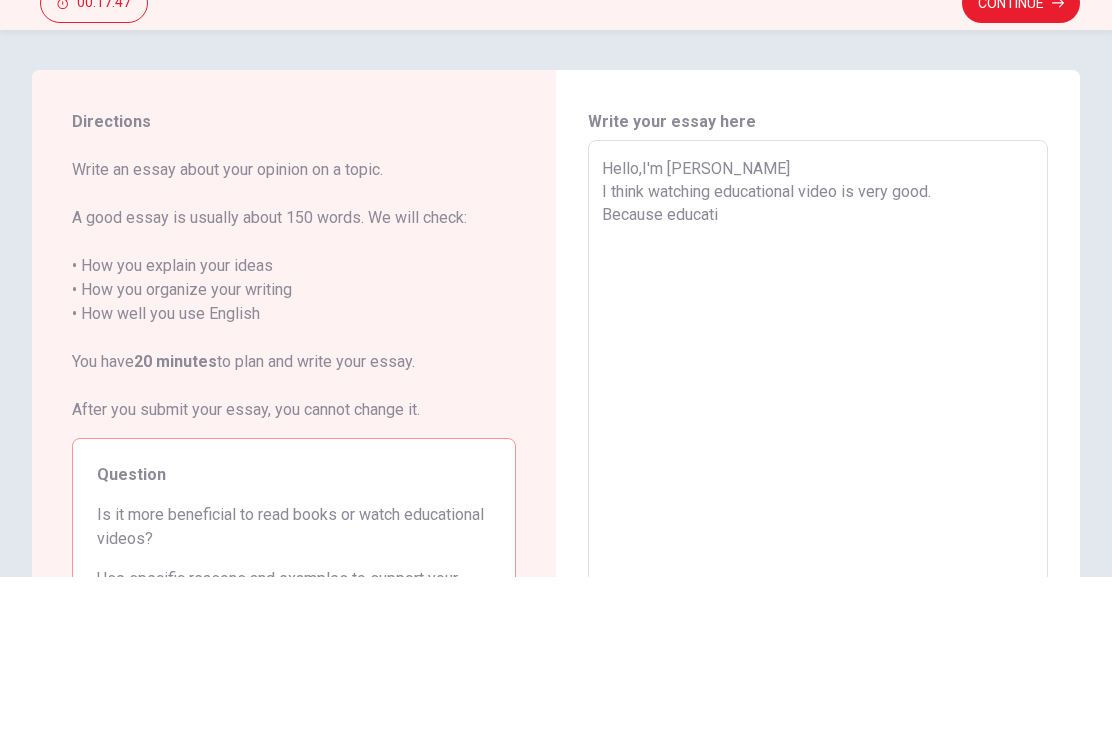 type on "Hello,I'm [PERSON_NAME]
I think watching educational video is very good.
Because educatio" 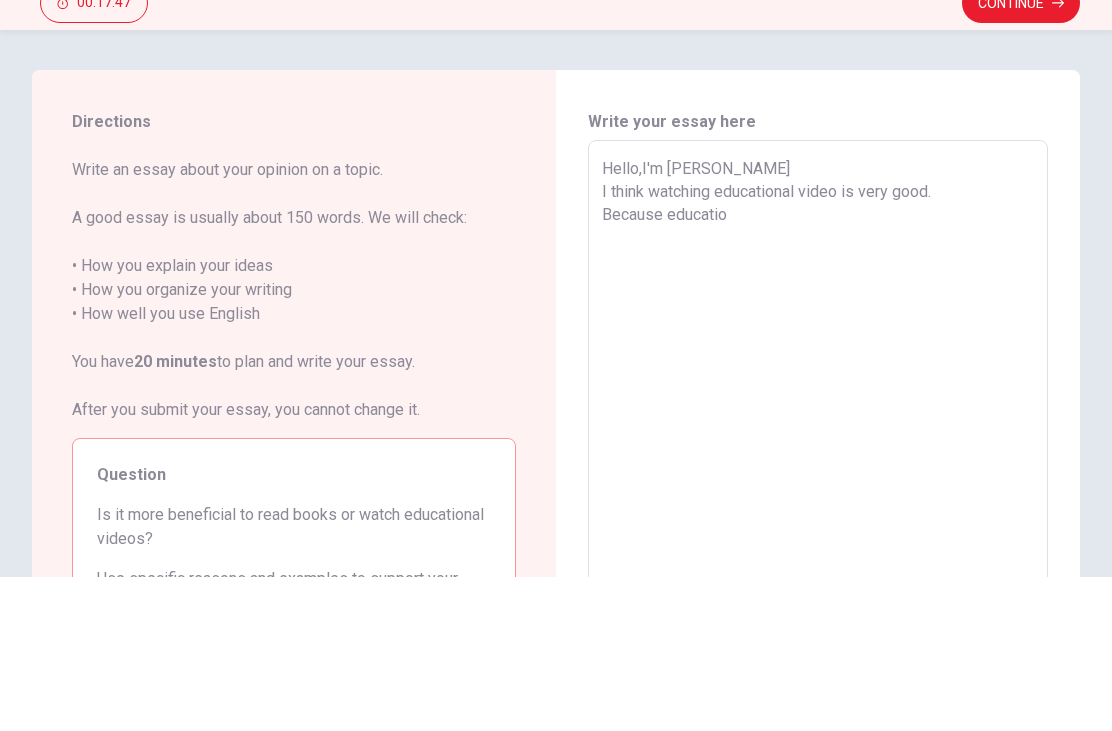 type on "x" 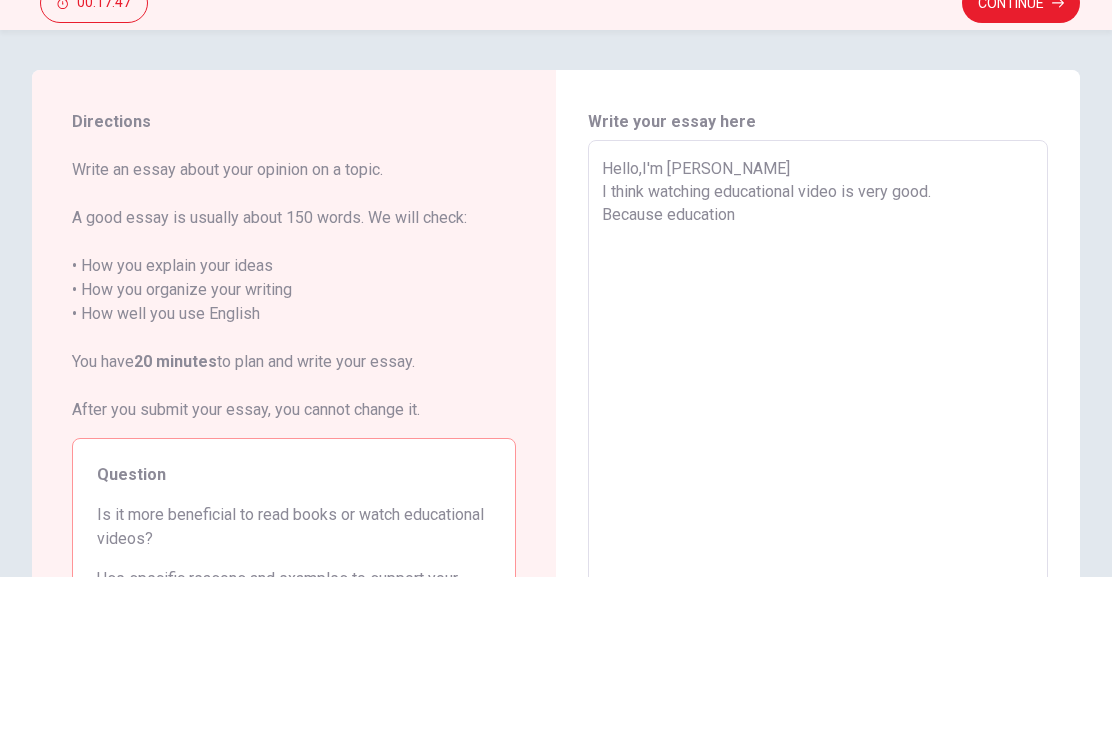 type on "x" 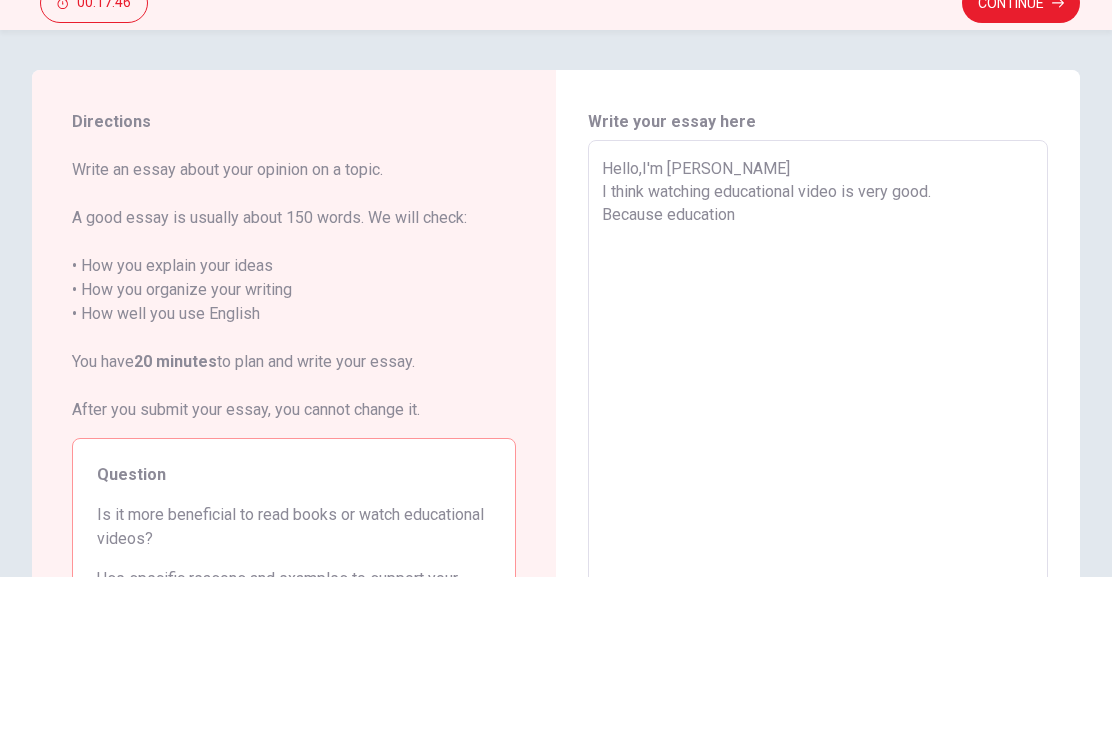 type on "Hello,I'm [PERSON_NAME]
I think watching educational video is very good.
Because educatio" 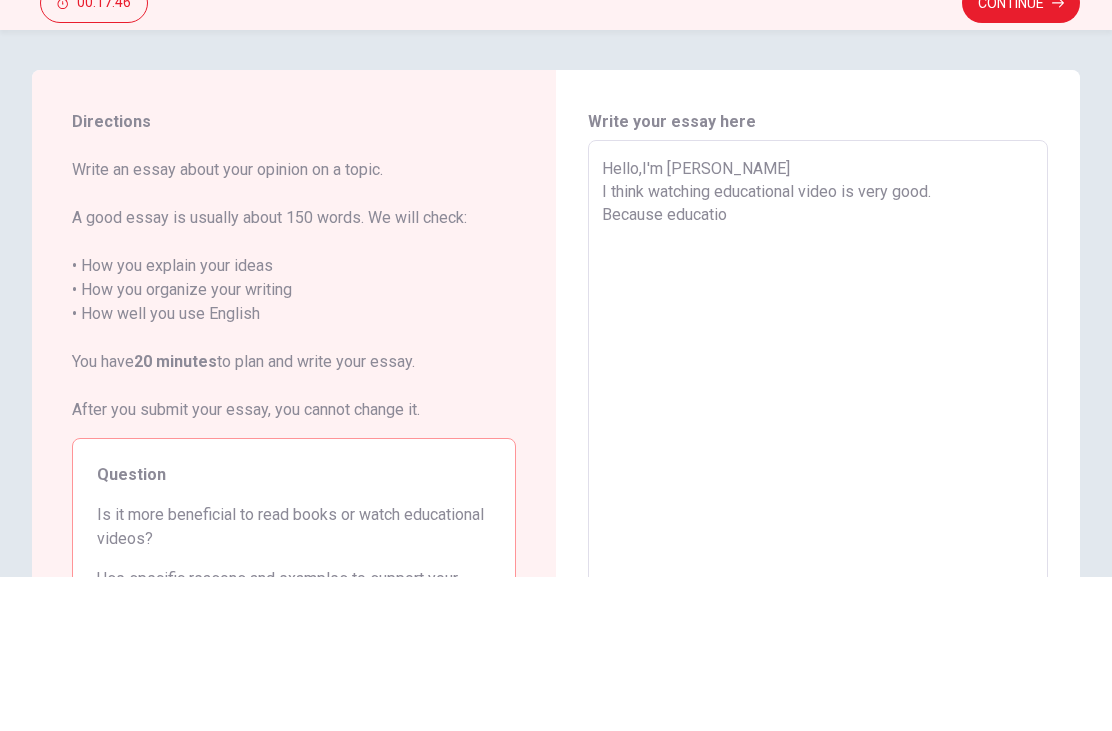 type on "x" 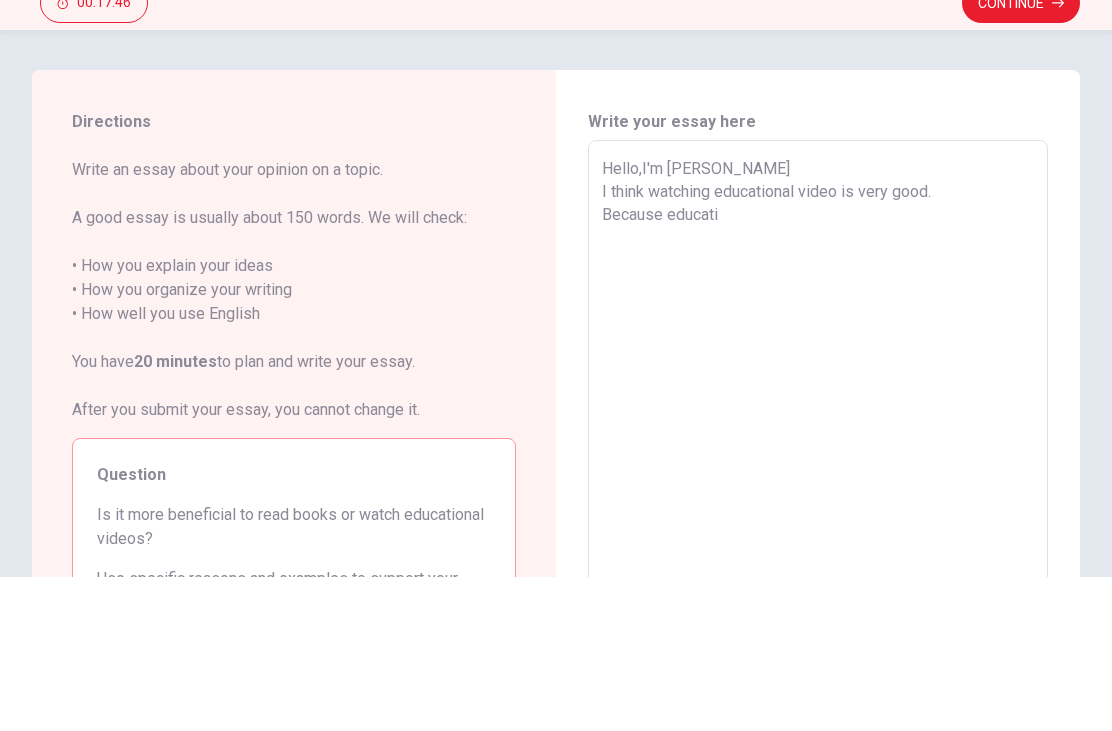 type on "x" 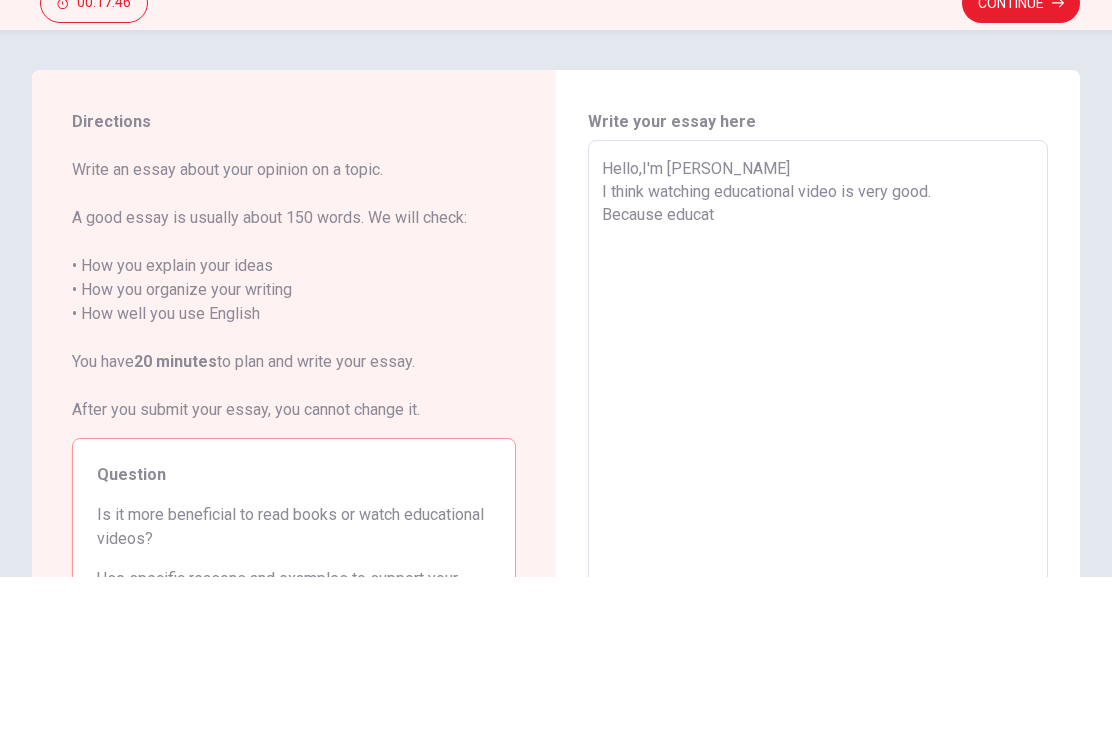 type on "x" 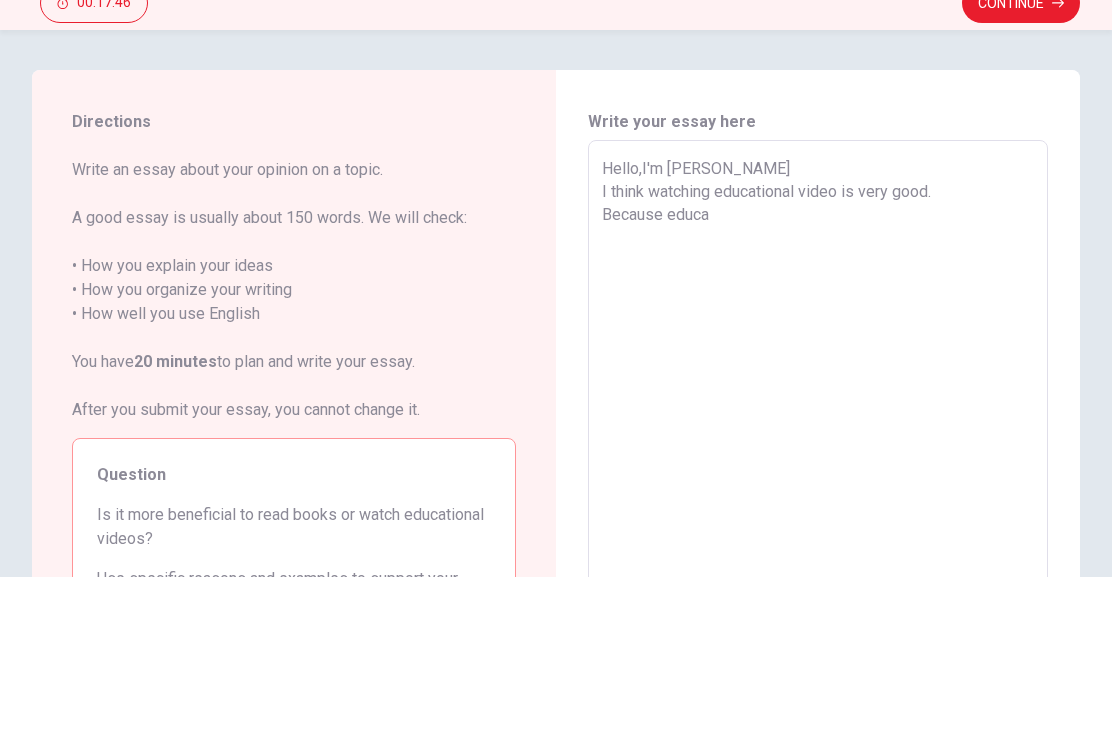 type on "x" 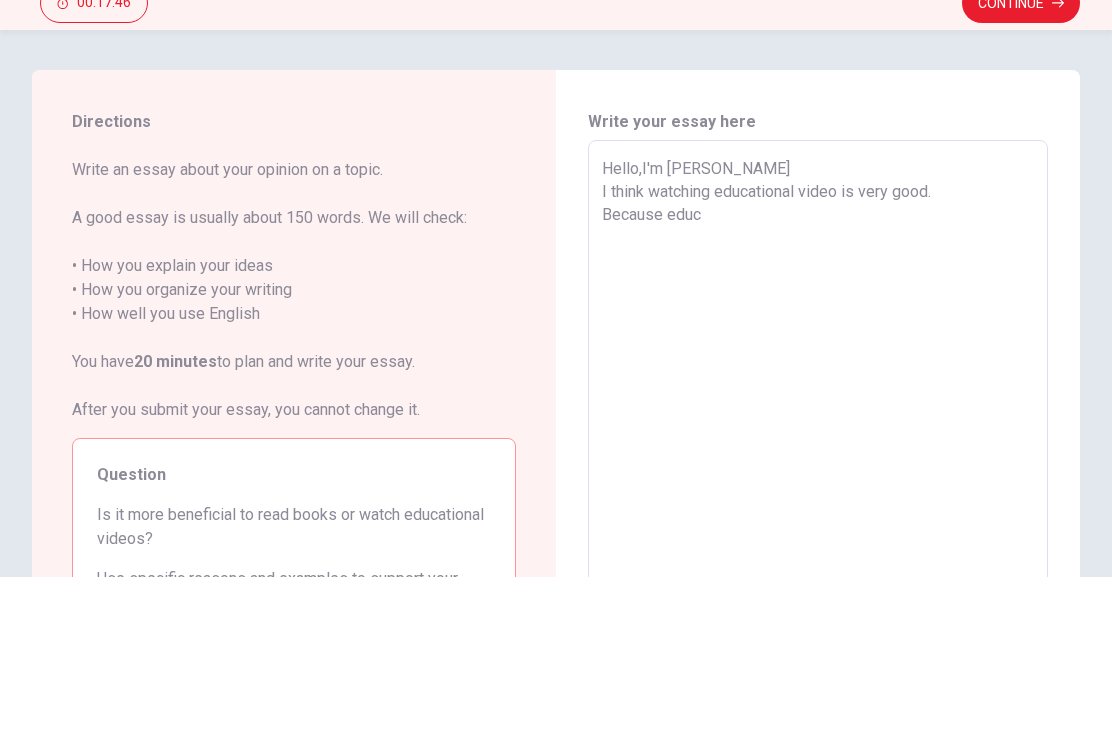 type on "x" 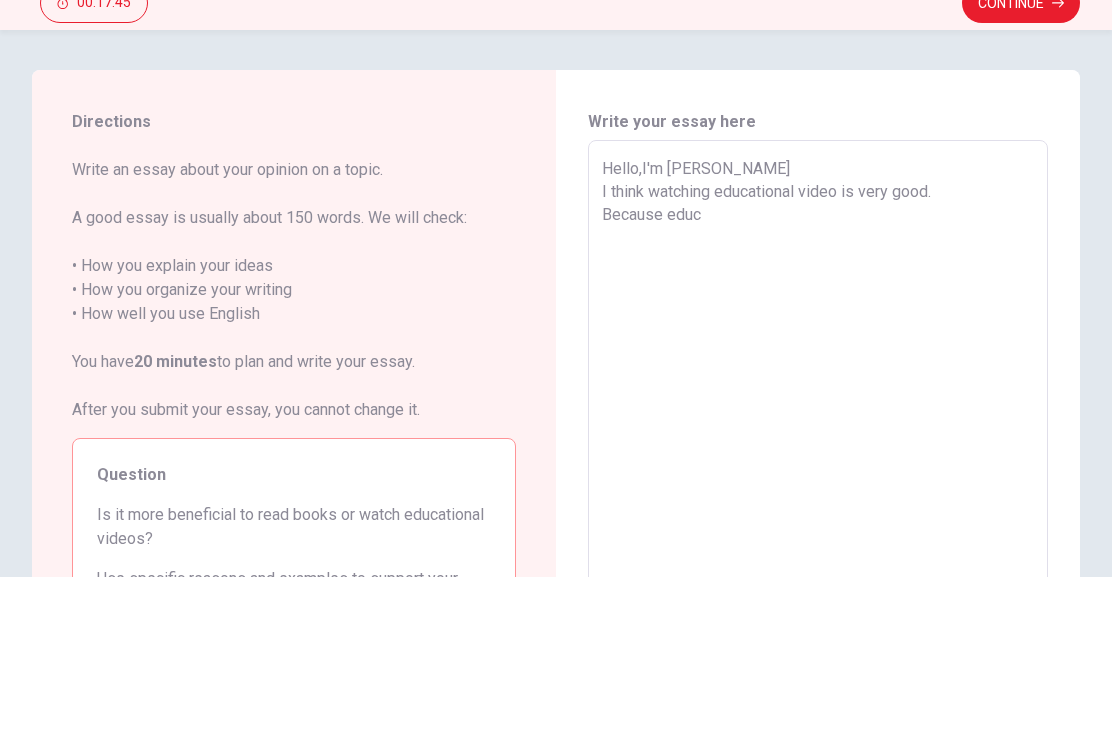 type 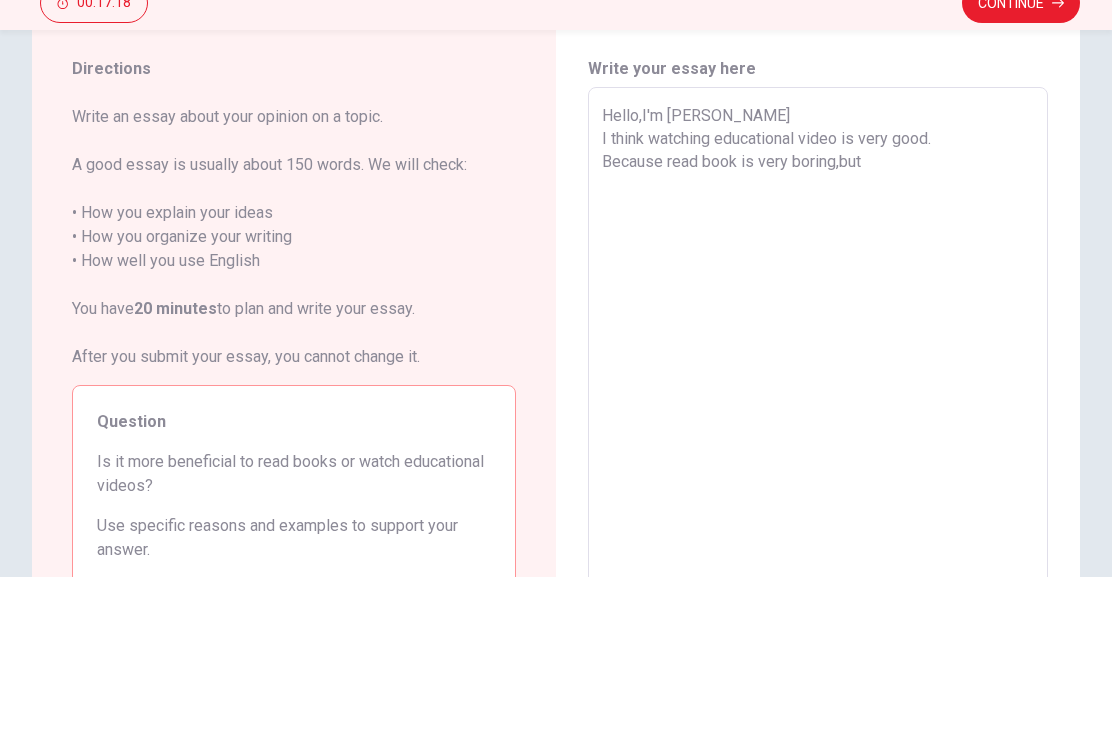 scroll, scrollTop: 61, scrollLeft: 0, axis: vertical 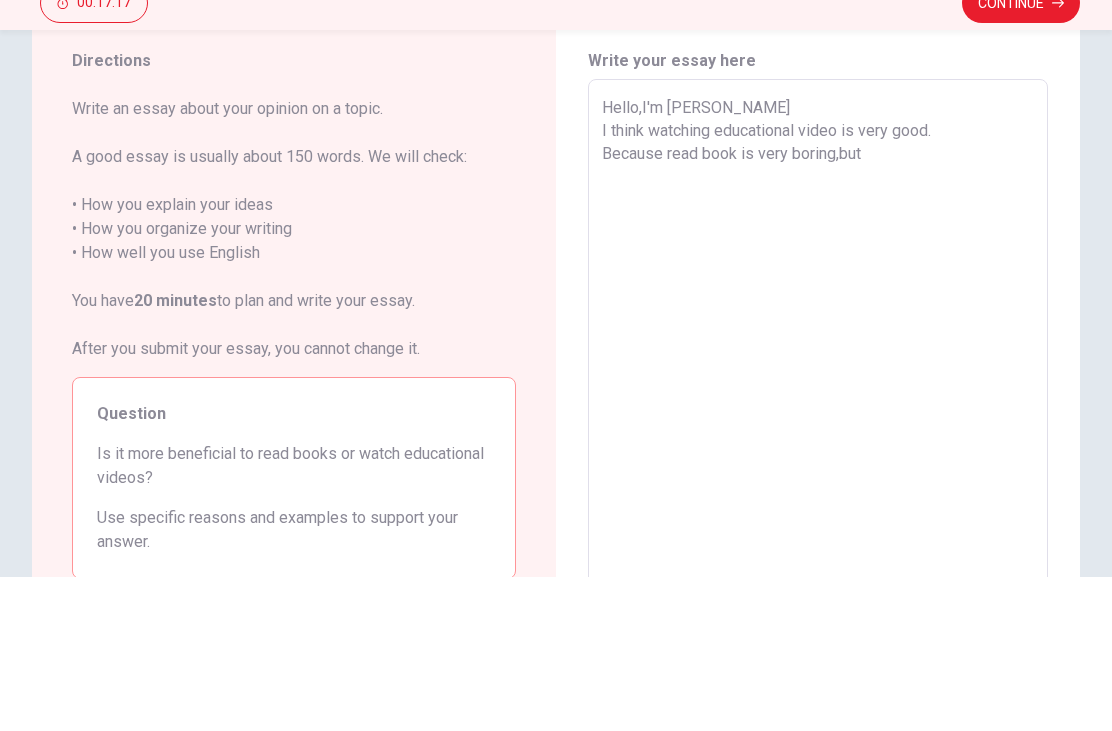 click on "Hello,I'm [PERSON_NAME]
I think watching educational video is very good.
Because read book is very boring,but" at bounding box center (818, 510) 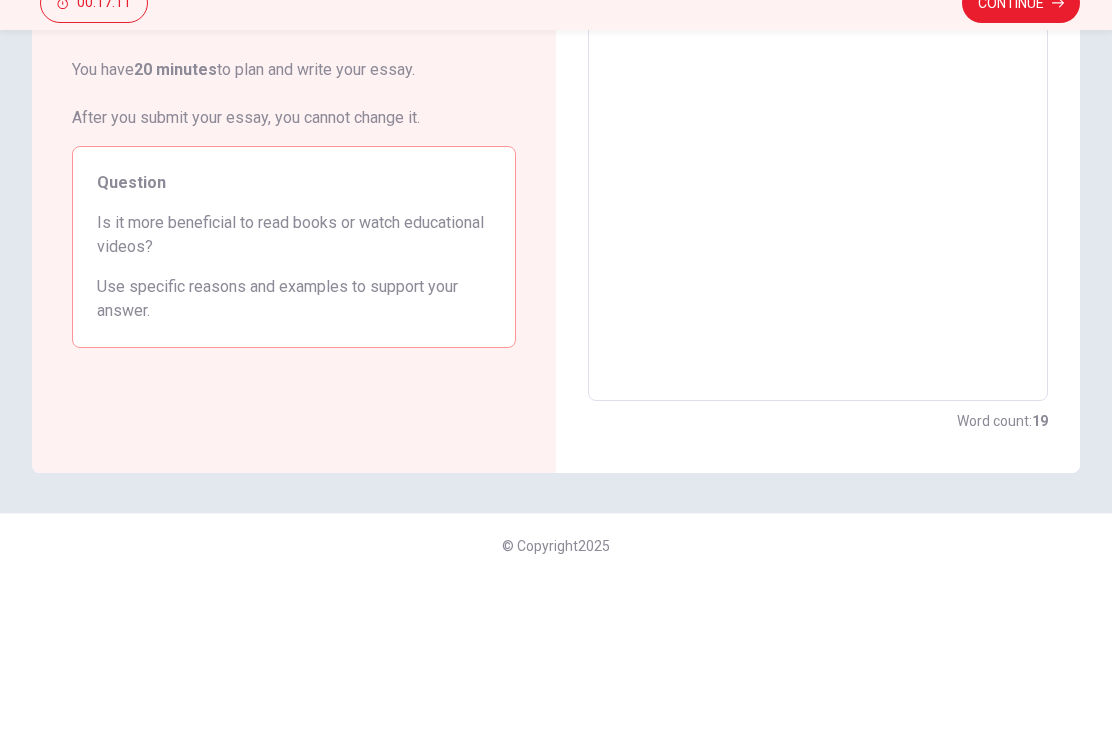 scroll, scrollTop: 0, scrollLeft: 0, axis: both 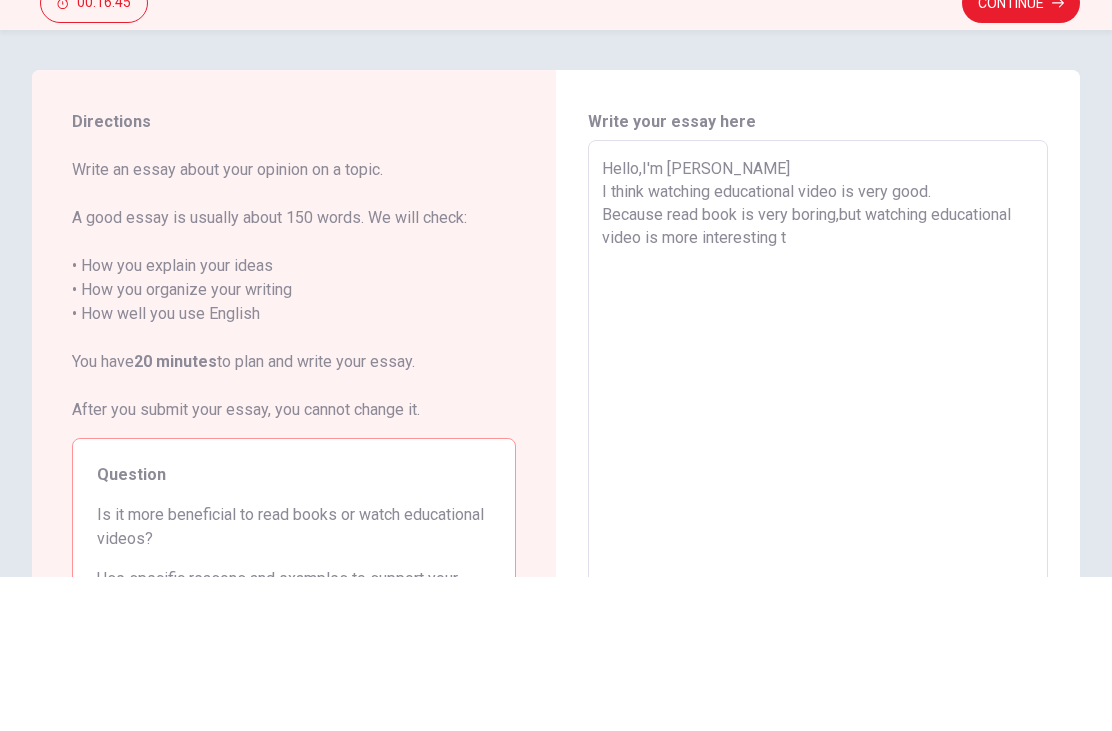 click on "Hello,I'm [PERSON_NAME]
I think watching educational video is very good.
Because read book is very boring,but watching educational video is more interesting t" at bounding box center (818, 571) 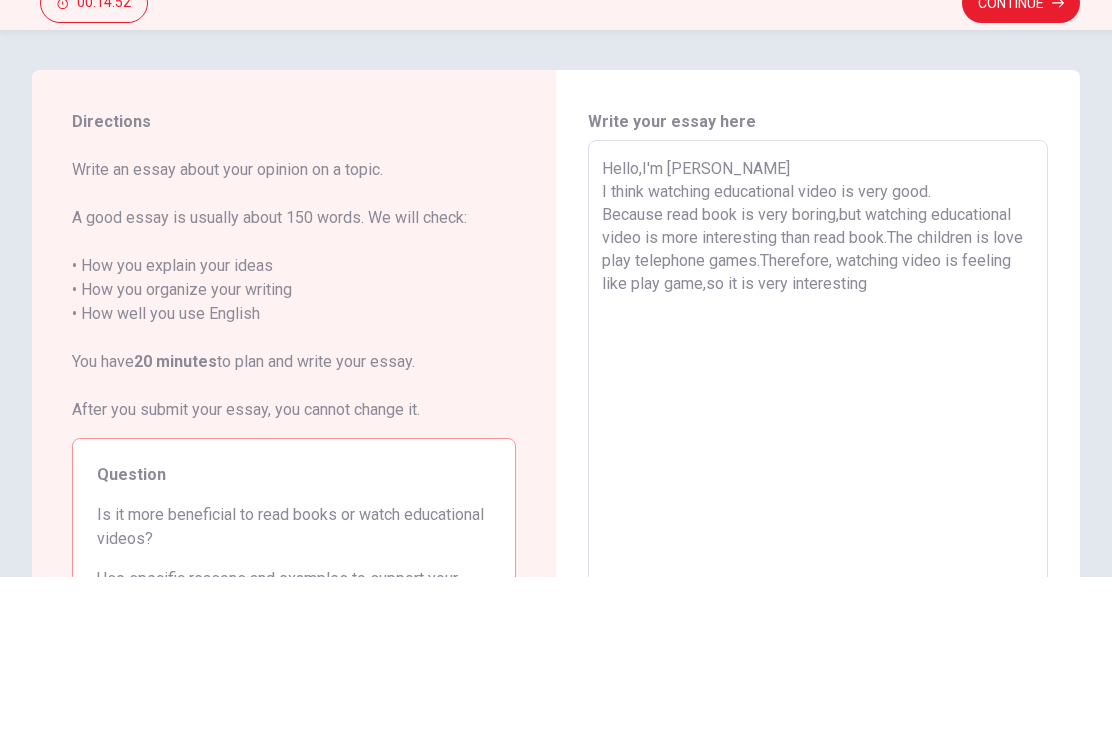 click on "Hello,I'm [PERSON_NAME]
I think watching educational video is very good.
Because read book is very boring,but watching educational video is more interesting than read book.The children is love play telephone games.Therefore, watching video is feeling like play game,so it is very interesting" at bounding box center [818, 571] 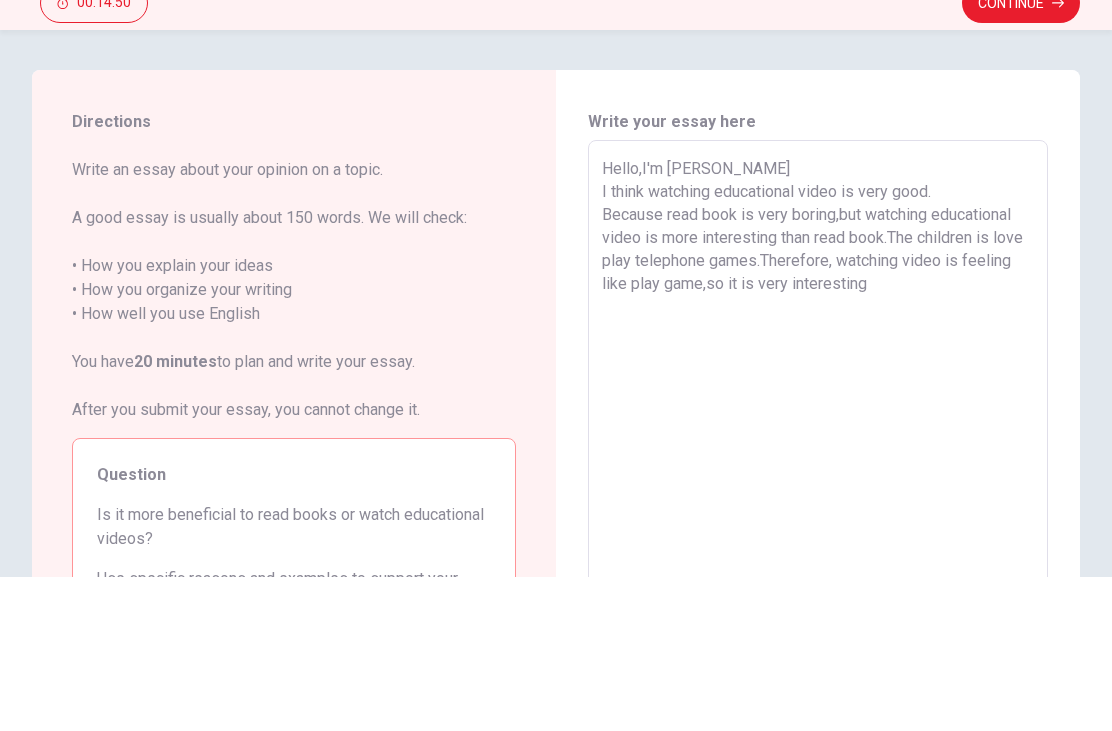 click on "Write an essay about your opinion on a topic.
A good essay is usually about 150 words. We will check:
• How you explain your ideas
• How you organize your writing
• How well you use English
You have  20 minutes  to plan and write your essay.
After you submit your essay, you cannot change it." at bounding box center (294, 444) 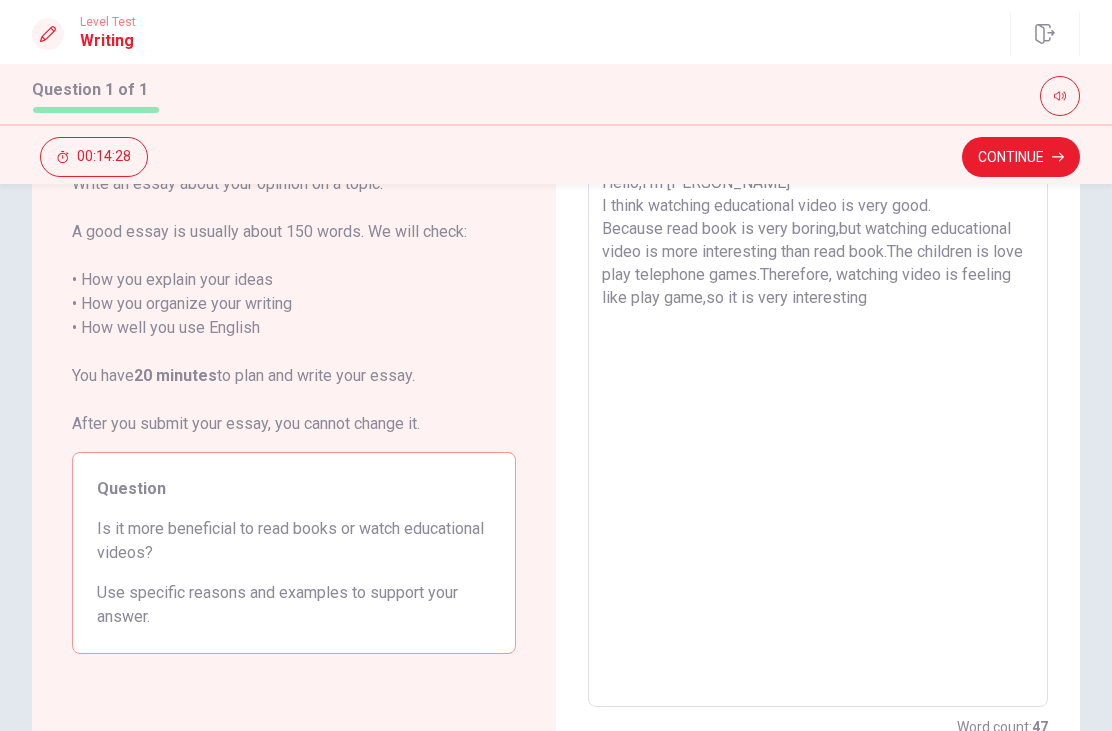 scroll, scrollTop: 141, scrollLeft: 0, axis: vertical 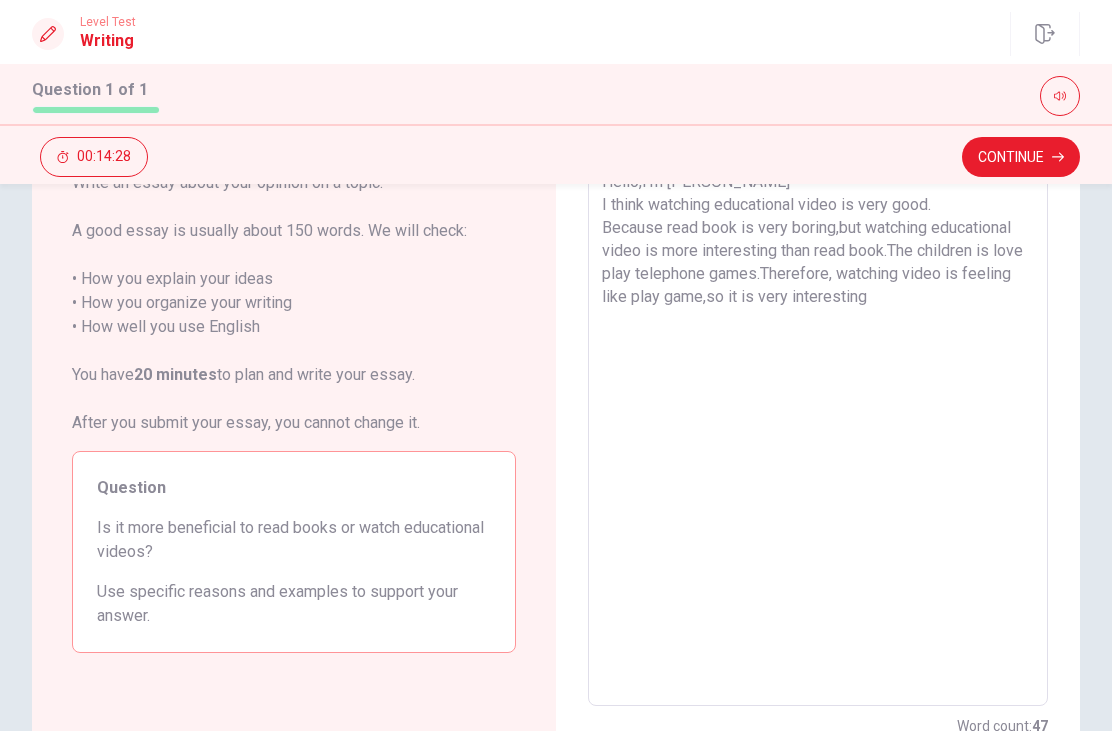 click on "Hello,I'm [PERSON_NAME]
I think watching educational video is very good.
Because read book is very boring,but watching educational
video is more interesting than read book.The children is love play telephone games.Therefore, watching video is feeling like play game,so it is very interesting" at bounding box center [818, 430] 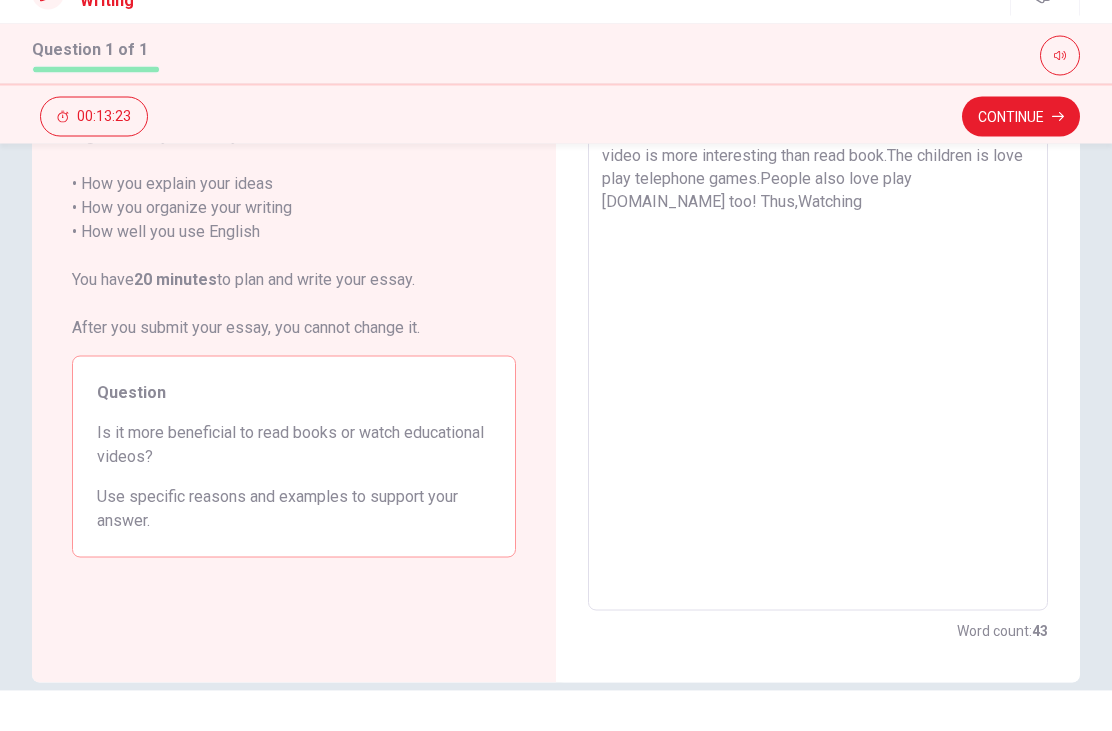 scroll, scrollTop: 193, scrollLeft: 0, axis: vertical 